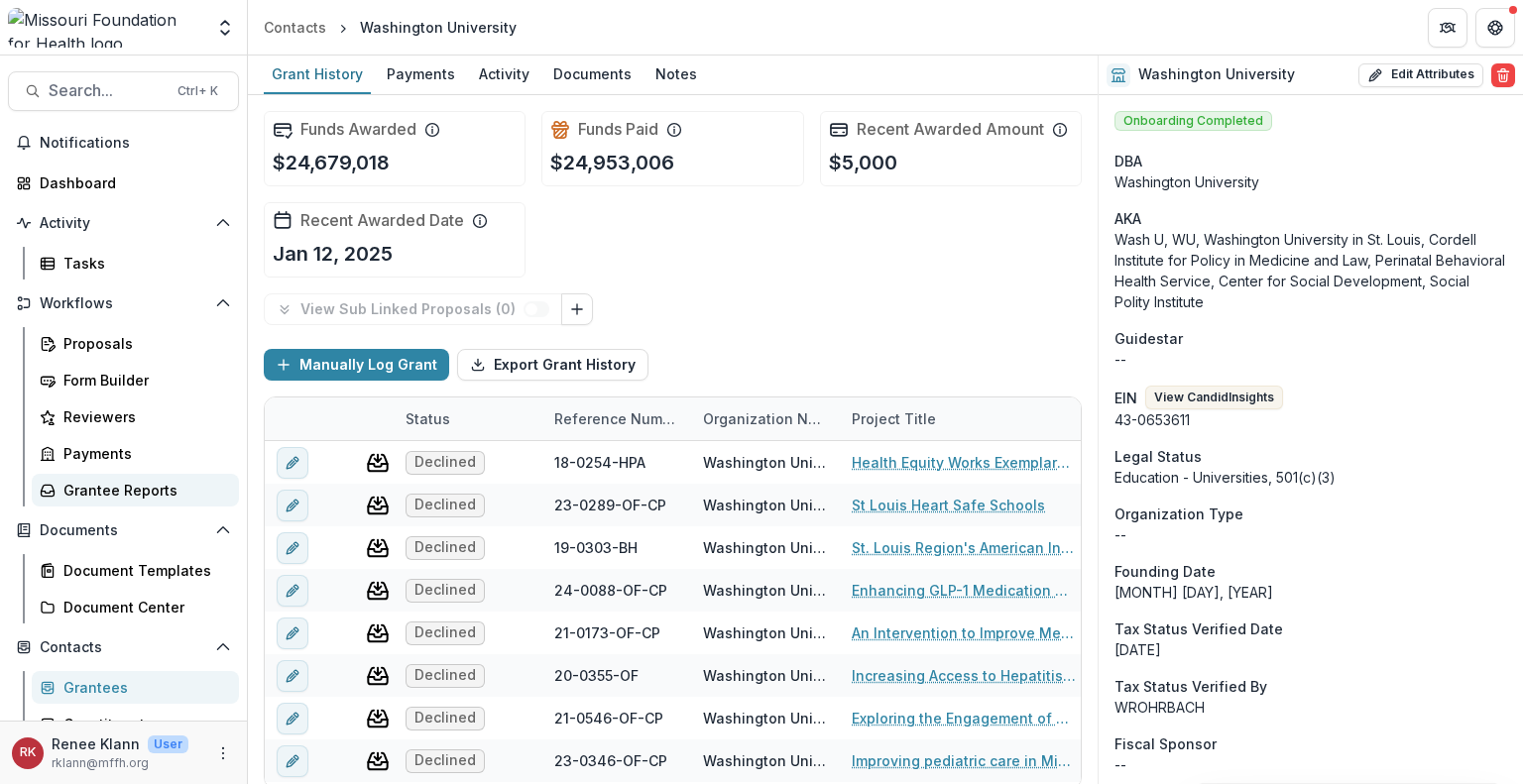 click on "Grantee Reports" at bounding box center (143, 490) 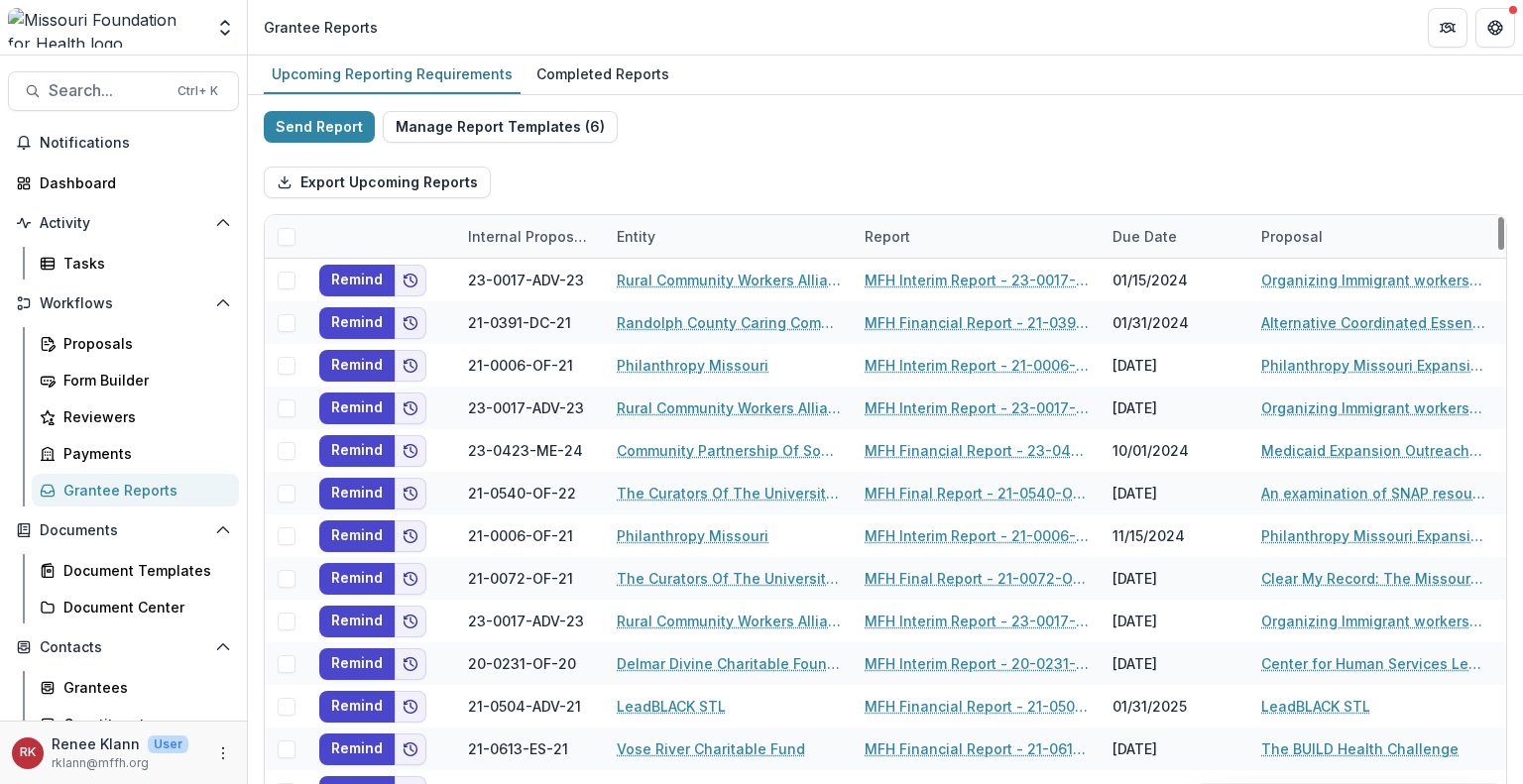 click on "Entity" at bounding box center (636, 236) 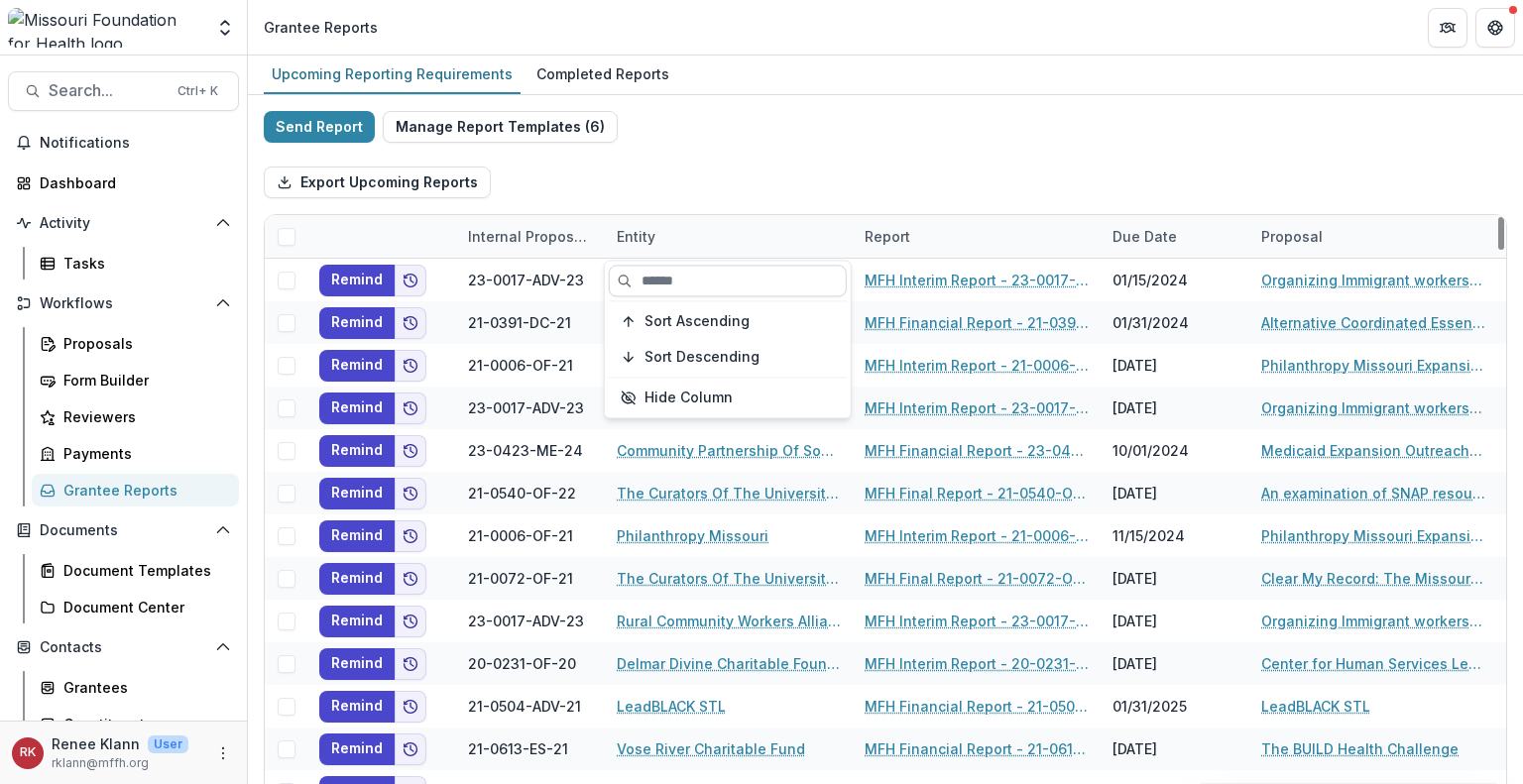 click at bounding box center (728, 280) 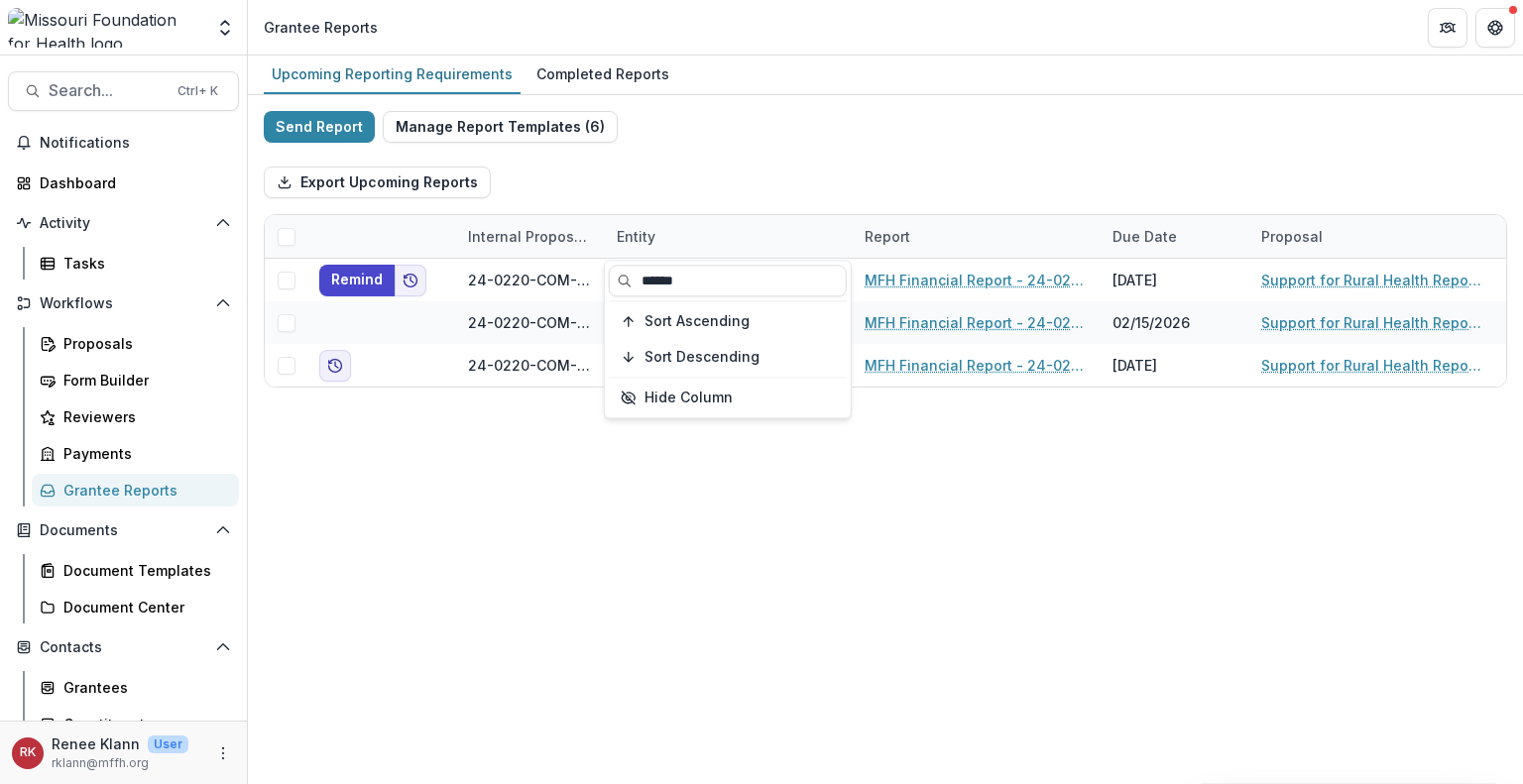 type on "******" 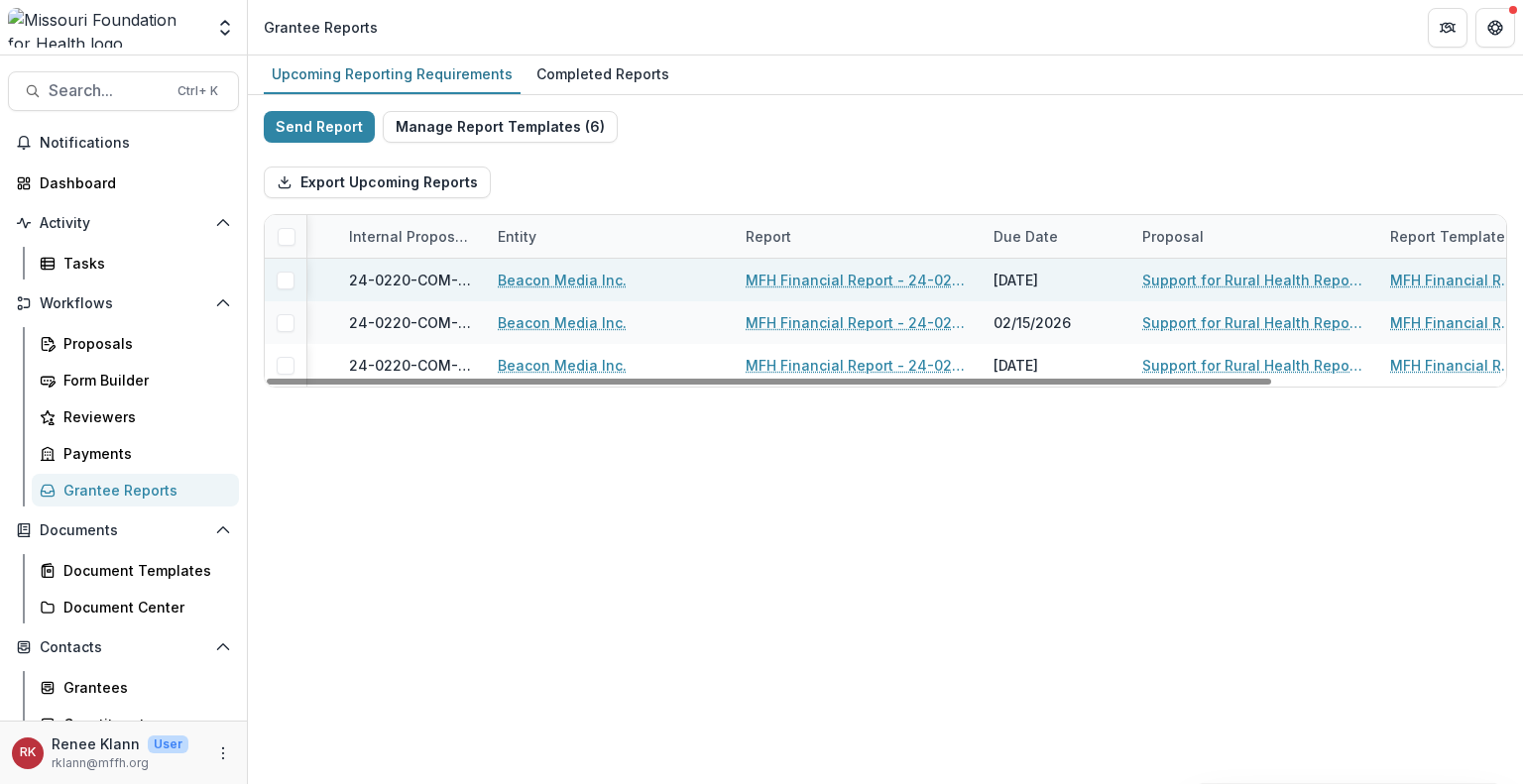 scroll, scrollTop: 0, scrollLeft: 288, axis: horizontal 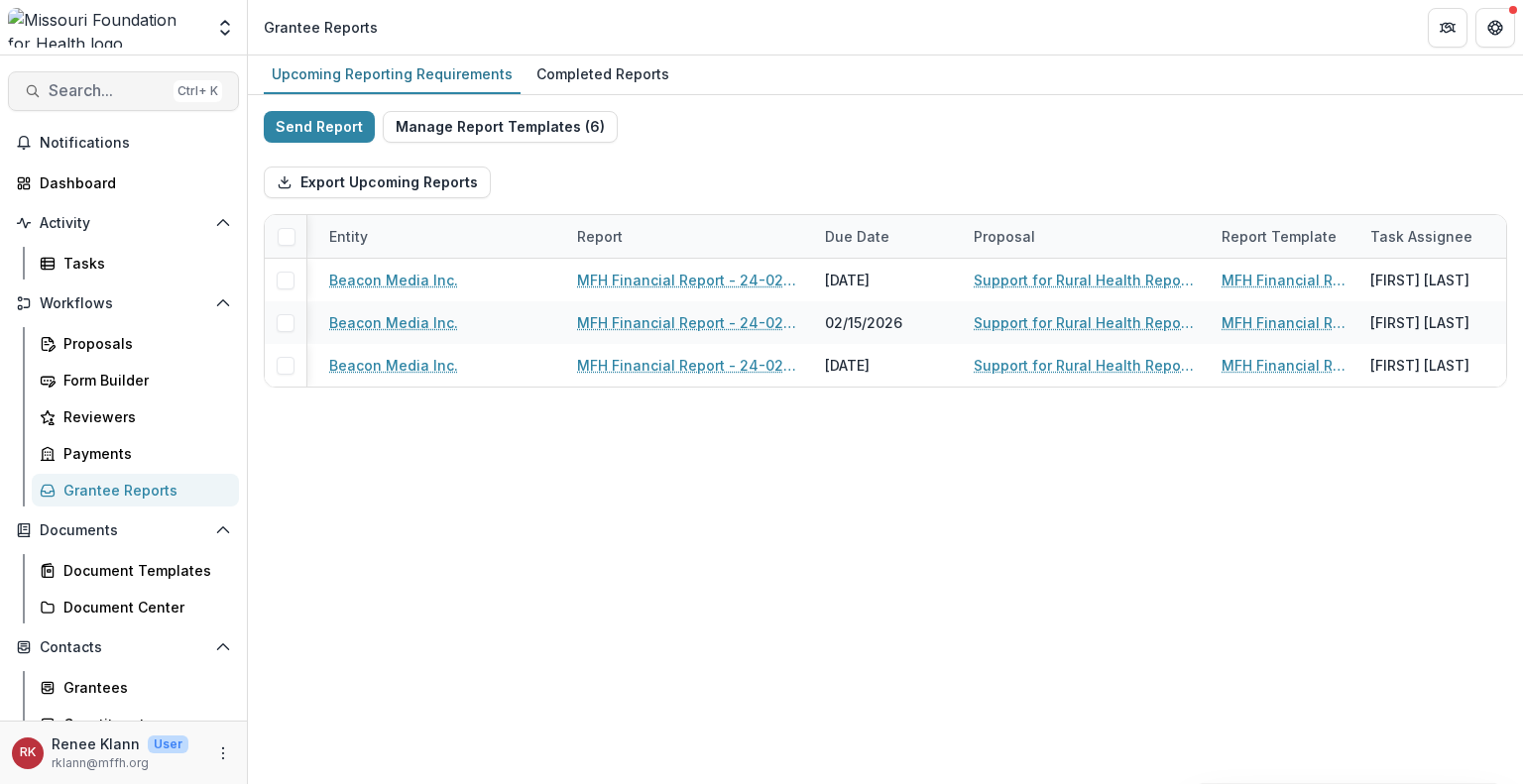 click on "Search..." at bounding box center (107, 90) 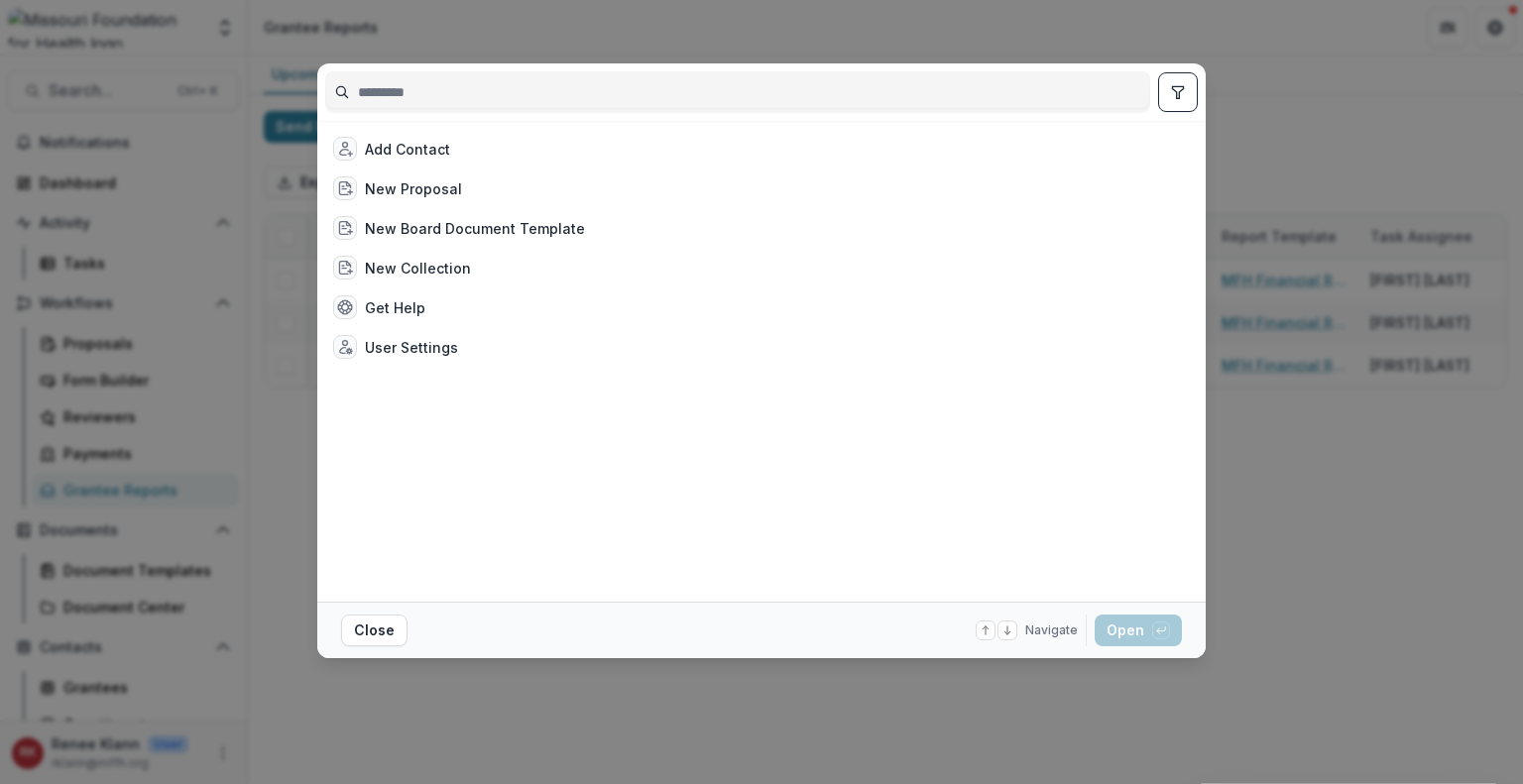 click on "Add Contact New Proposal New Board Document Template New Collection Get Help User Settings Close Navigate up and down with arrow keys Open with enter key" at bounding box center (762, 392) 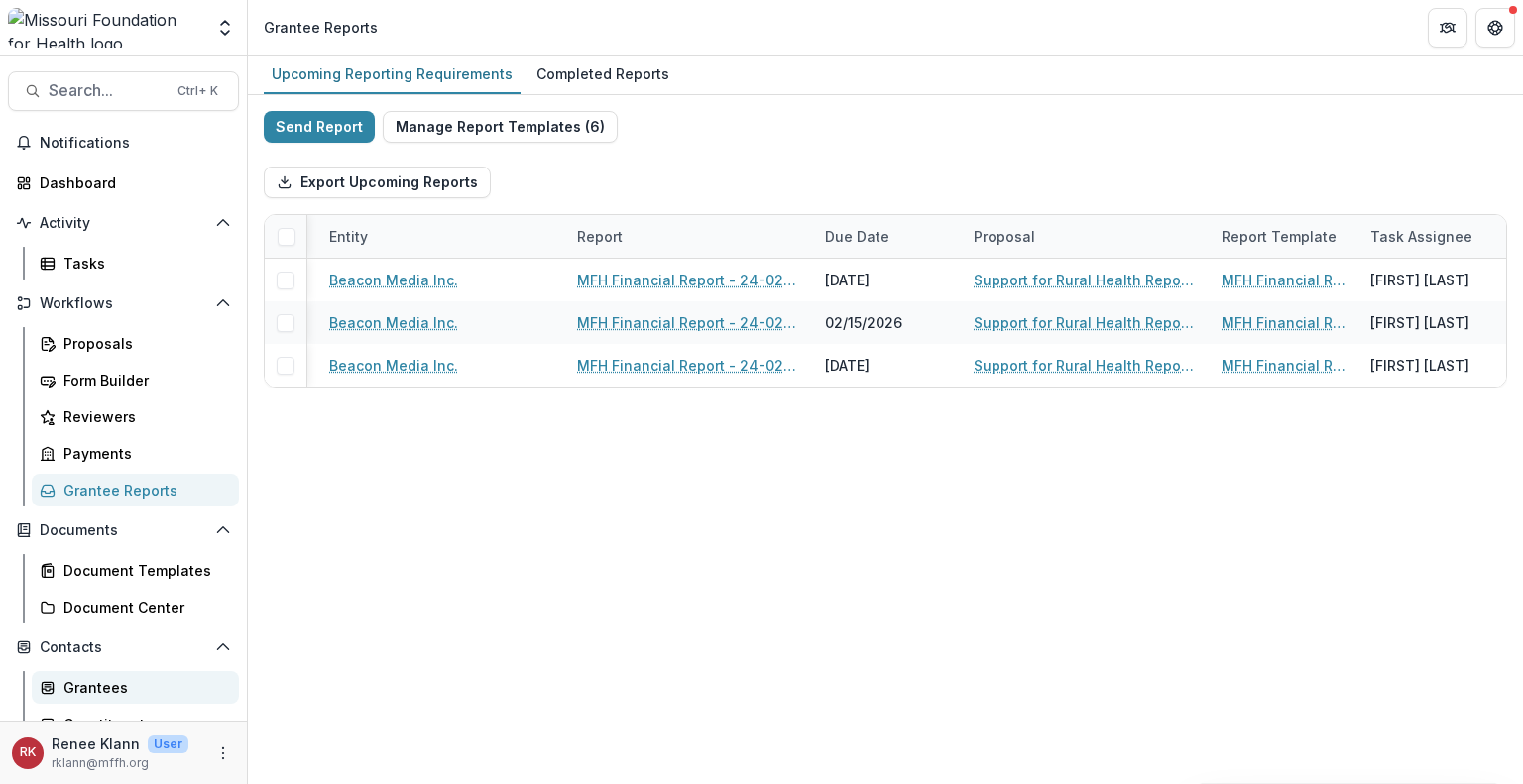 click on "Grantees" at bounding box center (143, 687) 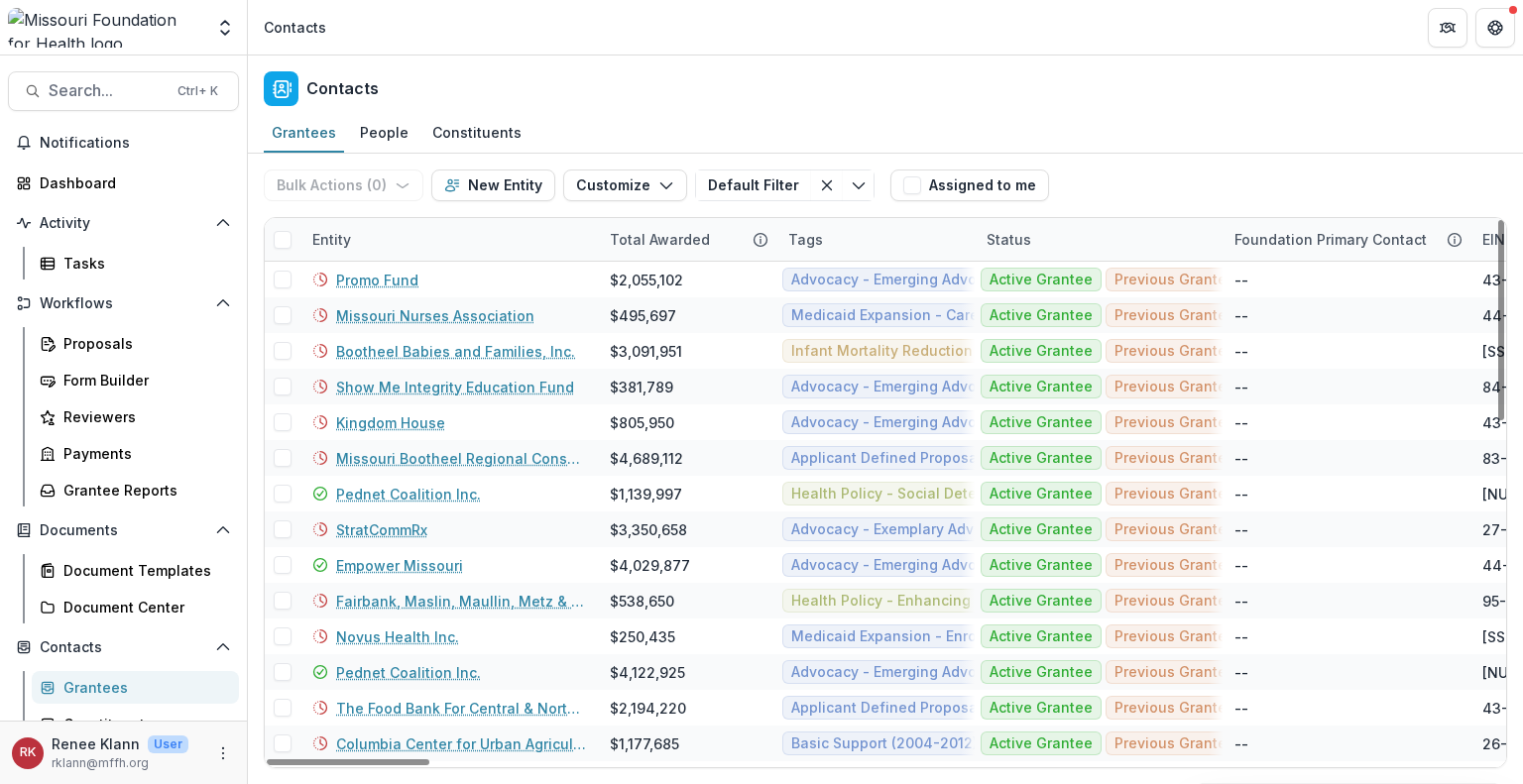 click on "Entity" at bounding box center (331, 239) 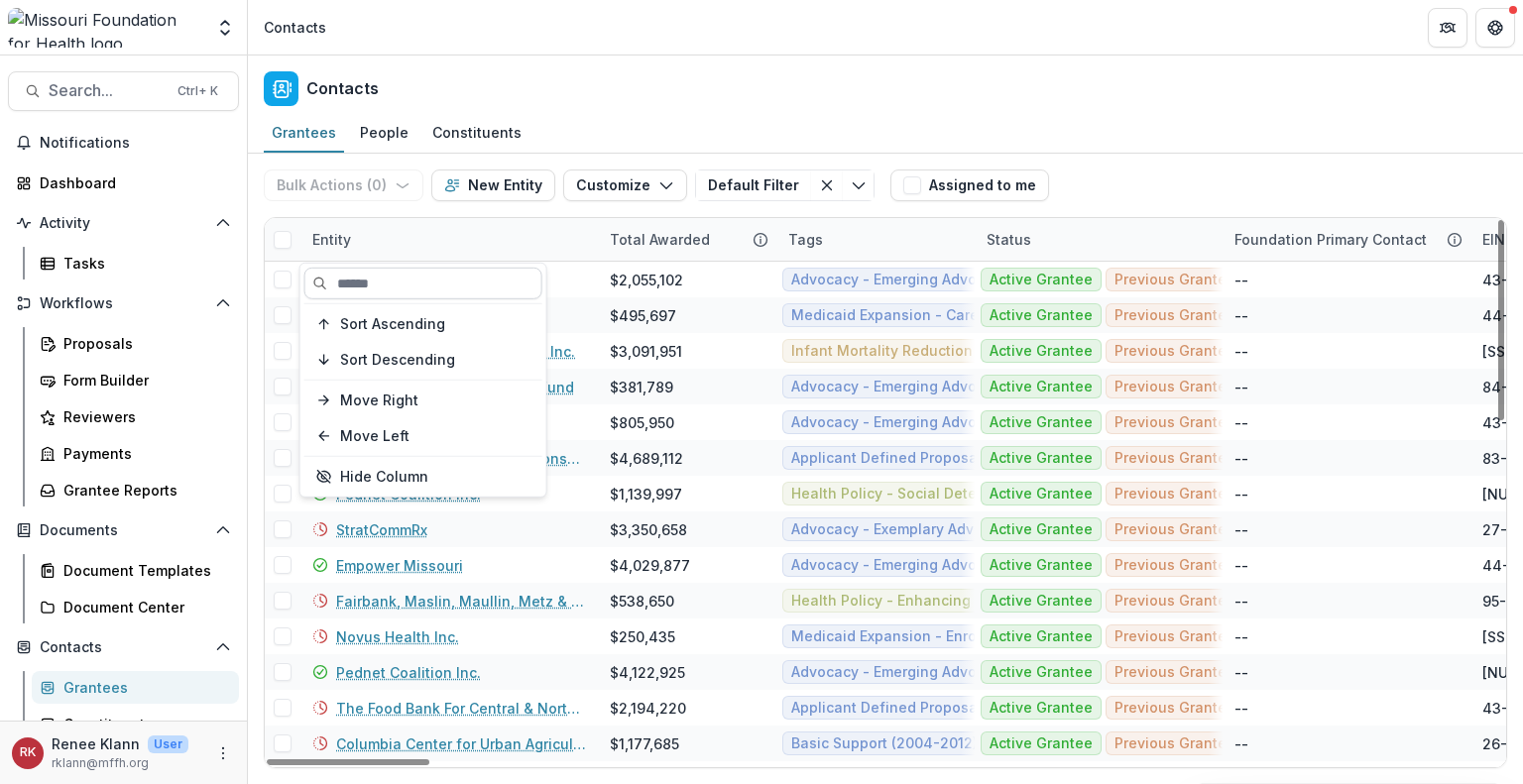 click at bounding box center [423, 283] 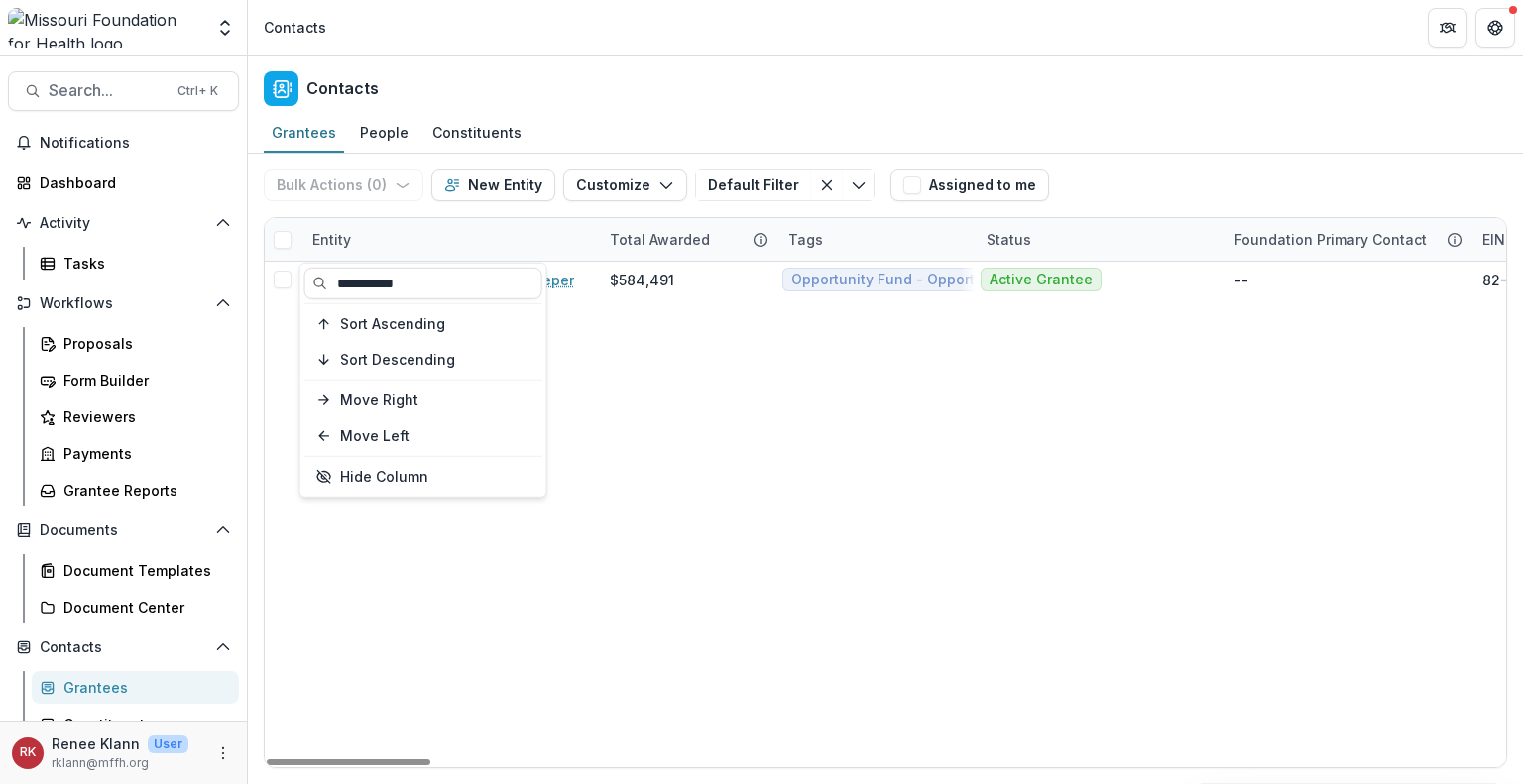 type on "**********" 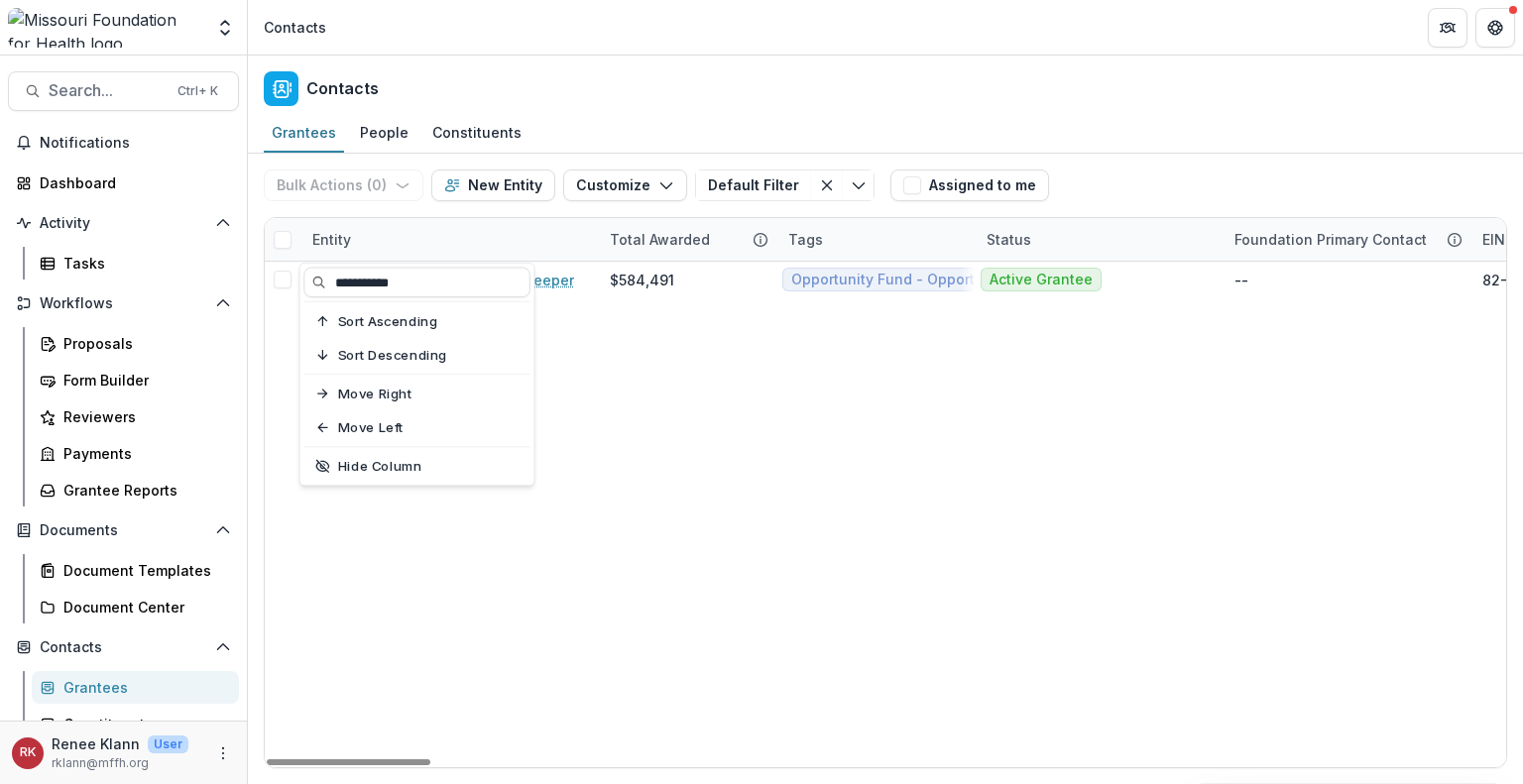 click on "Missouri Confluence Waterkeeper $584,491 Opportunity Fund - Opportunity Fund - Grants/Contracts Active Grantee -- 82-1589782 Andrew S 121 W Adams Ave St Louis MO USA 63122-4022 Organization St Louis MO" at bounding box center [4958, 514] 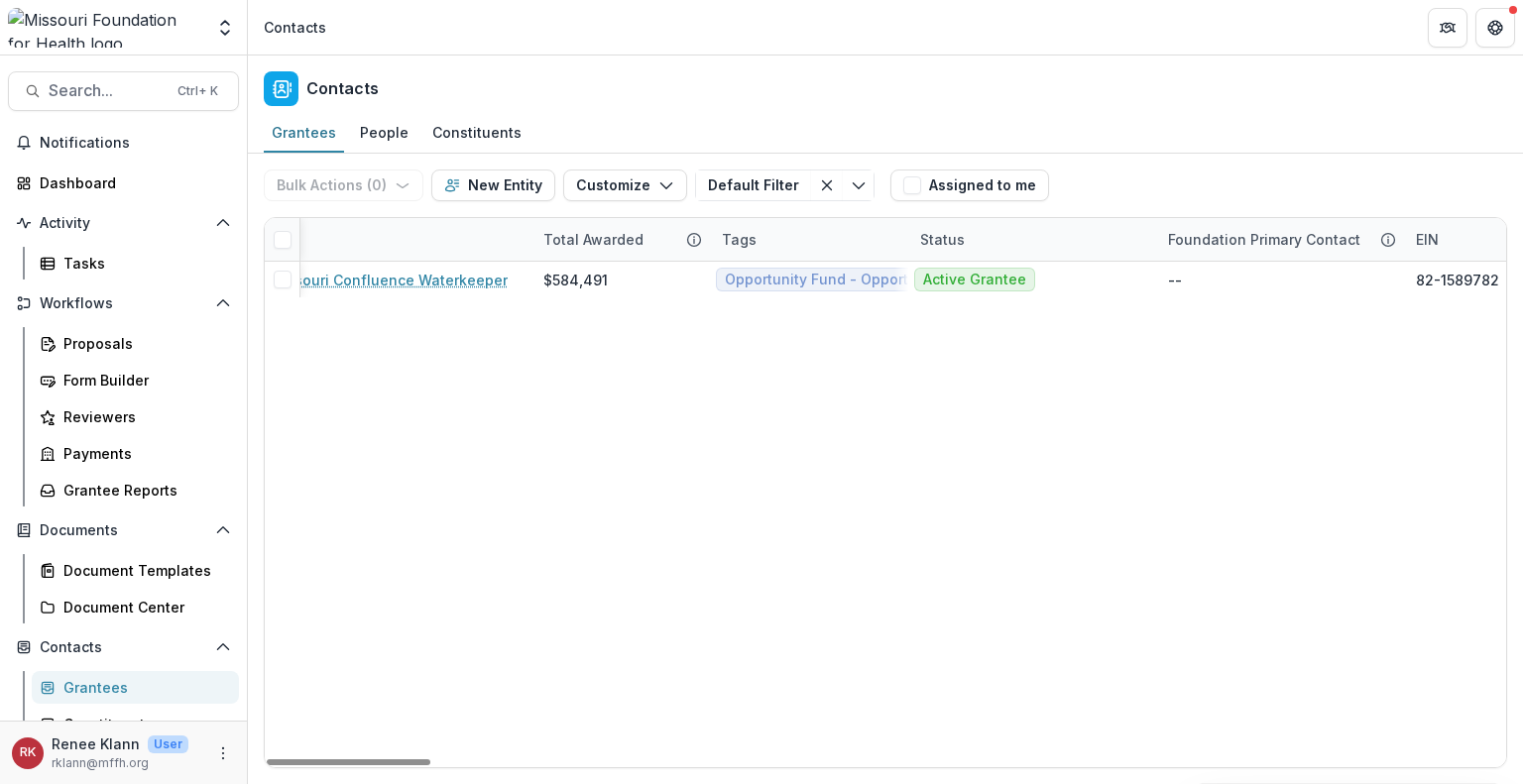 scroll, scrollTop: 0, scrollLeft: 0, axis: both 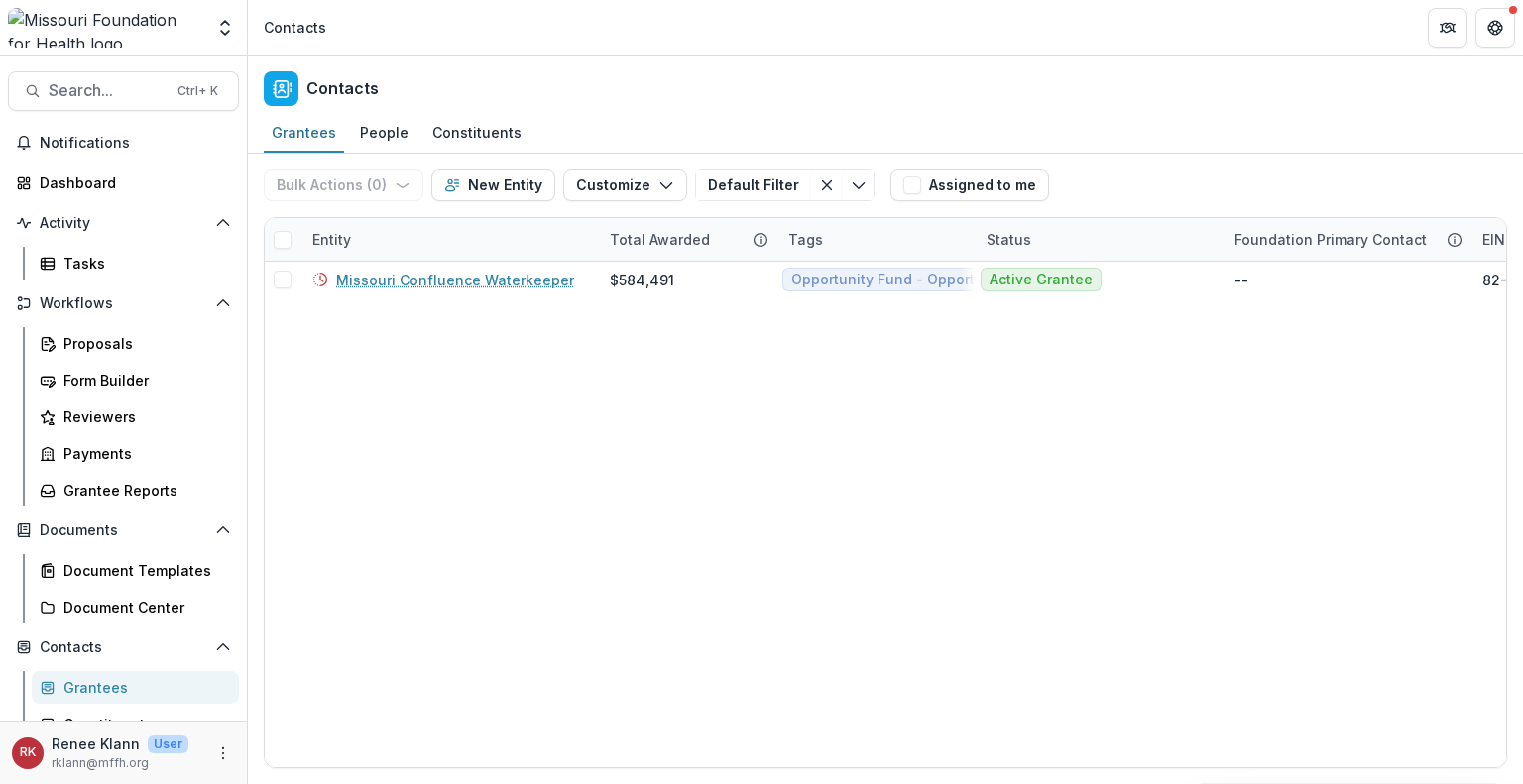 click on "Grantees People Constituents" at bounding box center [885, 134] 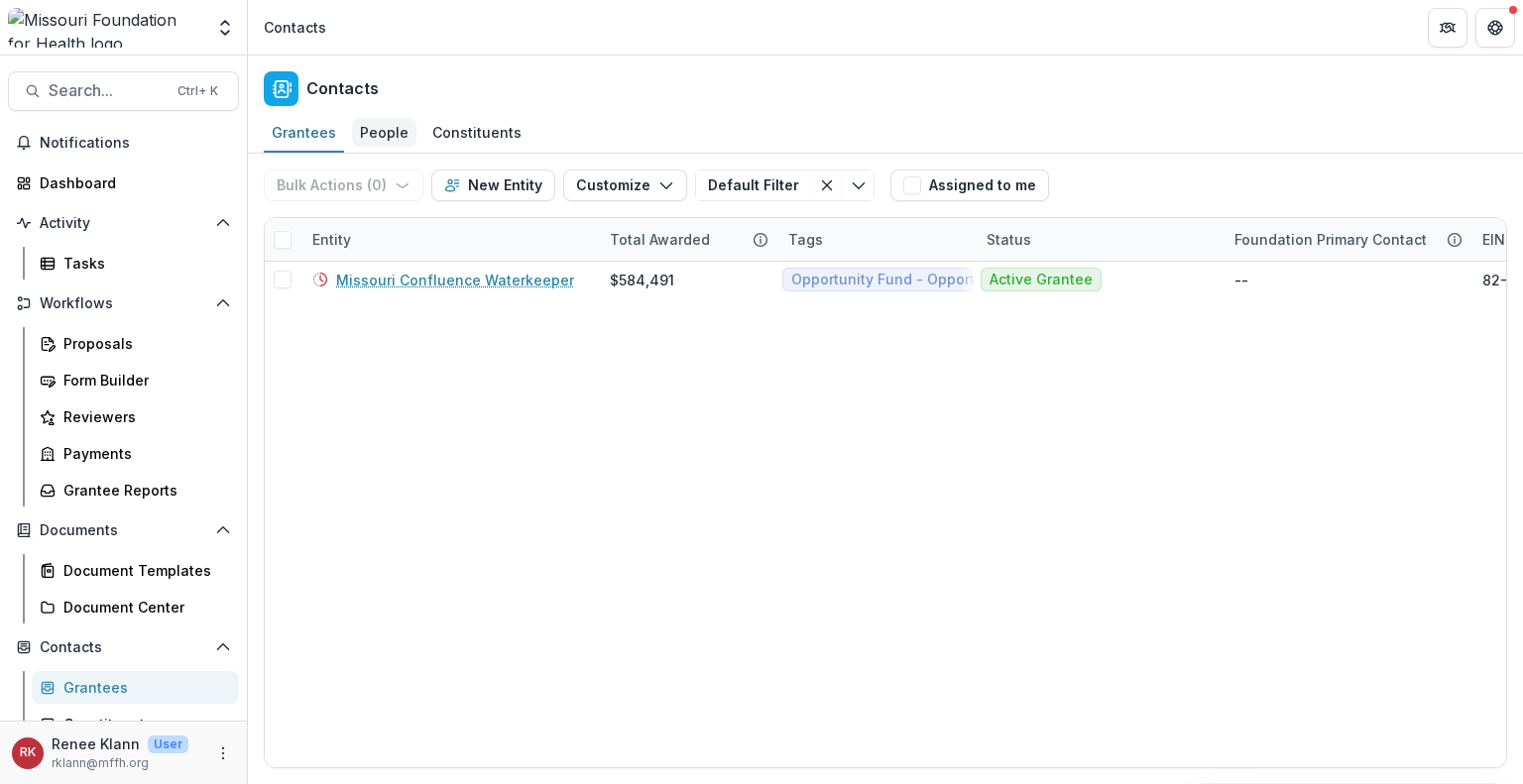 click on "People" at bounding box center [384, 132] 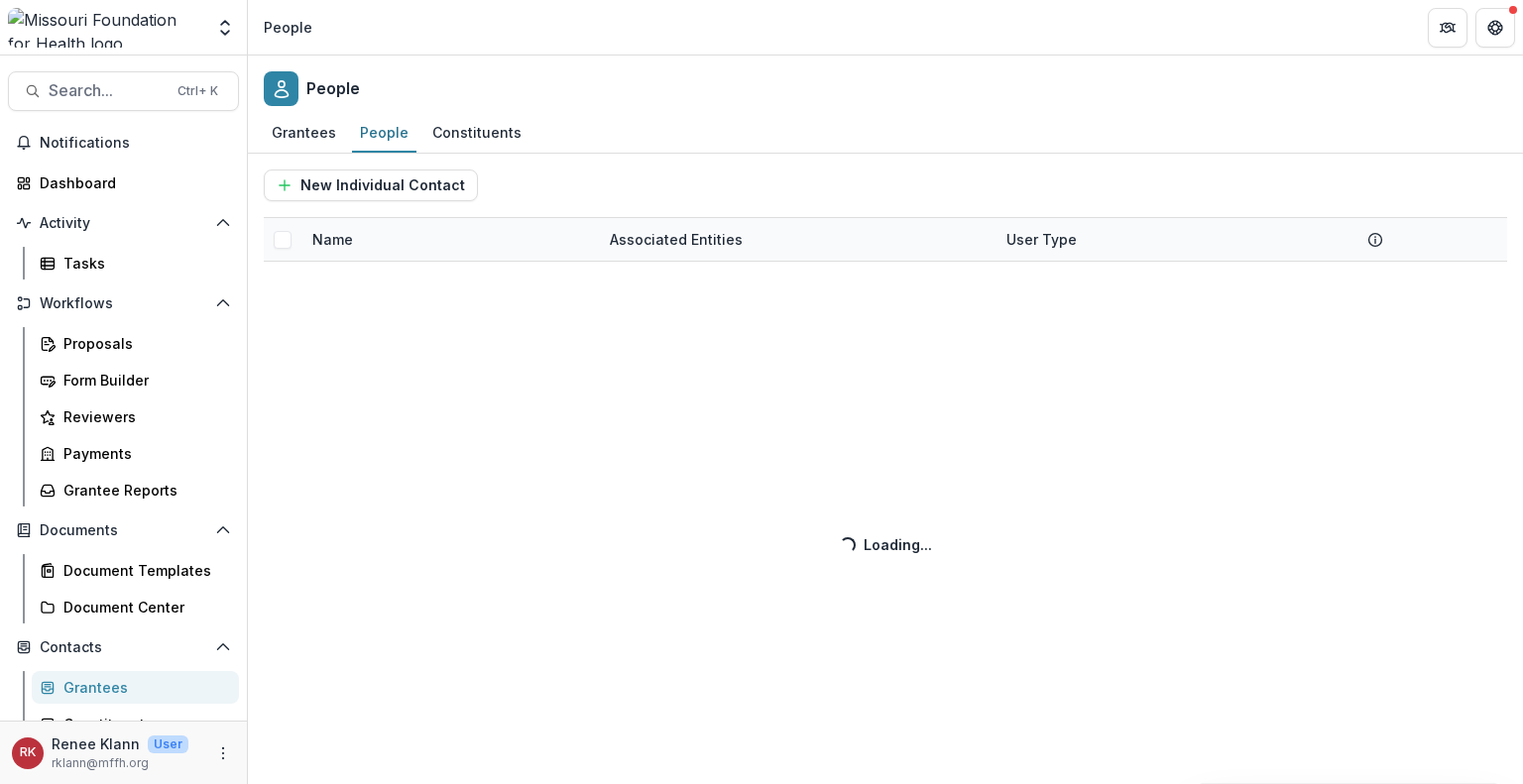 click on "New Individual Contact Name Associated Entities User Type Loading... Loading..." at bounding box center [885, 469] 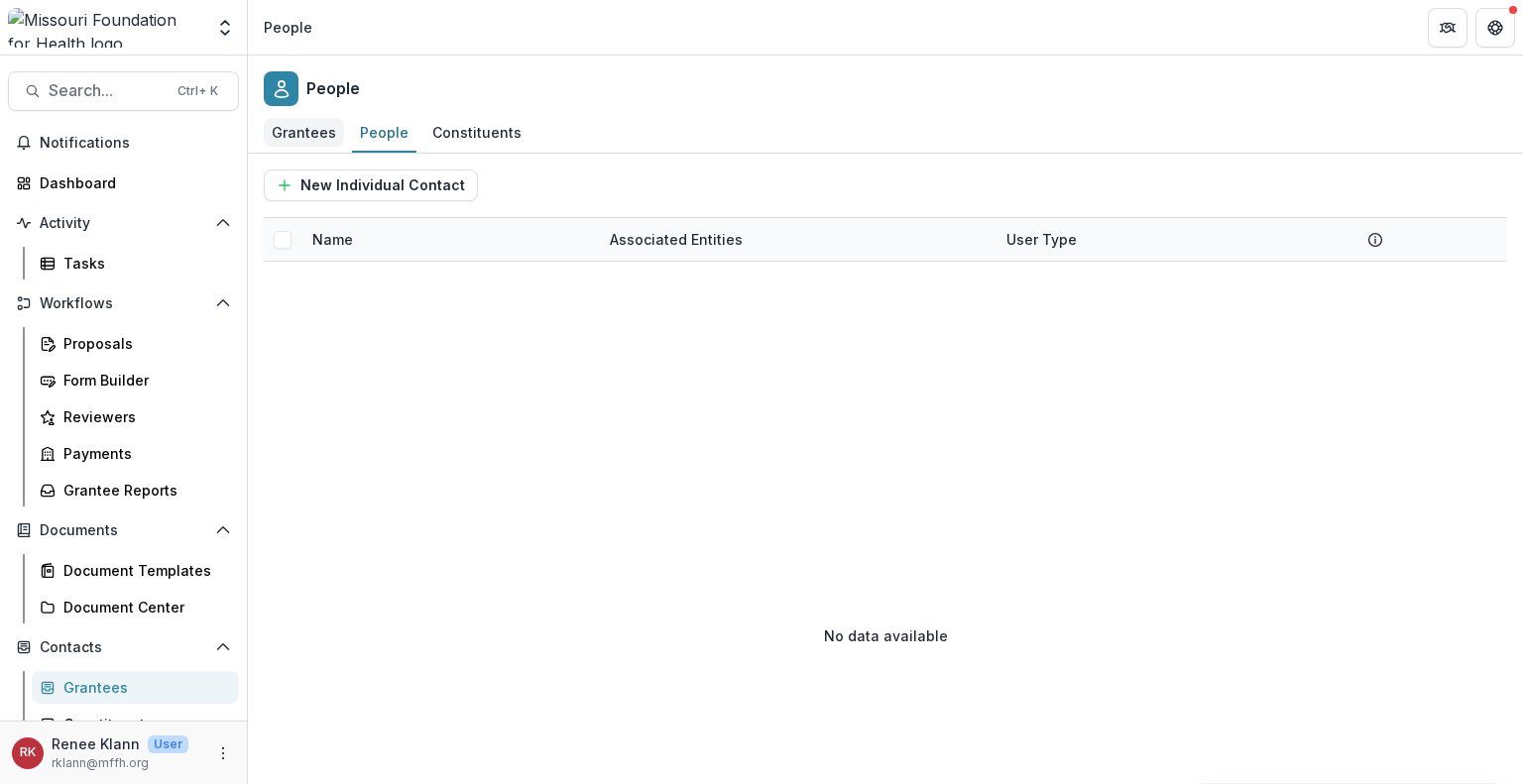 click on "Grantees" at bounding box center (303, 132) 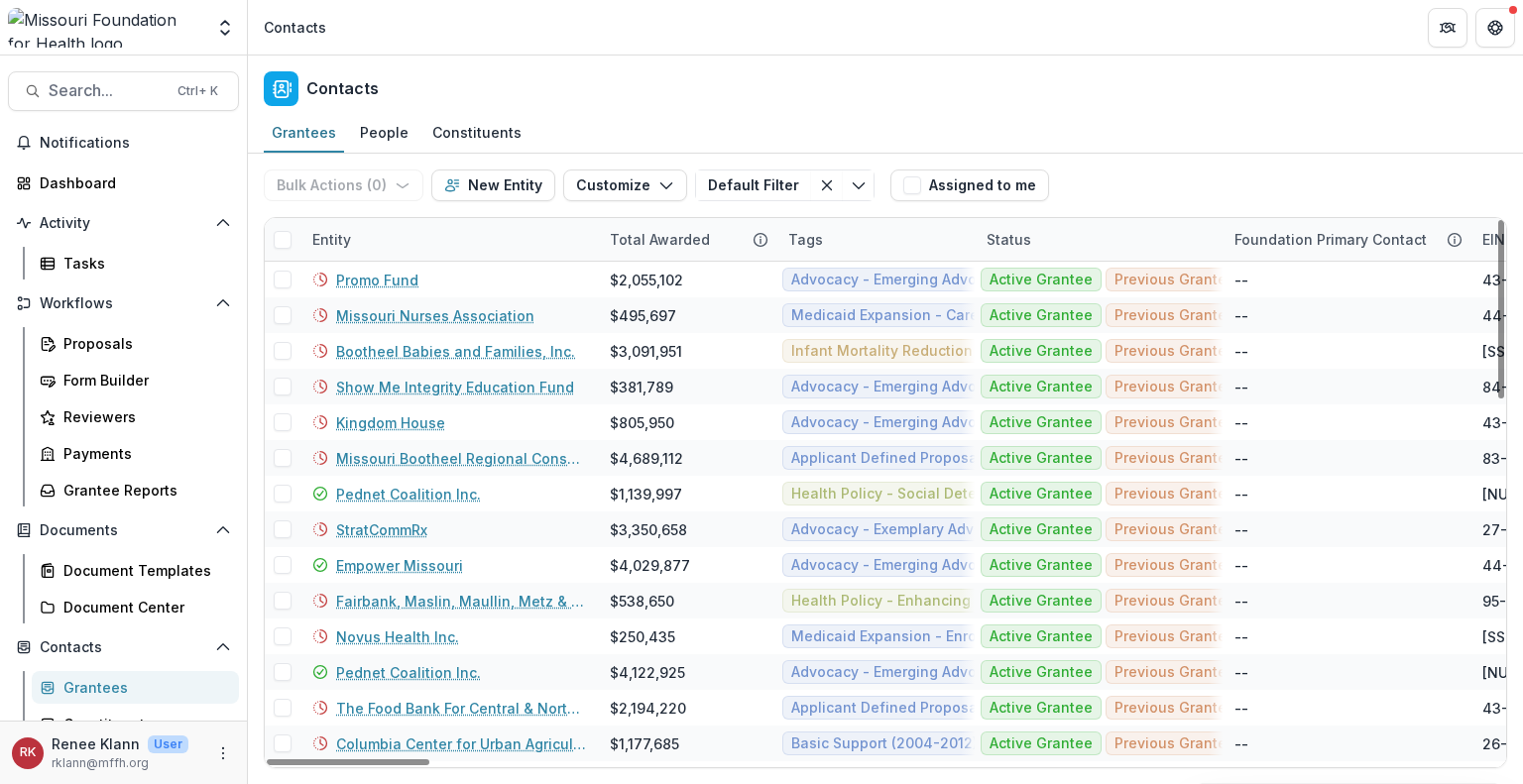 click on "Entity" at bounding box center [331, 239] 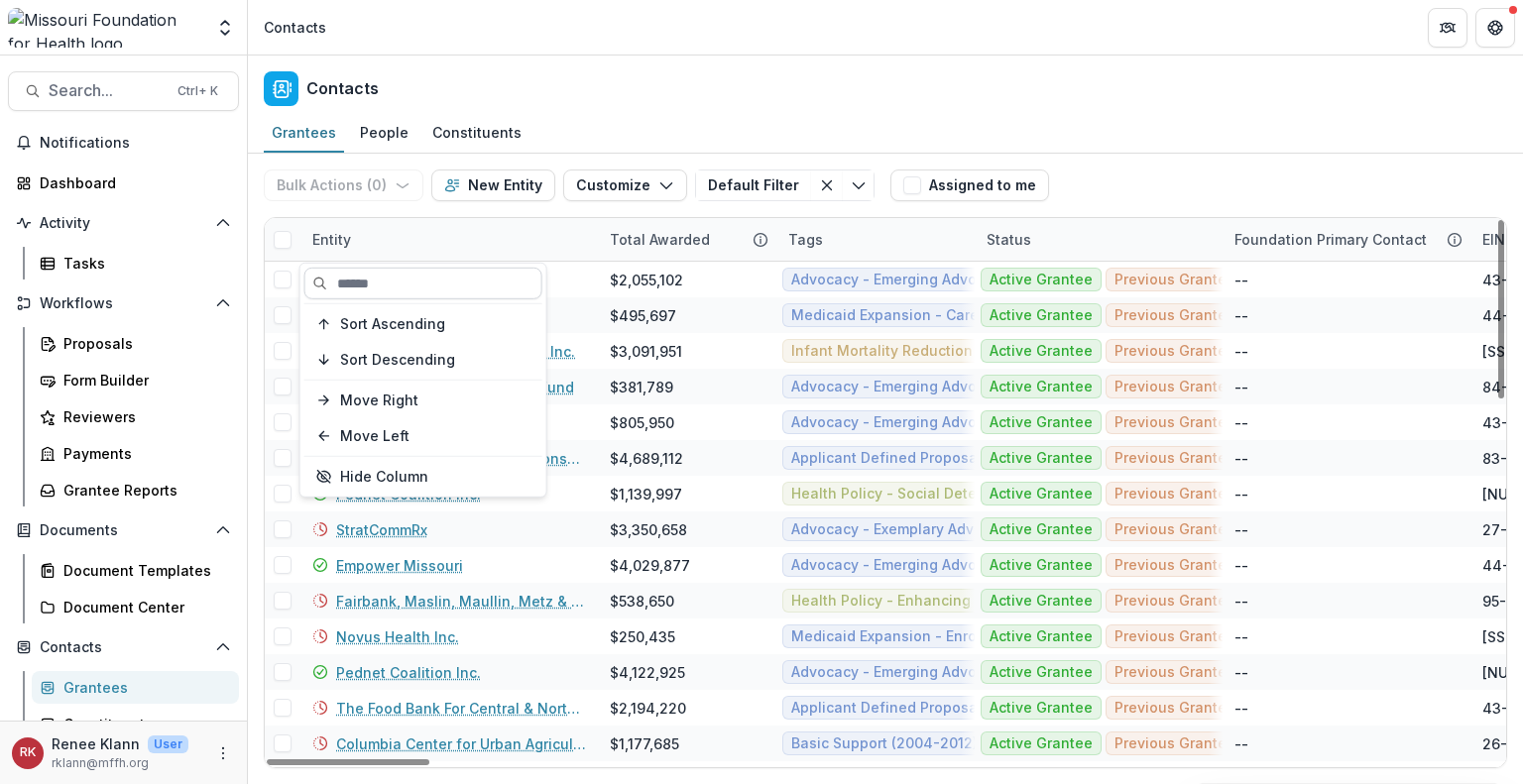 click at bounding box center (423, 283) 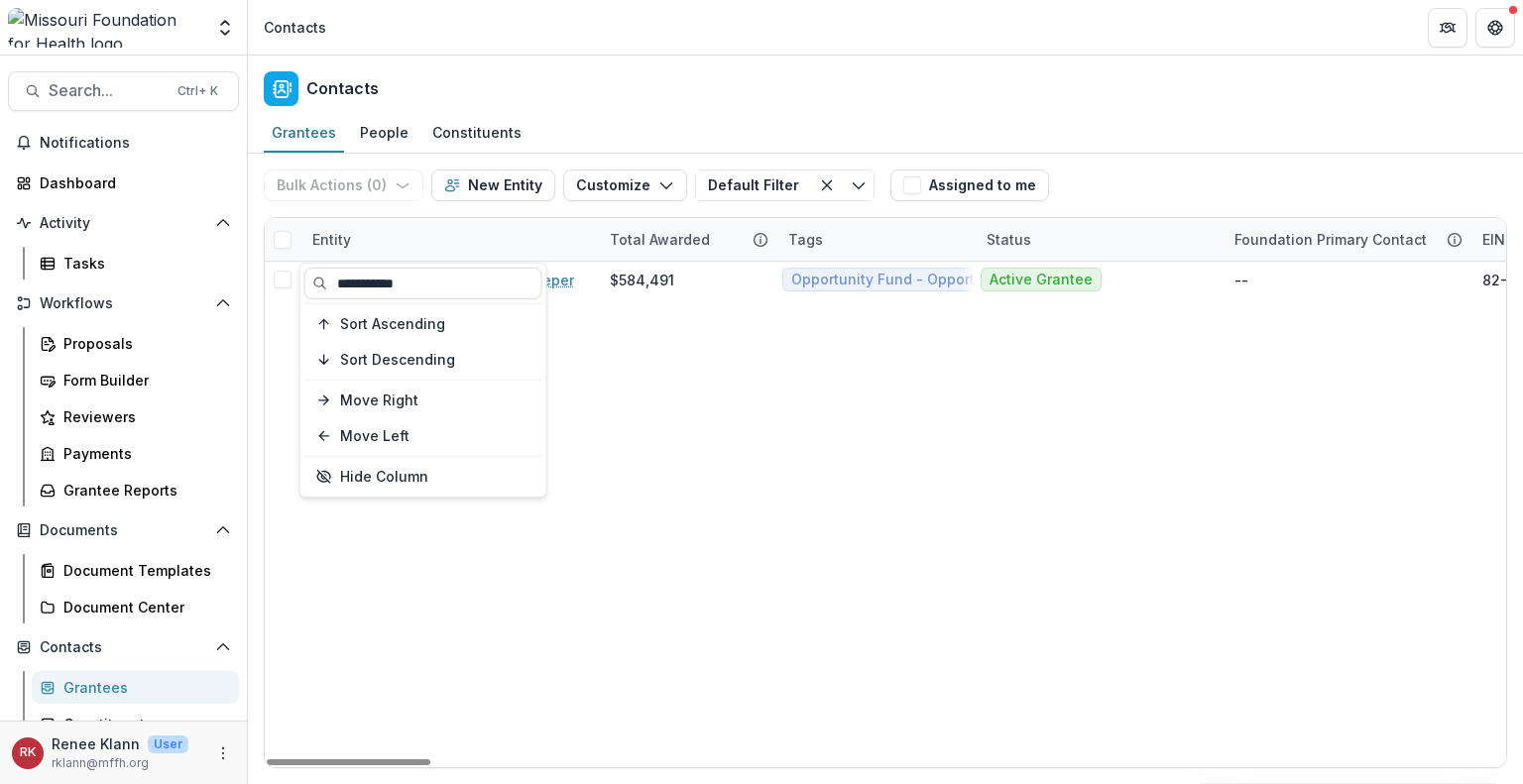type on "**********" 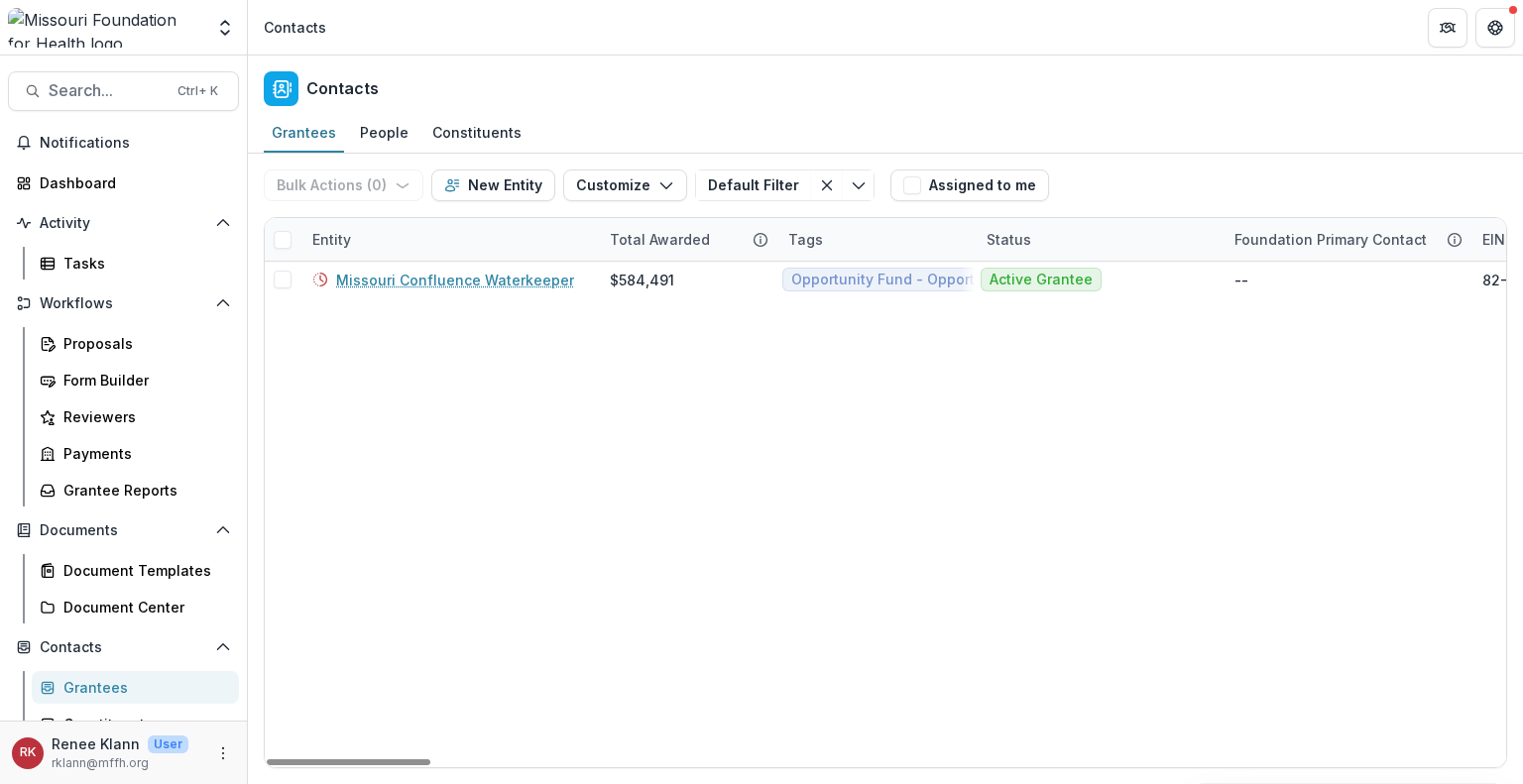 click on "Missouri Confluence Waterkeeper $584,491 Opportunity Fund - Opportunity Fund - Grants/Contracts Active Grantee -- 82-1589782 Andrew S 121 W Adams Ave St Louis MO USA 63122-4022 Organization St Louis MO" at bounding box center (4958, 514) 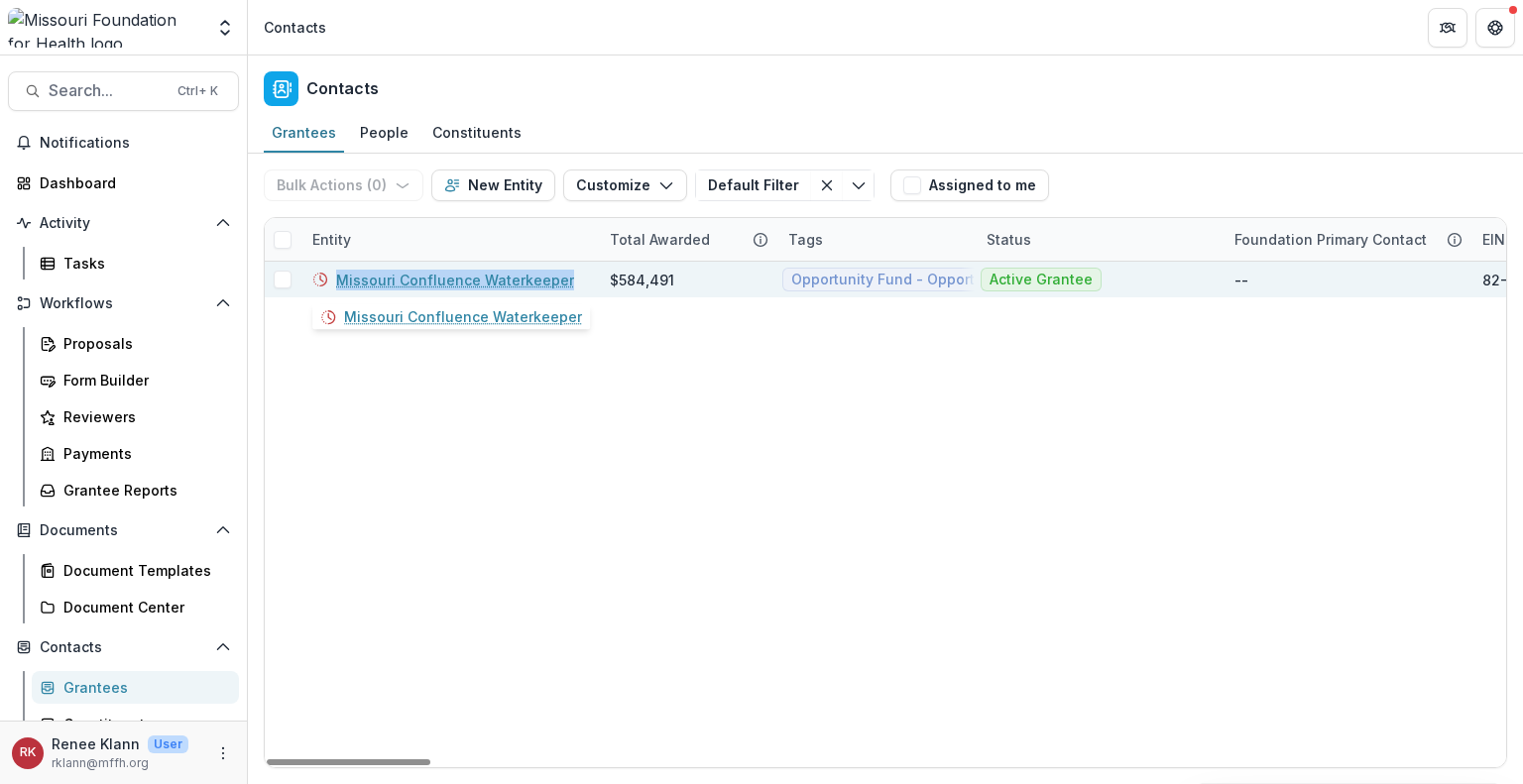 drag, startPoint x: 595, startPoint y: 281, endPoint x: 336, endPoint y: 271, distance: 259.193 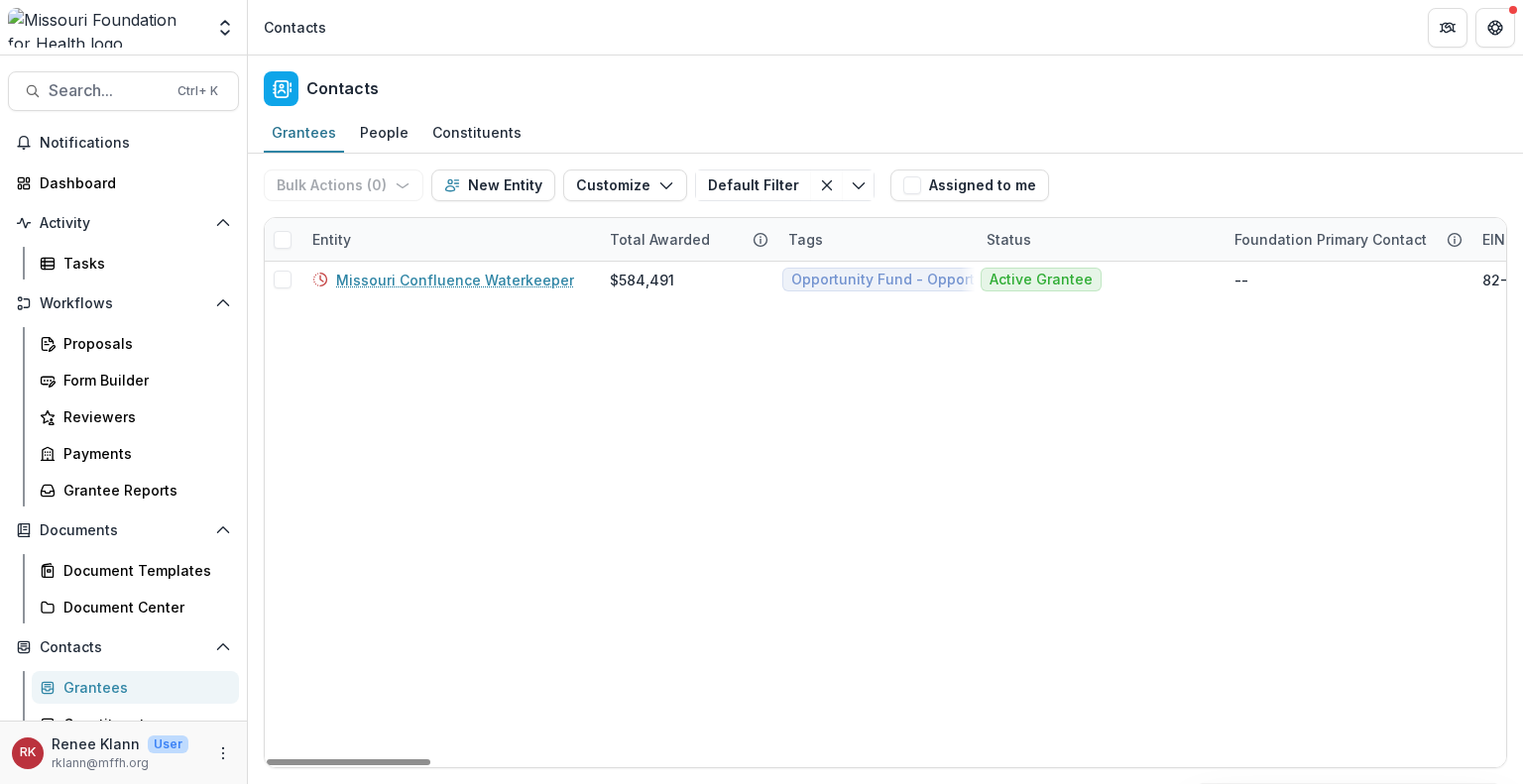 click on "Missouri Confluence Waterkeeper $584,491 Opportunity Fund - Opportunity Fund - Grants/Contracts Active Grantee -- 82-1589782 Andrew S 121 W Adams Ave St Louis MO USA 63122-4022 Organization St Louis MO" at bounding box center (4958, 514) 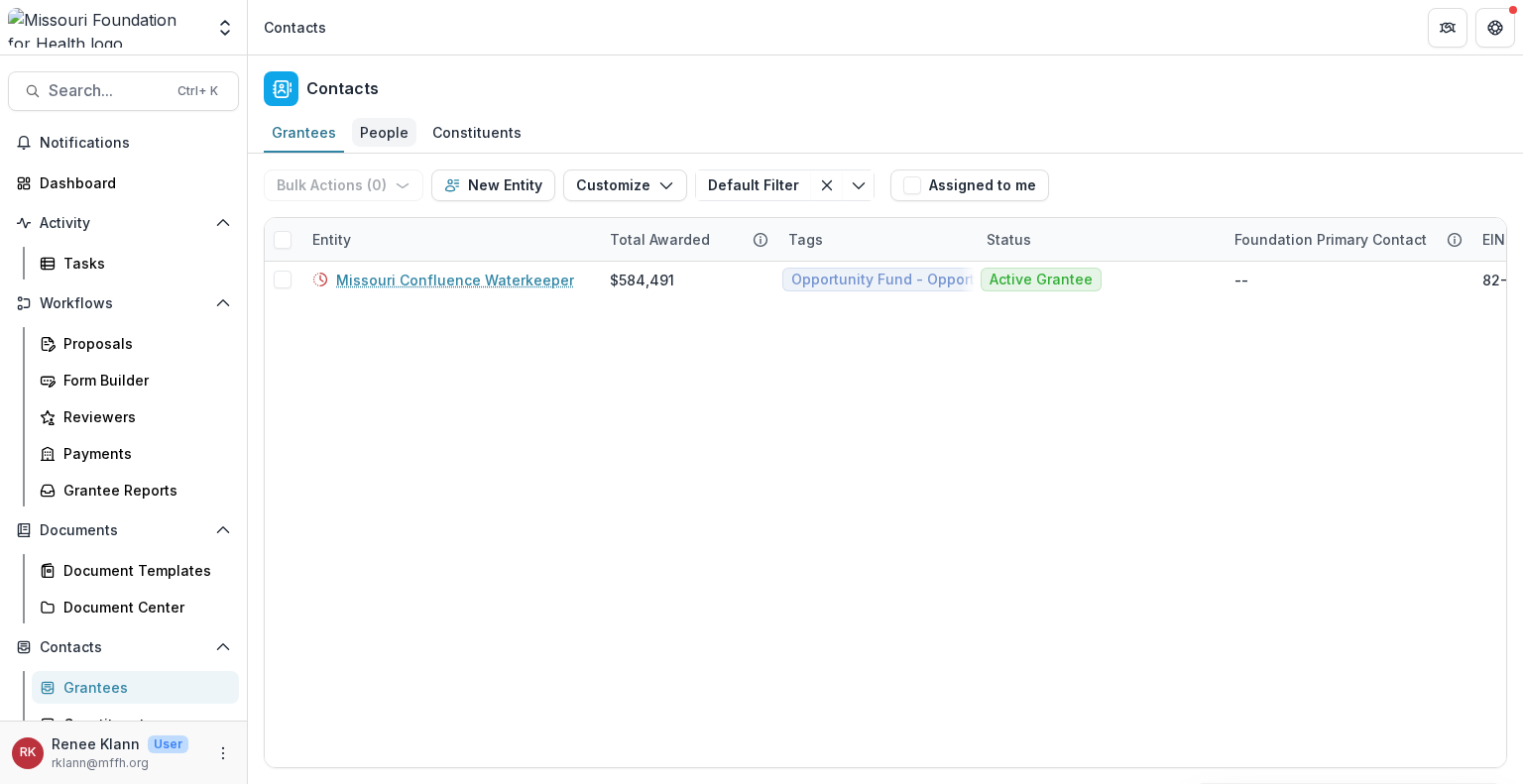 click on "People" at bounding box center [384, 132] 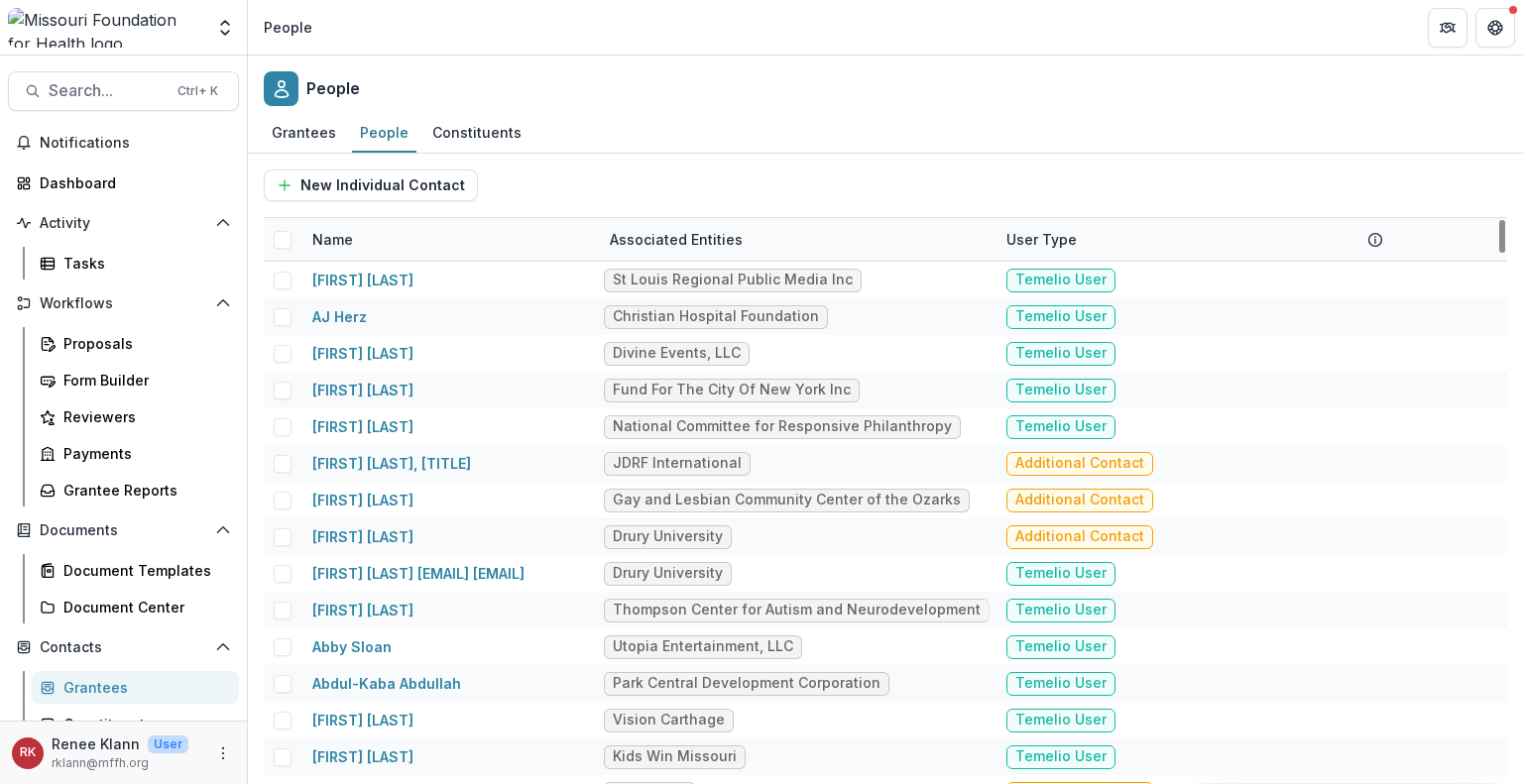 click on "Name" at bounding box center (332, 239) 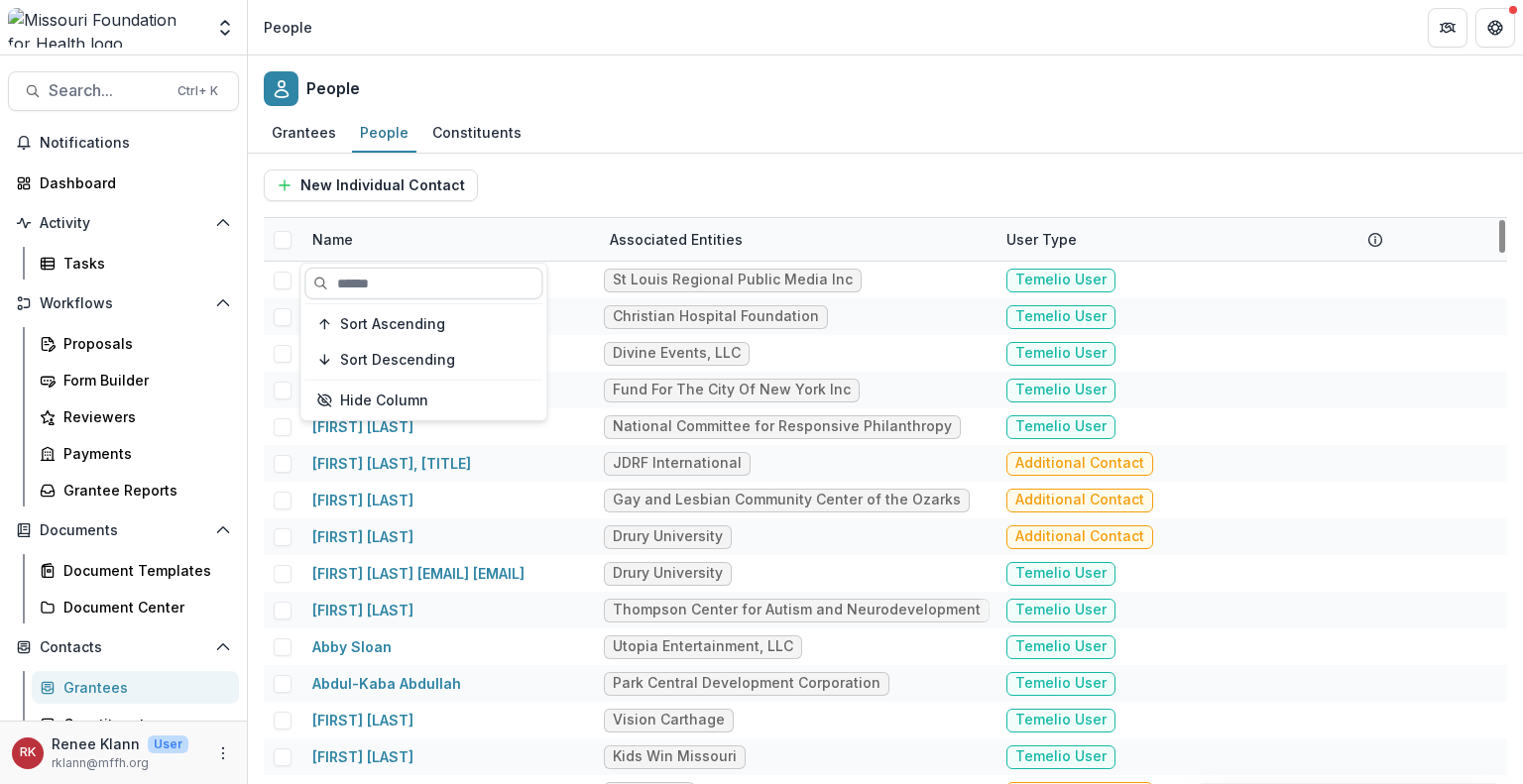 click at bounding box center [423, 283] 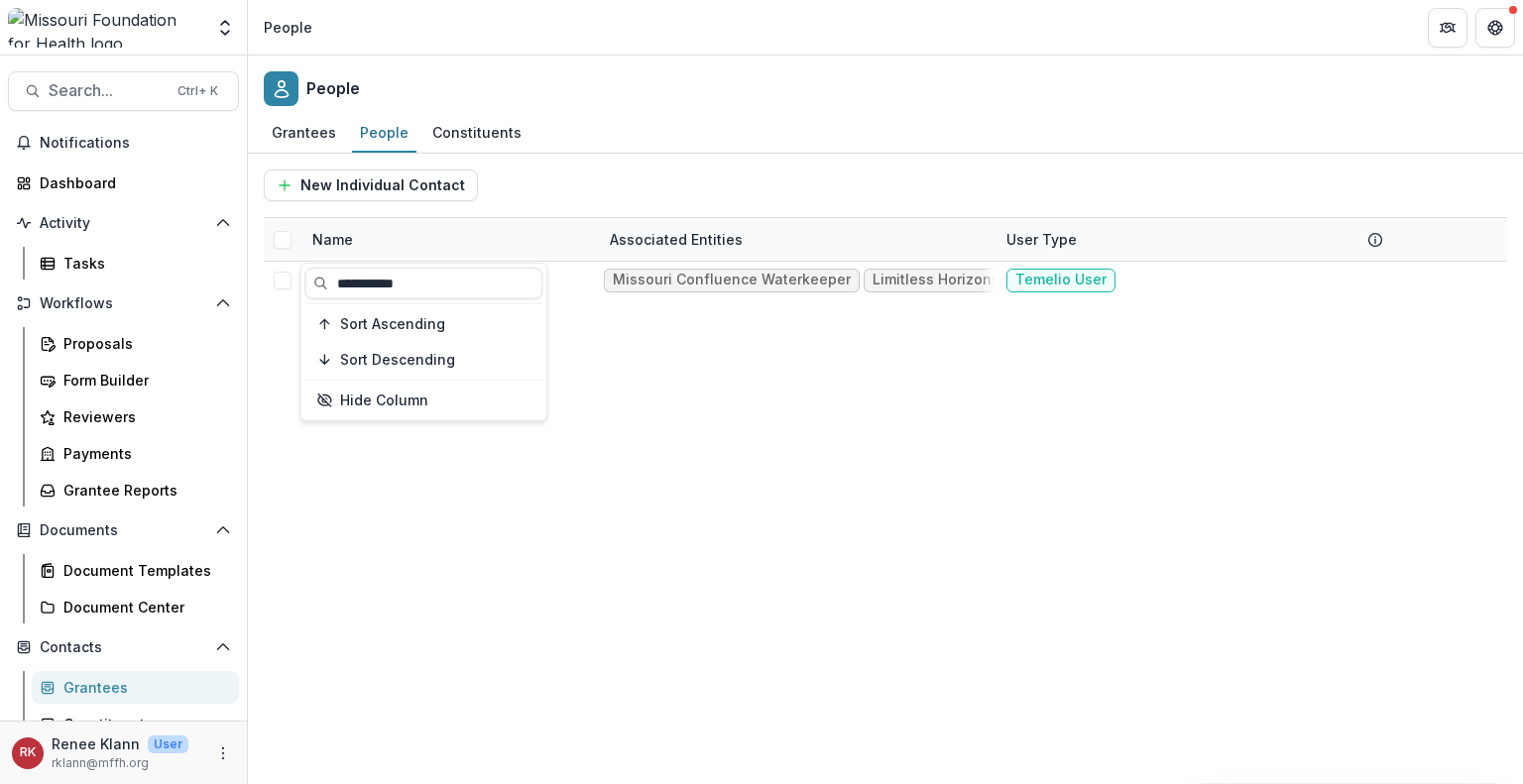 type on "**********" 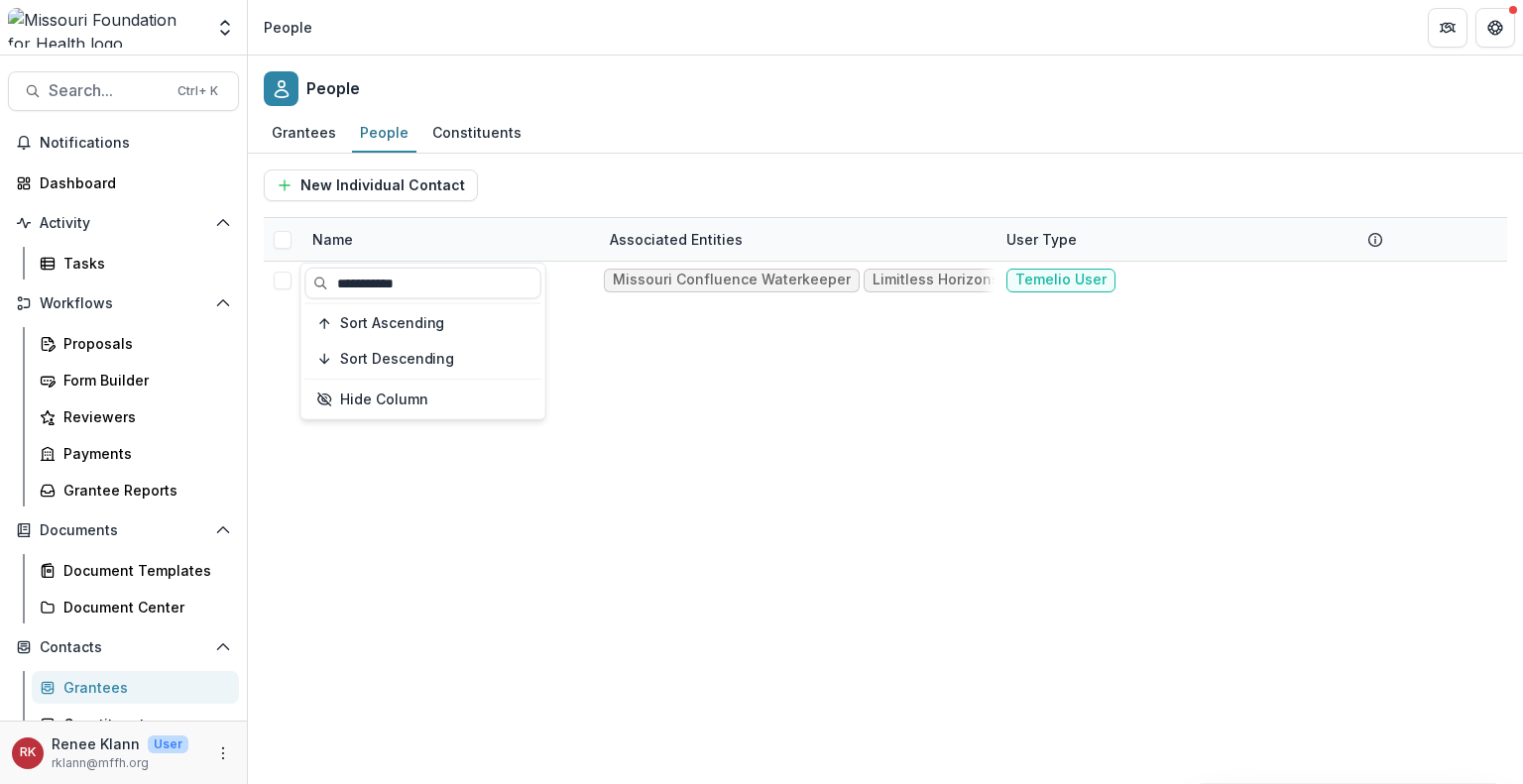 click on "Andrew Shaughnessy Missouri Confluence Waterkeeper Limitless Horizons Consulting LLC Temelio User" at bounding box center [885, 522] 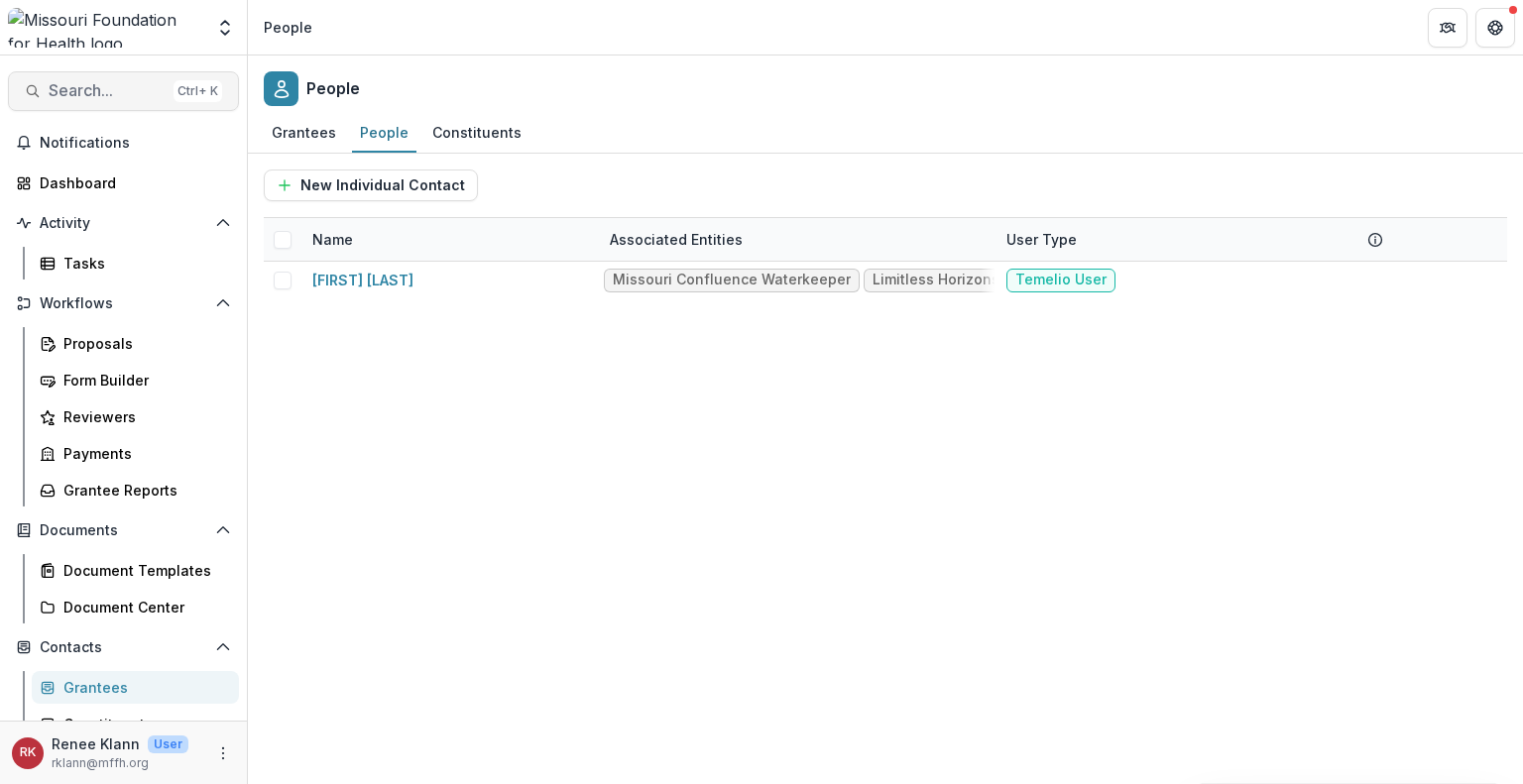click on "Search... Ctrl  + K" at bounding box center (123, 91) 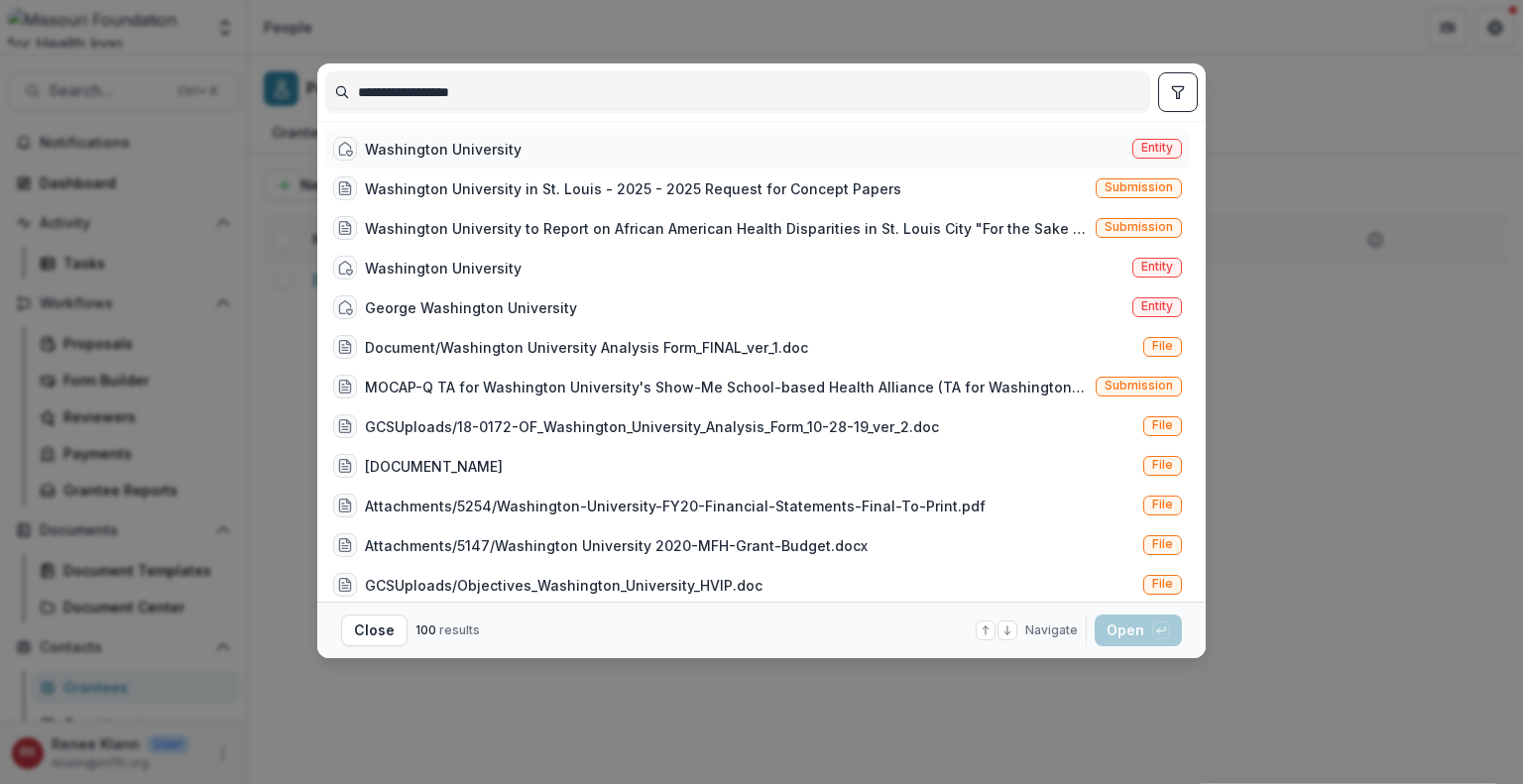 type on "**********" 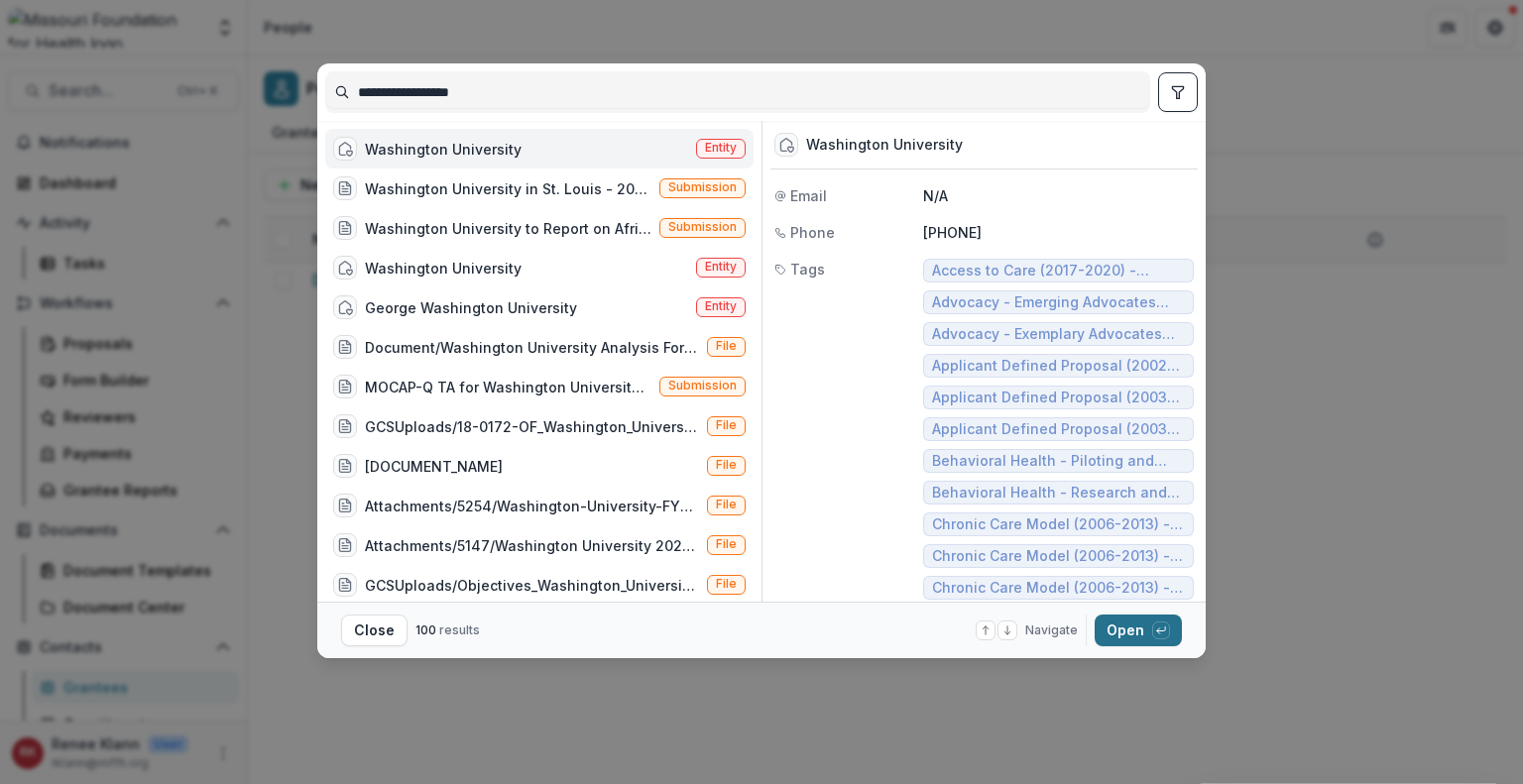 click on "Open with enter key" at bounding box center [1138, 630] 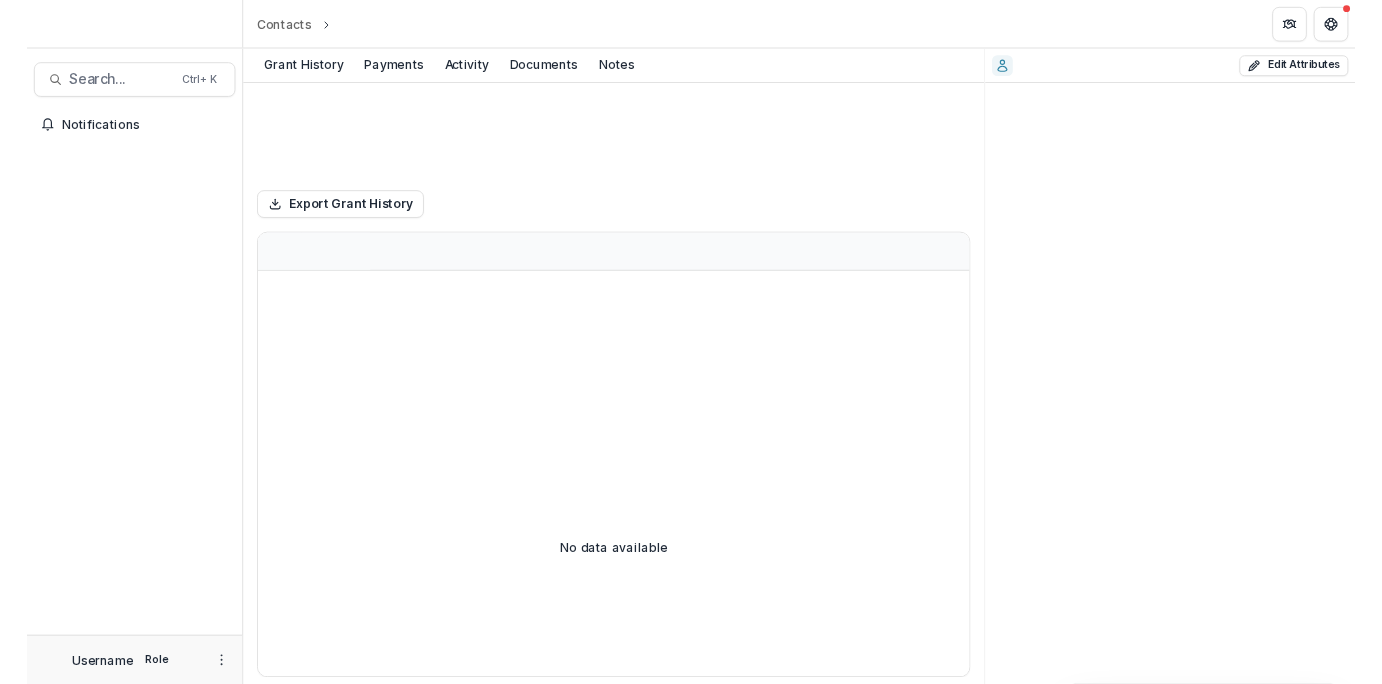 scroll, scrollTop: 0, scrollLeft: 0, axis: both 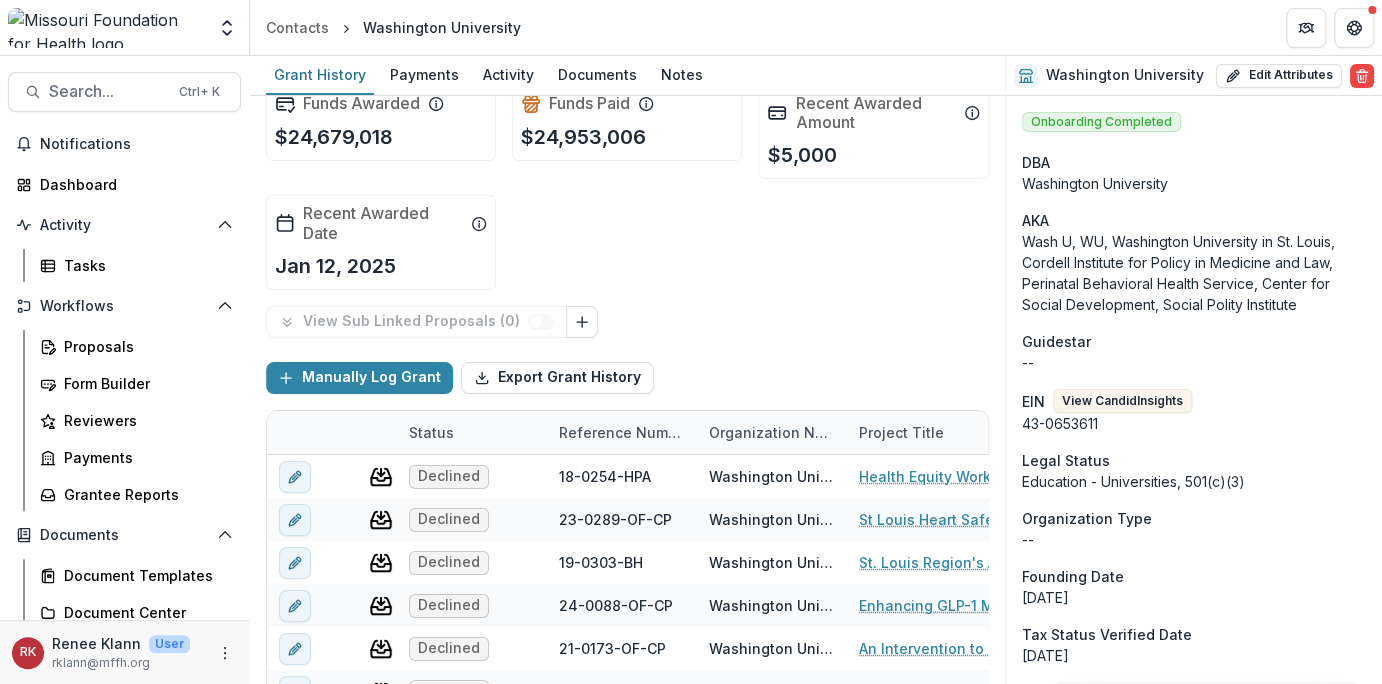 click on "AKA" at bounding box center (1194, 220) 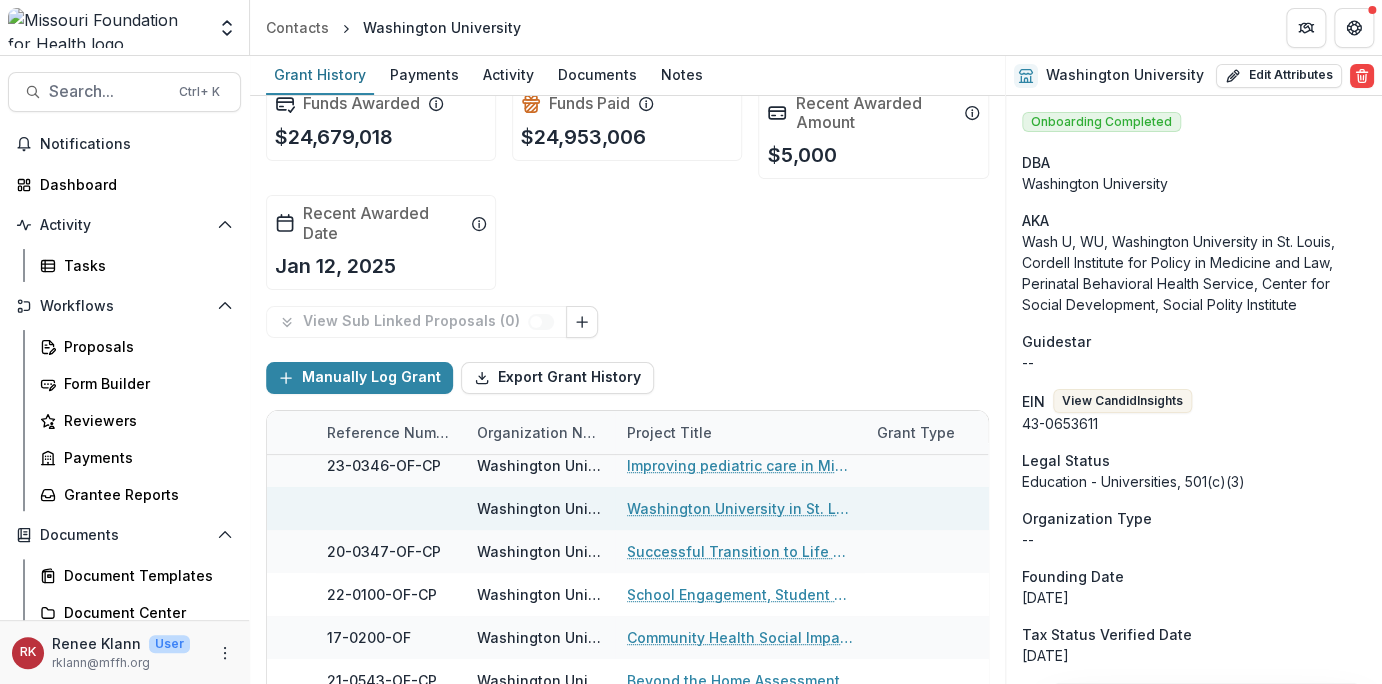scroll, scrollTop: 312, scrollLeft: 0, axis: vertical 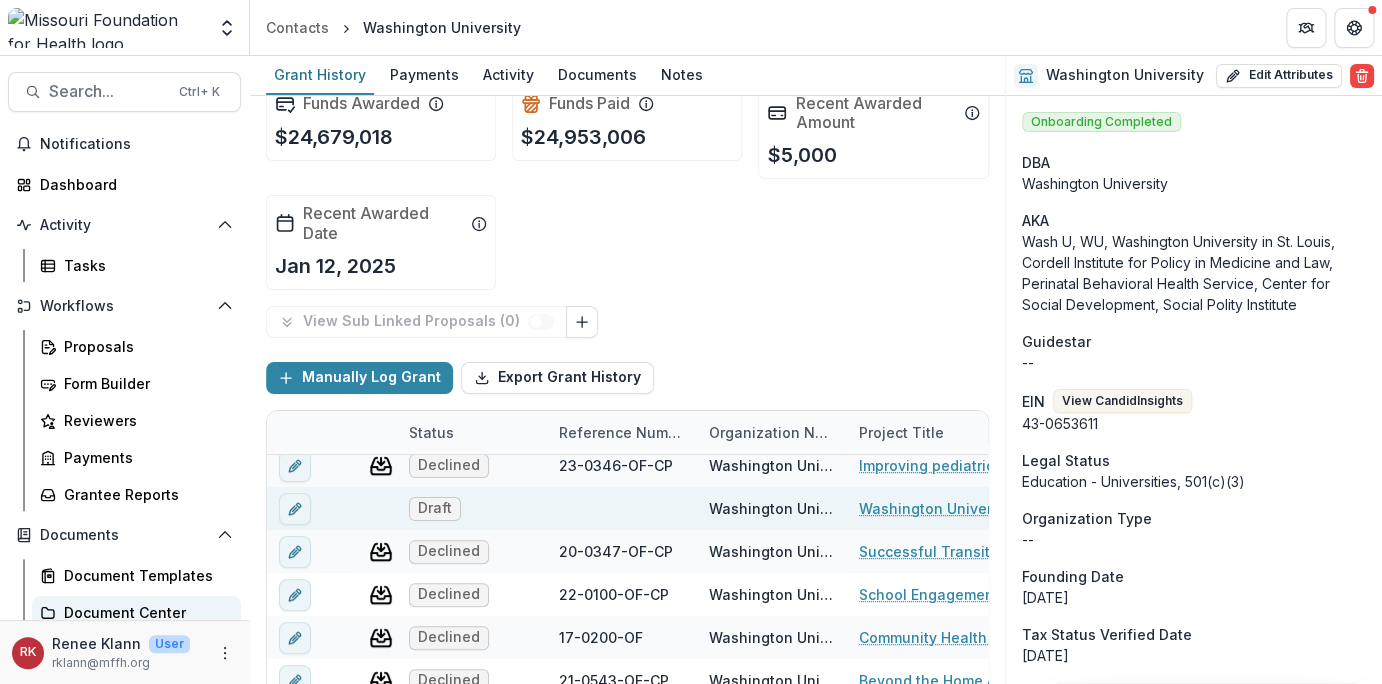 click on "Document Center" at bounding box center (144, 612) 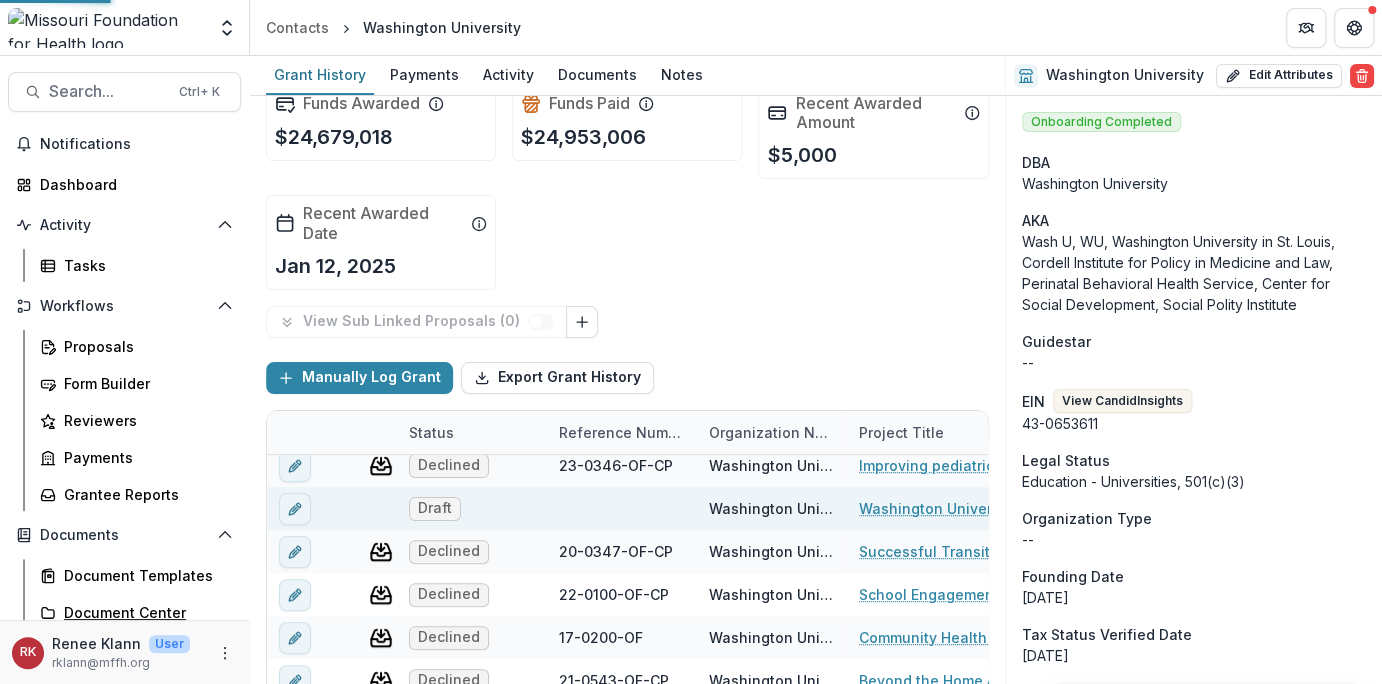 scroll, scrollTop: 318, scrollLeft: 0, axis: vertical 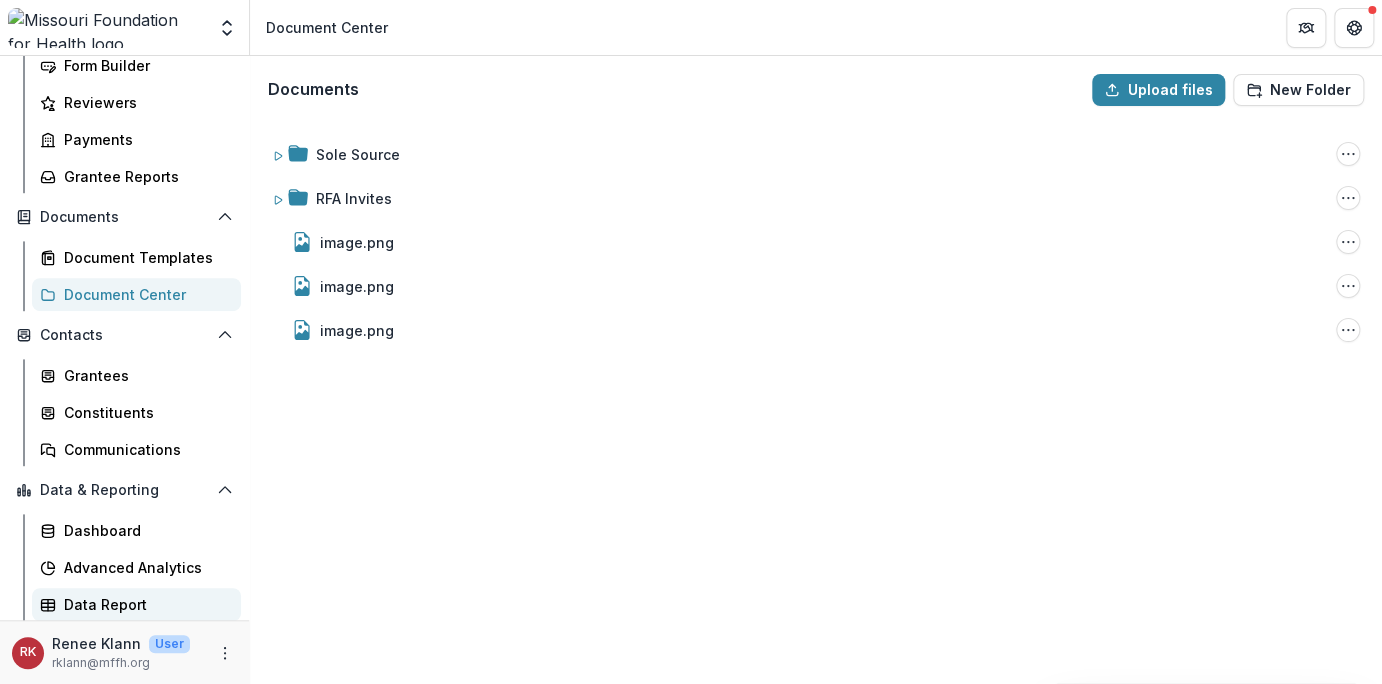 drag, startPoint x: 1200, startPoint y: 510, endPoint x: 94, endPoint y: 608, distance: 1110.3333 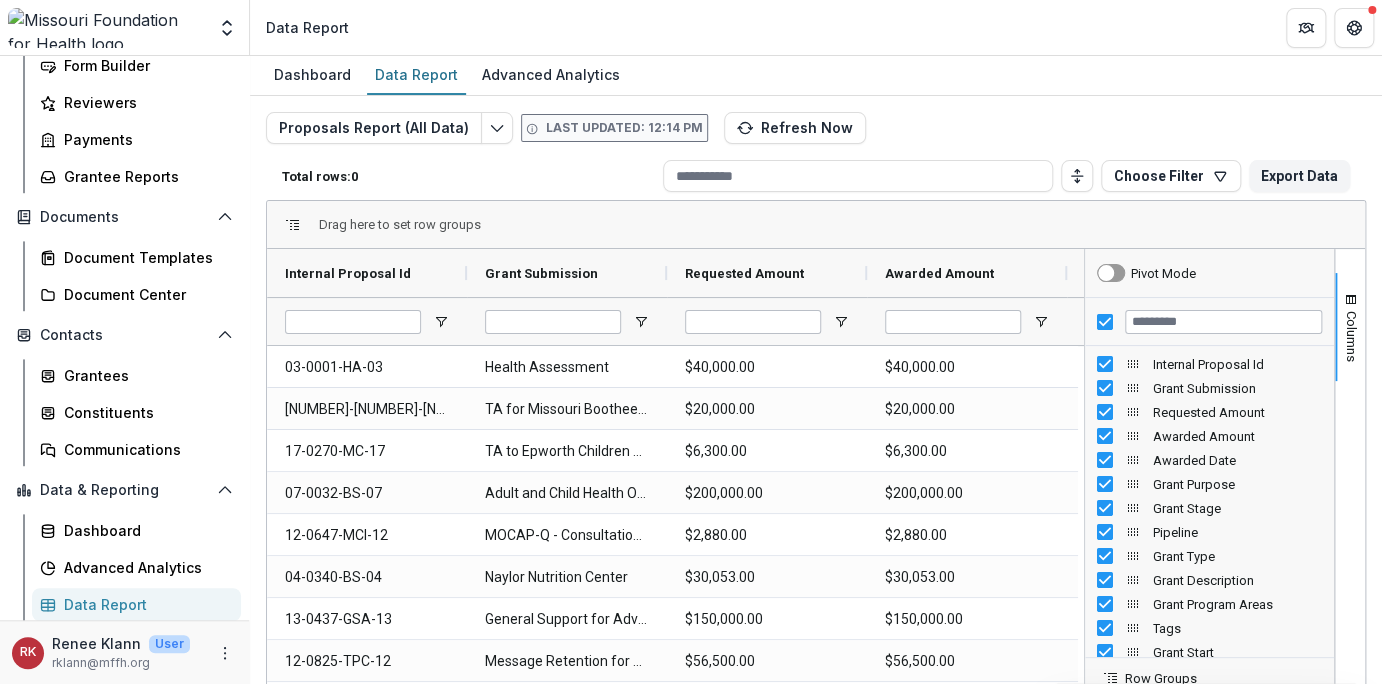 drag, startPoint x: 1220, startPoint y: 119, endPoint x: 1201, endPoint y: 123, distance: 19.416489 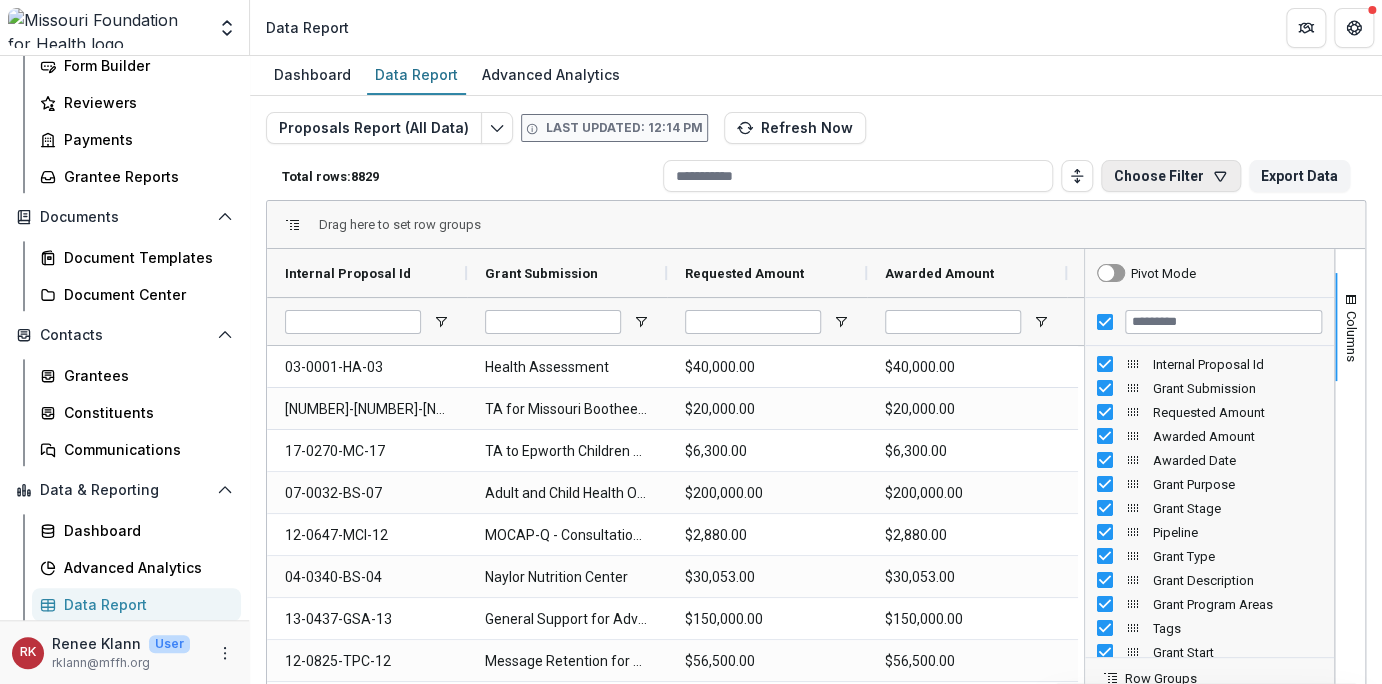 click on "Choose Filter" at bounding box center [1171, 176] 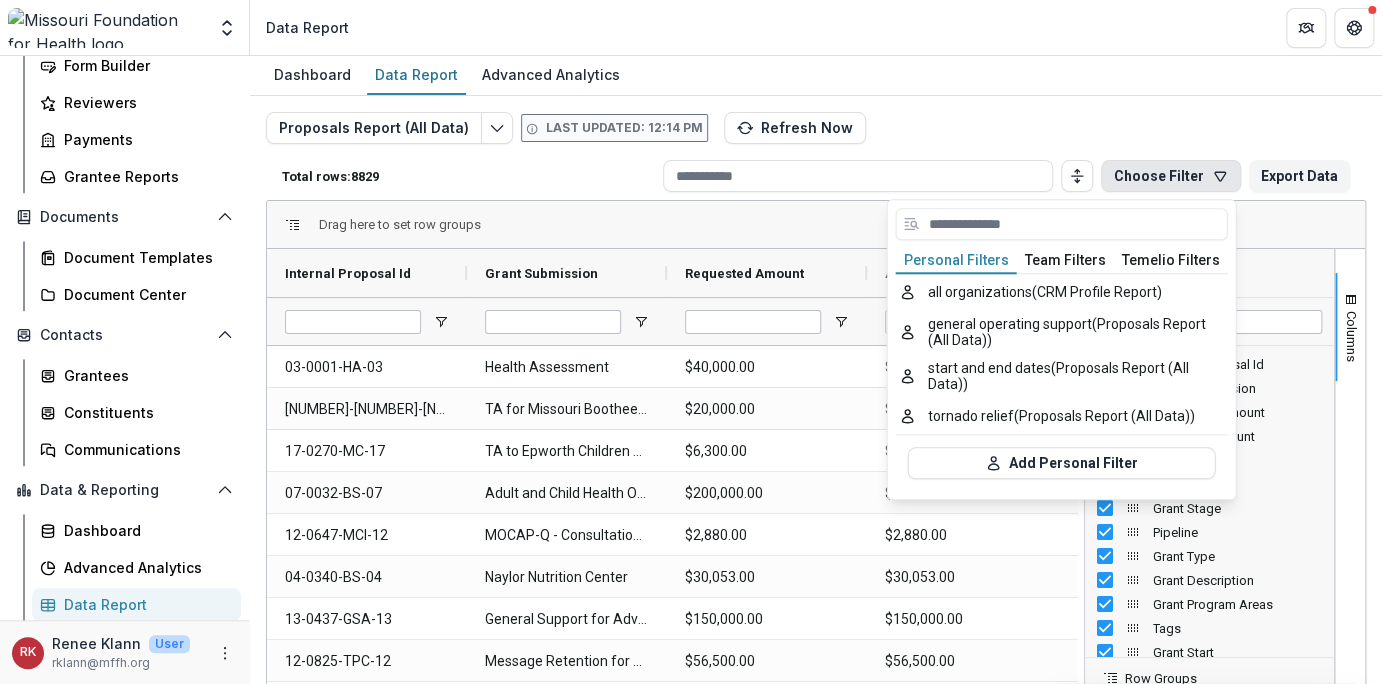 click at bounding box center (1061, 228) 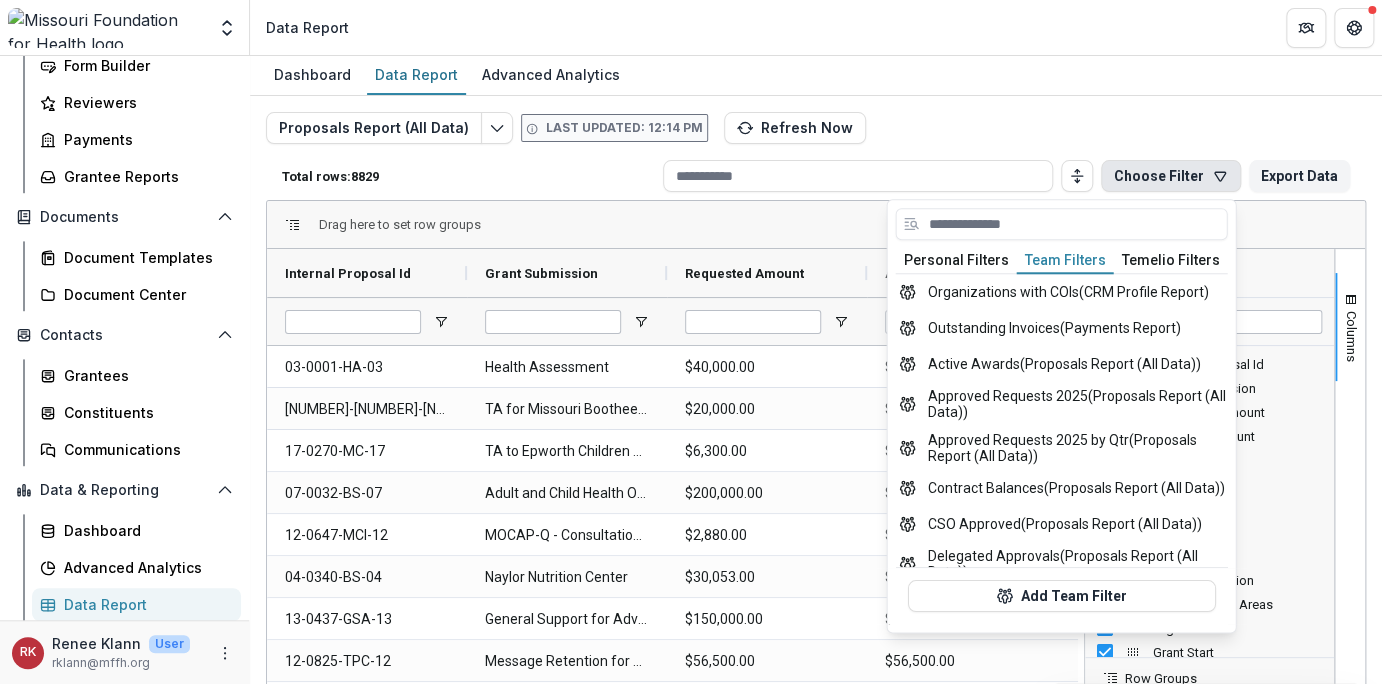 click on "Team Filters" at bounding box center [1064, 261] 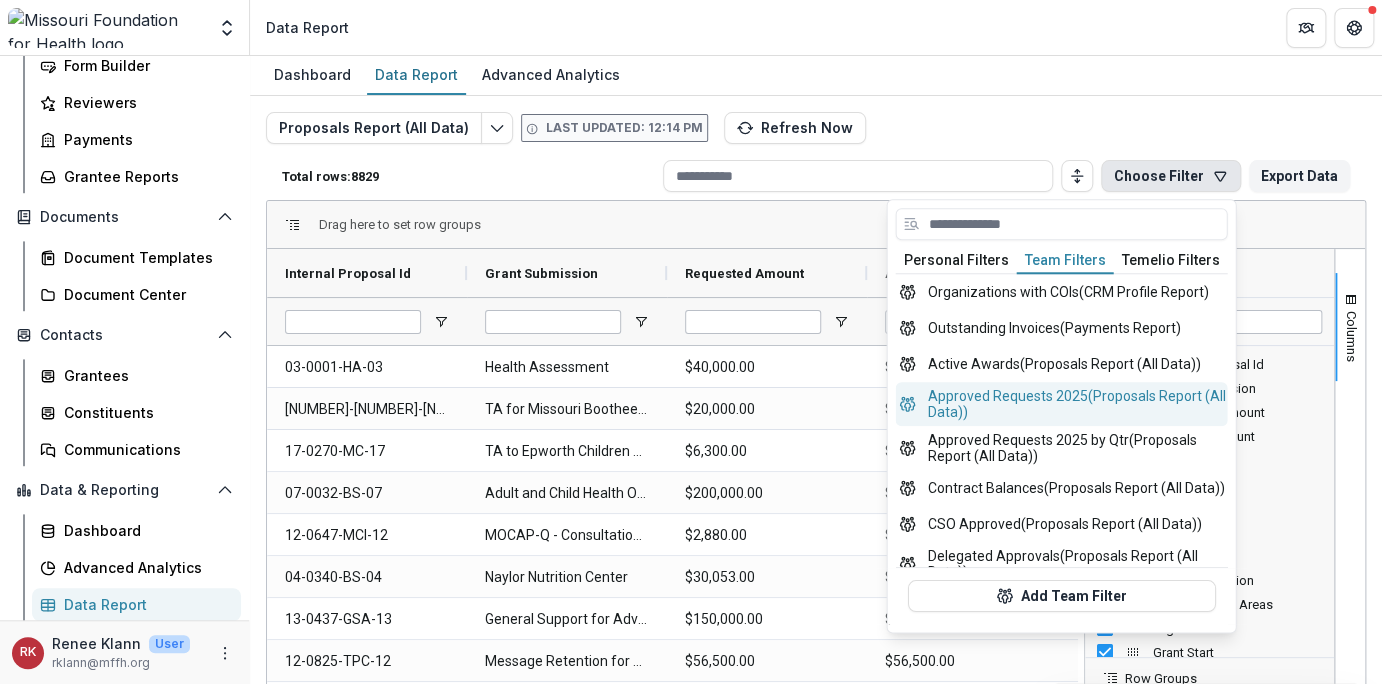 scroll, scrollTop: 624, scrollLeft: 0, axis: vertical 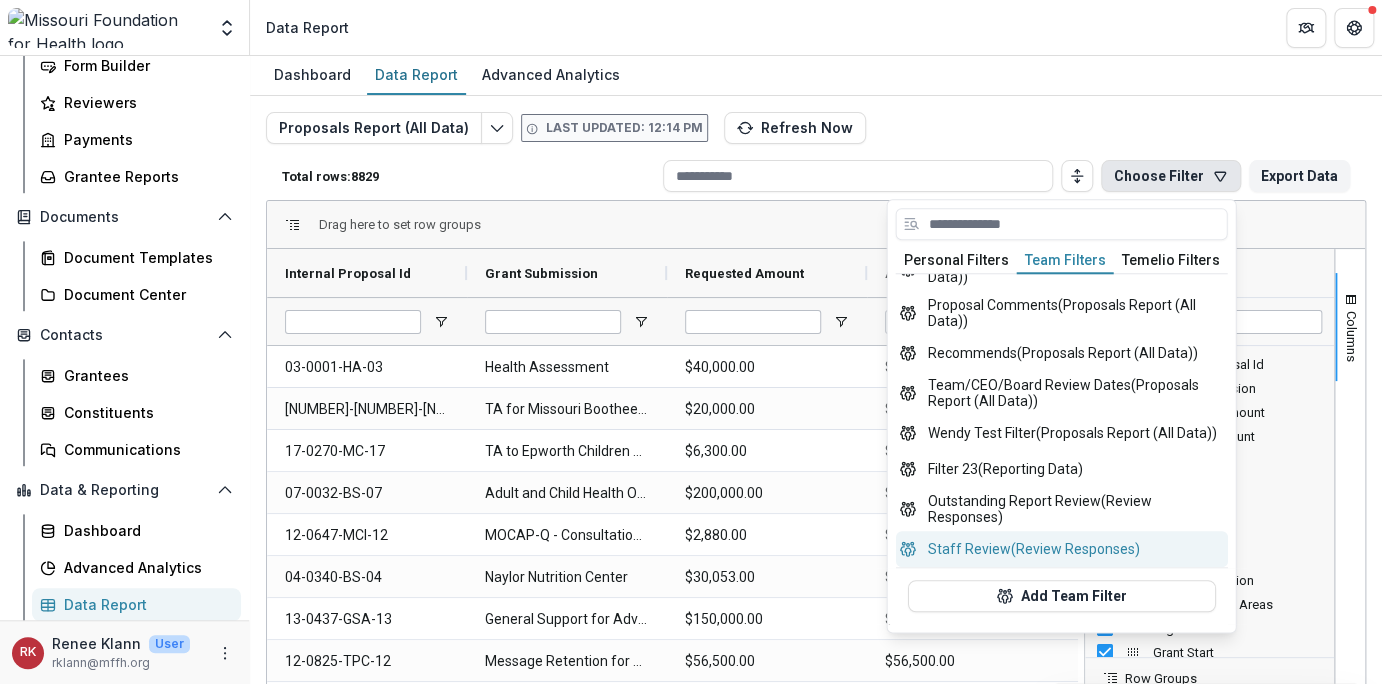 click on "Staff Review  (Review Responses)" at bounding box center (1061, 549) 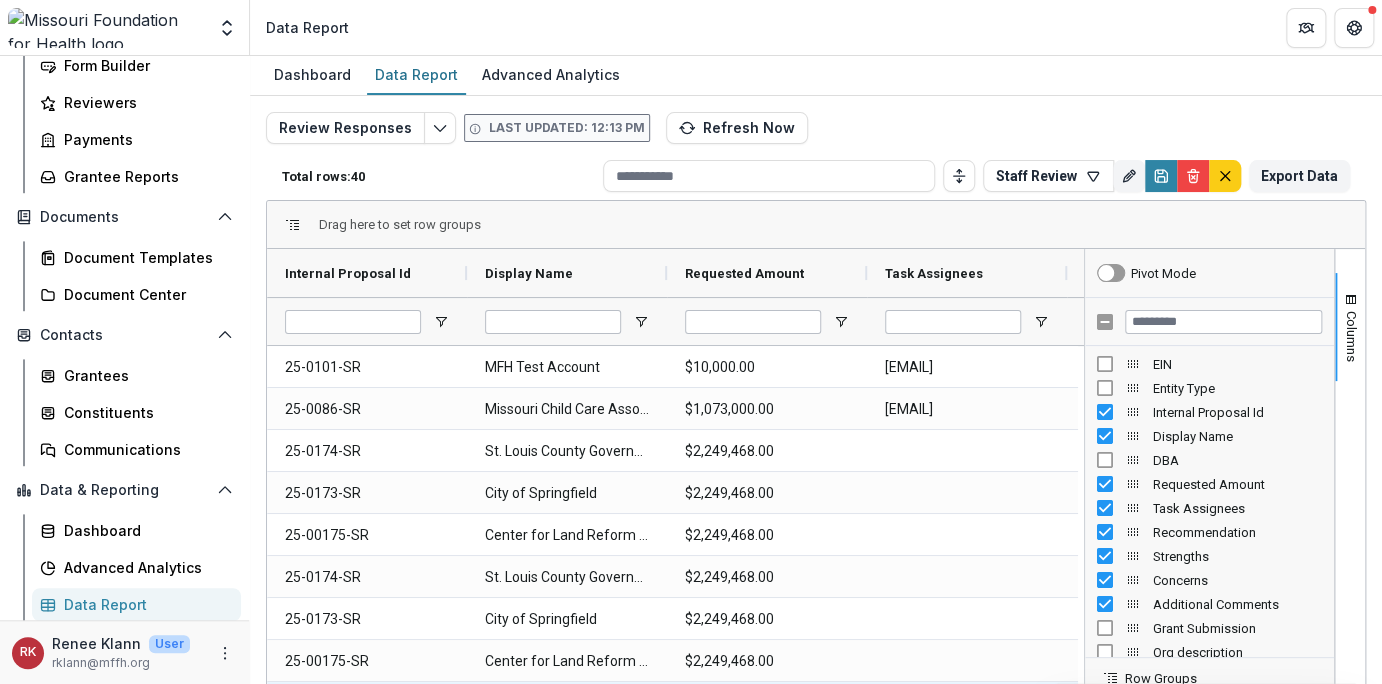 scroll, scrollTop: 316, scrollLeft: 0, axis: vertical 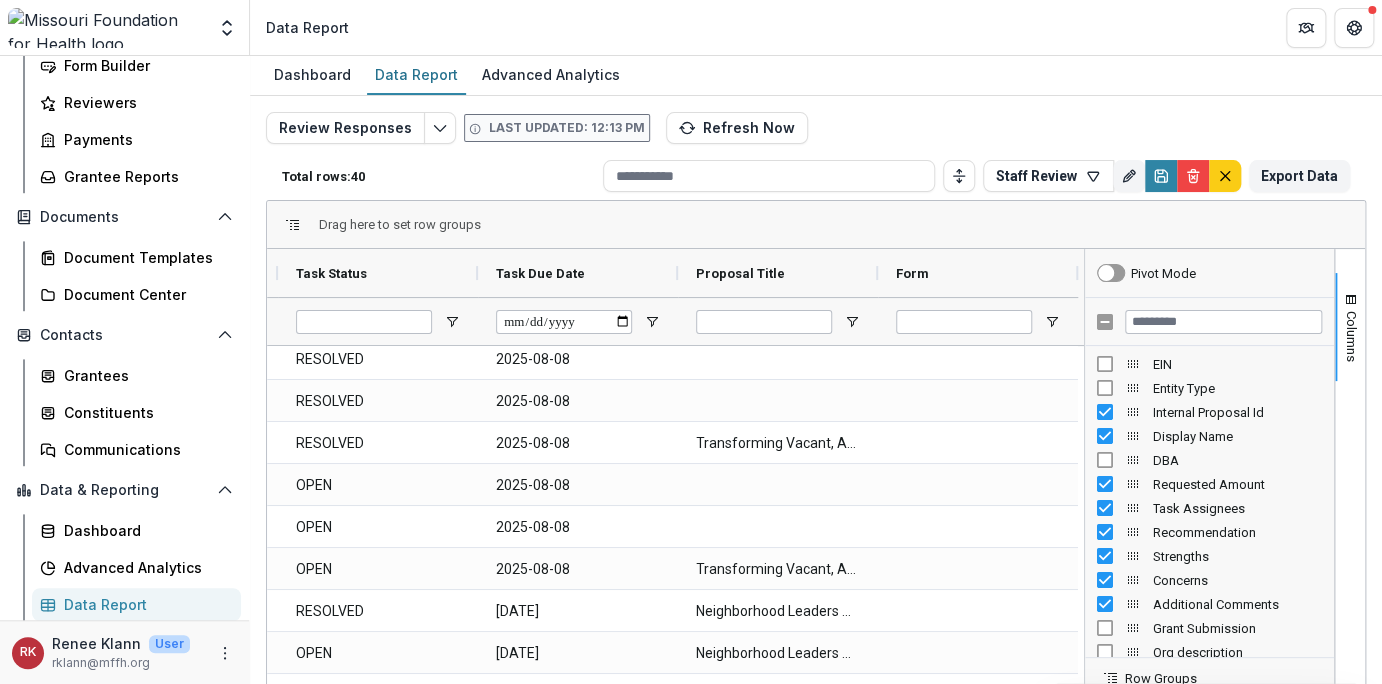 click on "Review Responses Last updated: 12:13 PM Refresh Now Total rows:  40 Staff Review Personal Filters Team Filters Temelio Filters all organizations  (CRM Profile Report) general operating support  (Proposals Report (All Data)) start and end dates  (Proposals Report (All Data)) tornado relief  (Proposals Report (All Data)) Add Personal Filter Organizations with COIs  (CRM Profile Report) Outstanding Invoices  (Payments Report) Active Awards  (Proposals Report (All Data)) Approved Requests 2025  (Proposals Report (All Data)) Approved Requests 2025 by Qtr  (Proposals Report (All Data)) Contract Balances  (Proposals Report (All Data)) CSO Approved  (Proposals Report (All Data)) Delegated Approvals  (Proposals Report (All Data)) DLS Default  (Proposals Report (All Data)) Executive Team Review  (Proposals Report (All Data)) Filter 26  (Proposals Report (All Data)) Grant Metadata  (Proposals Report (All Data)) Intake Review Pull  (Proposals Report (All Data)) JFC View  (Proposals Report (All Data)) Non-Recommends  ( )" at bounding box center [816, 482] 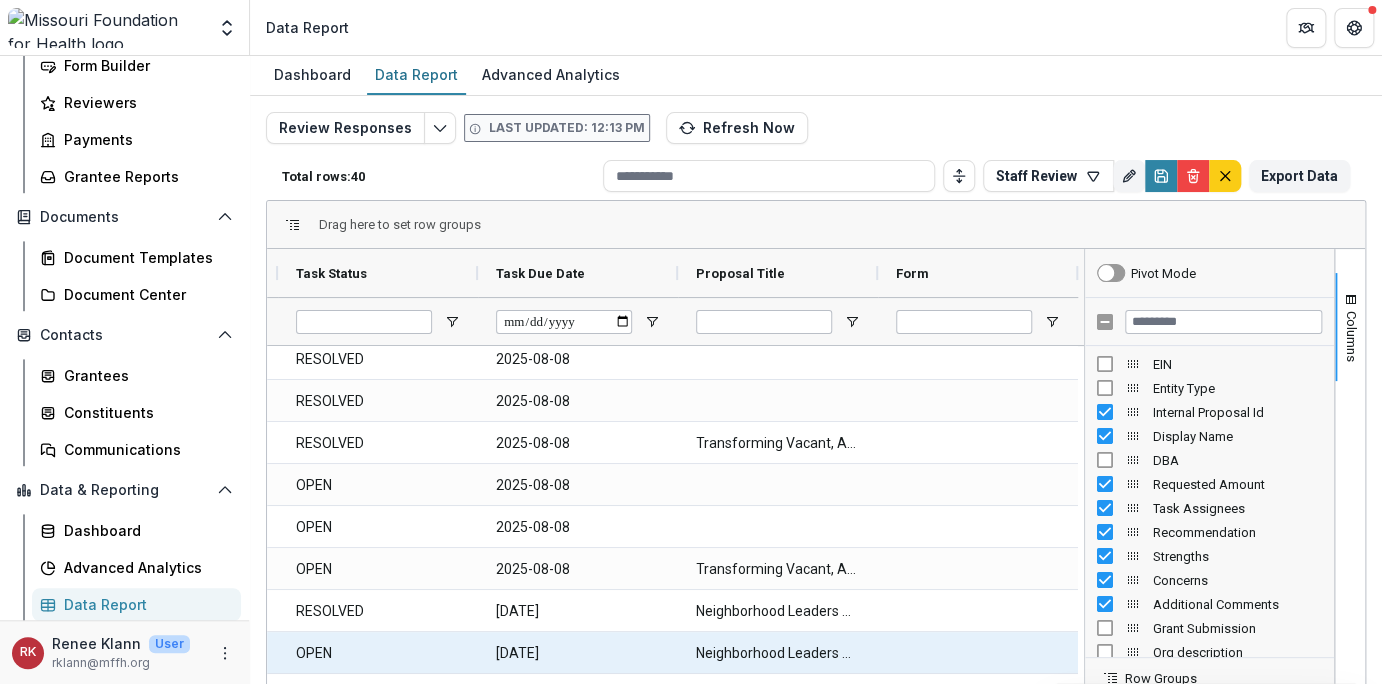 scroll, scrollTop: 620, scrollLeft: 0, axis: vertical 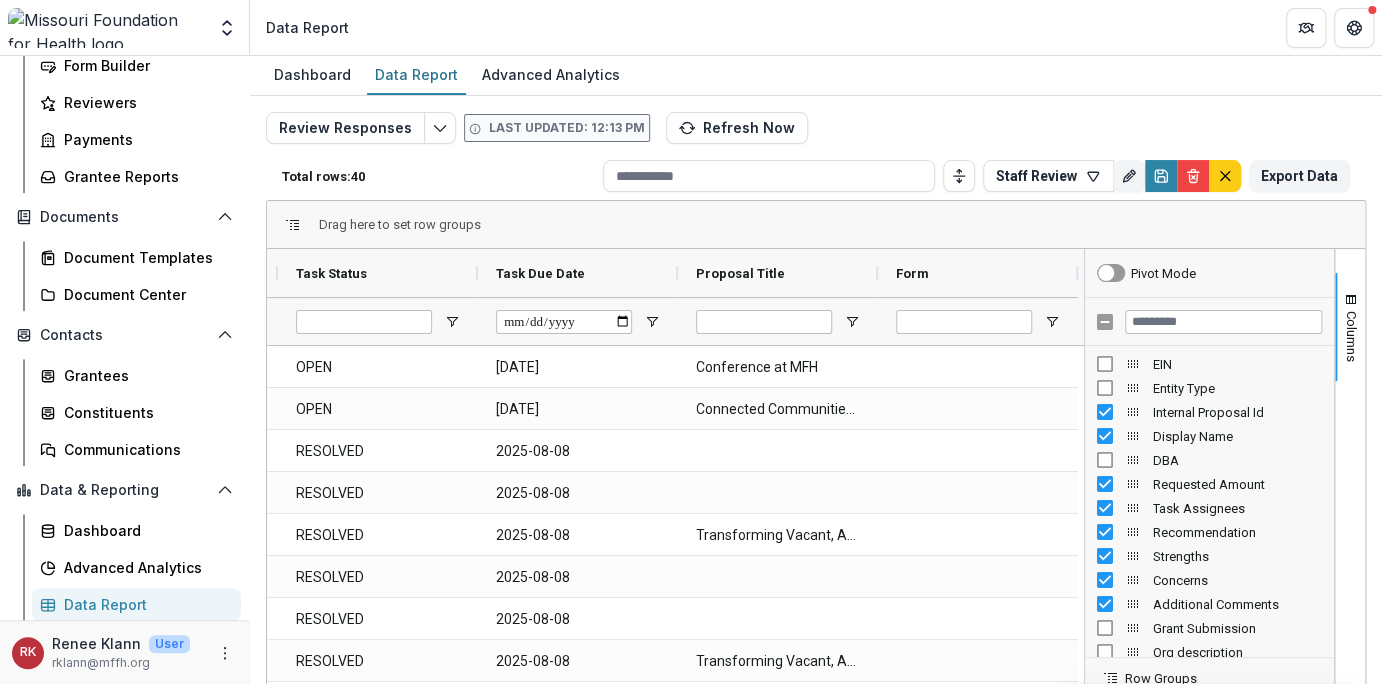 click on "Dashboard Data Report Advanced Analytics" at bounding box center (816, 76) 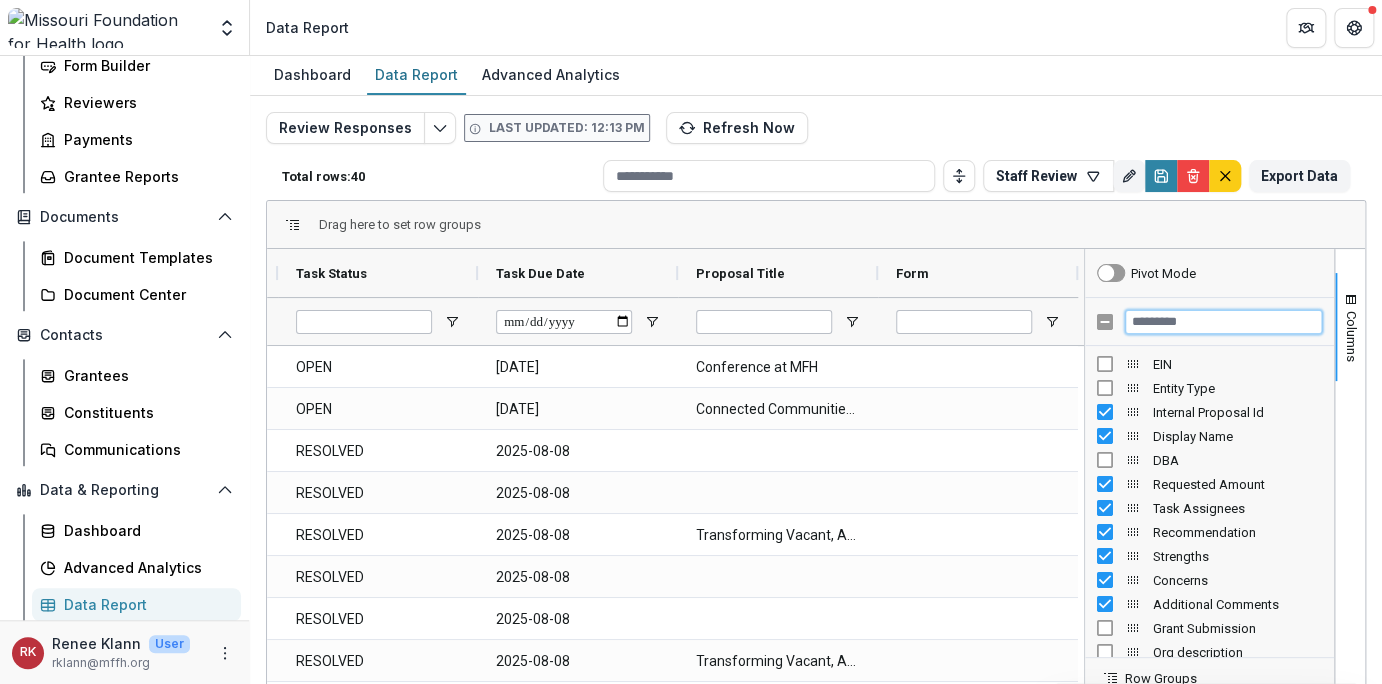 click at bounding box center [1223, 322] 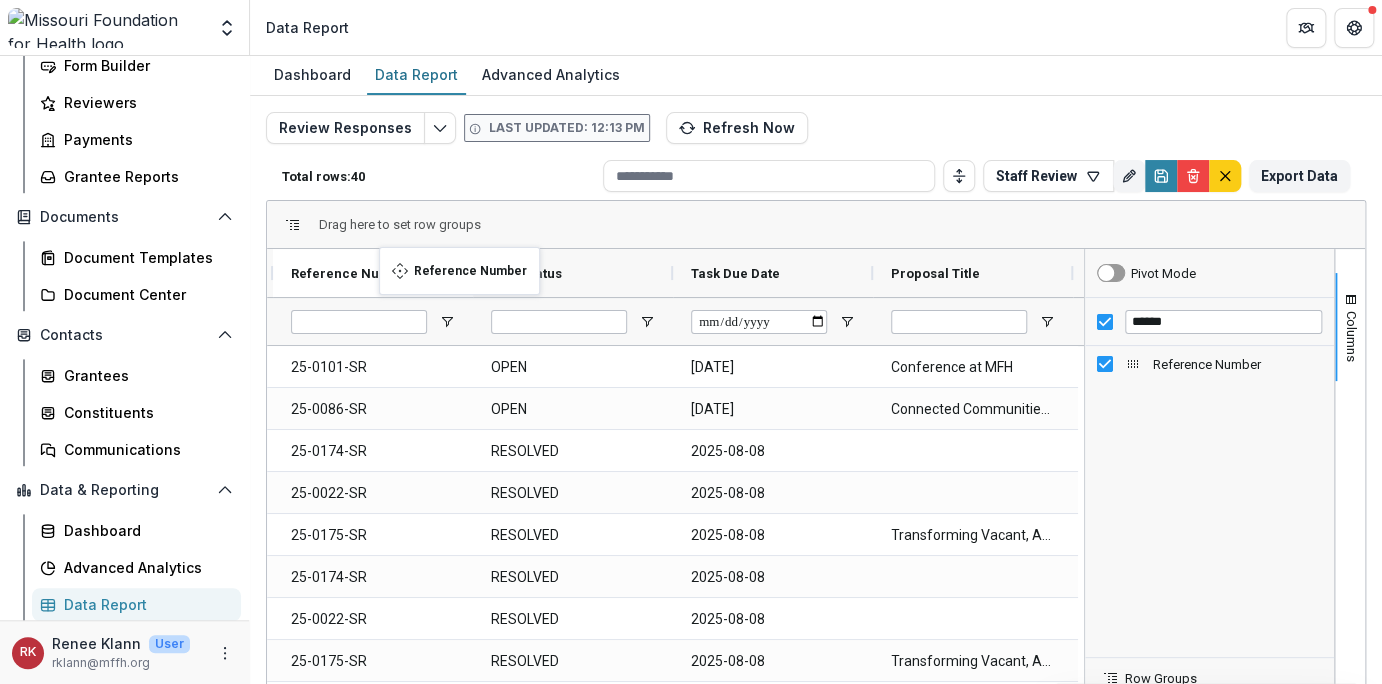 drag, startPoint x: 746, startPoint y: 276, endPoint x: 384, endPoint y: 259, distance: 362.39896 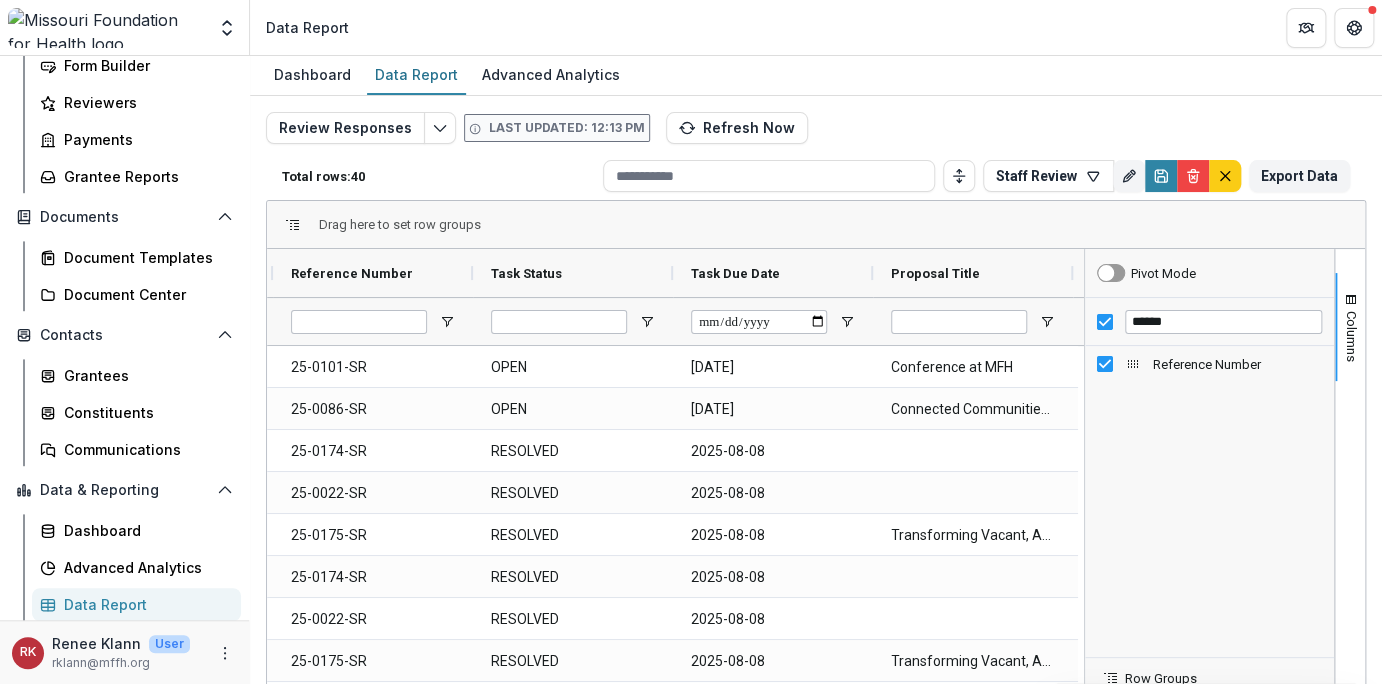 click on "Reference Number" at bounding box center [1209, 501] 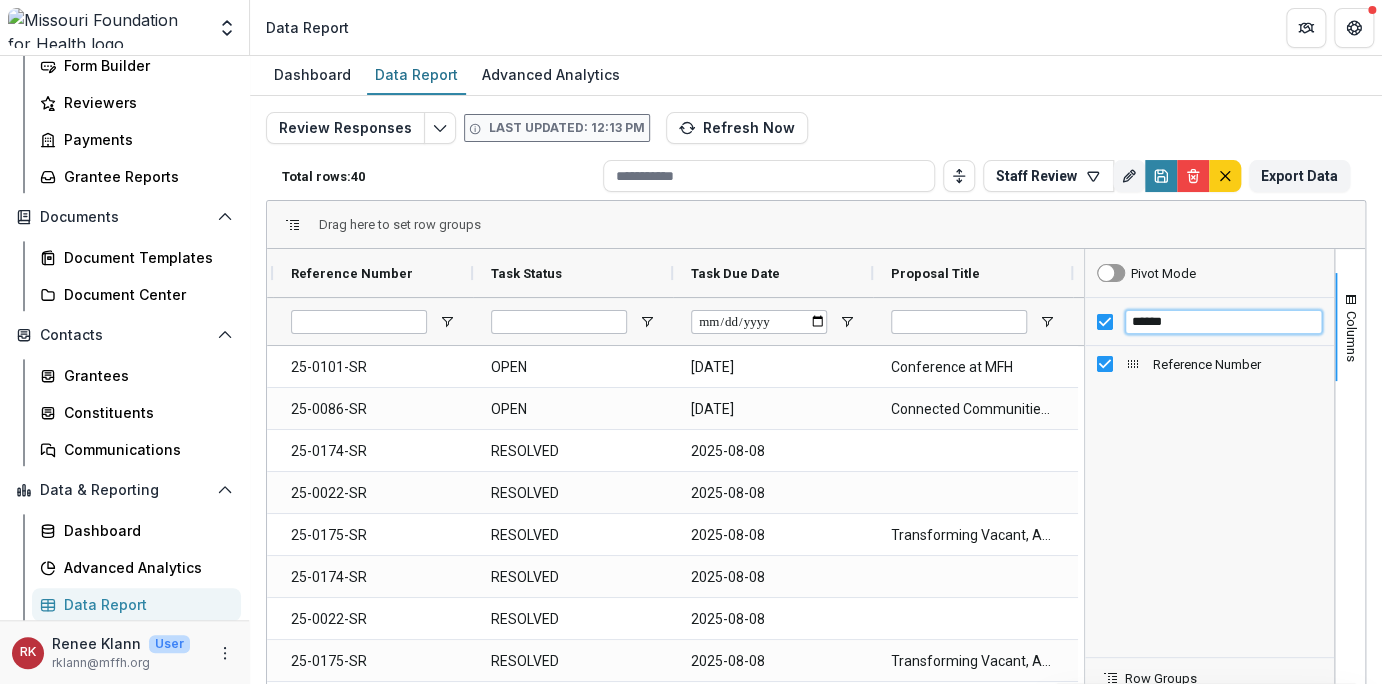 drag, startPoint x: 1175, startPoint y: 320, endPoint x: 1069, endPoint y: 316, distance: 106.07545 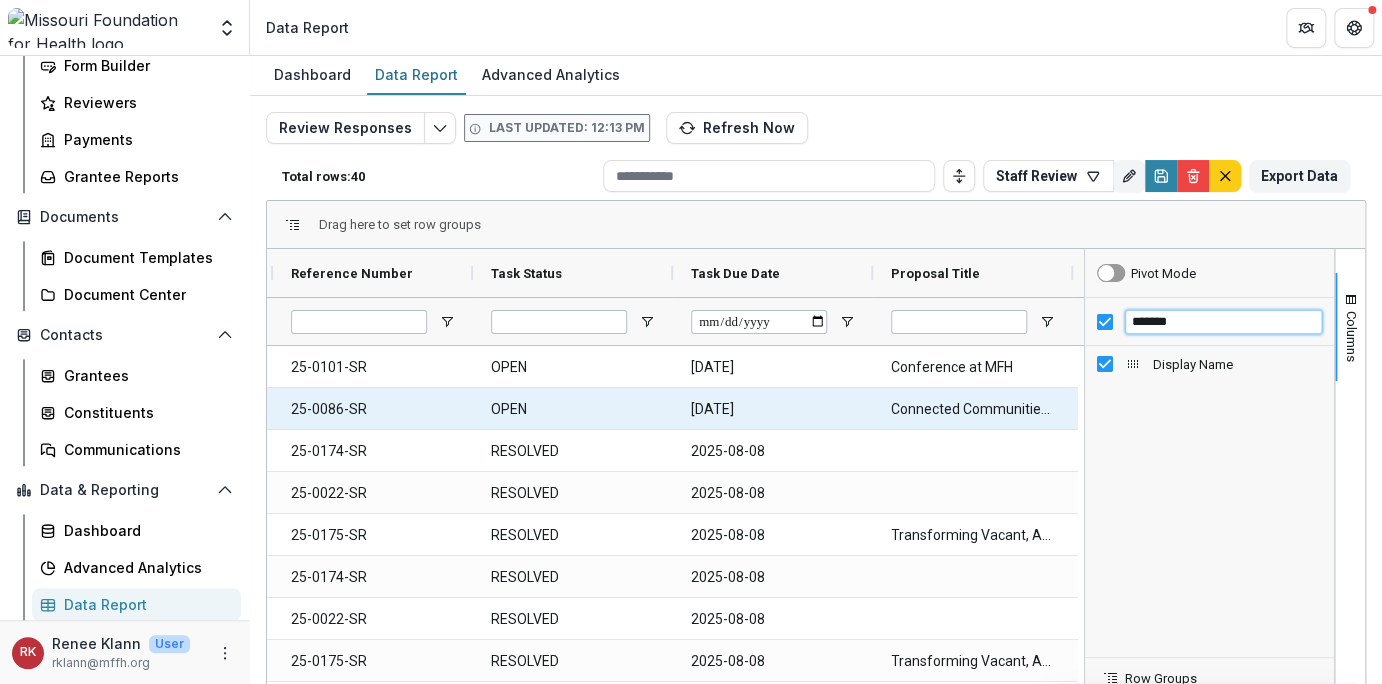 scroll, scrollTop: 0, scrollLeft: 2315, axis: horizontal 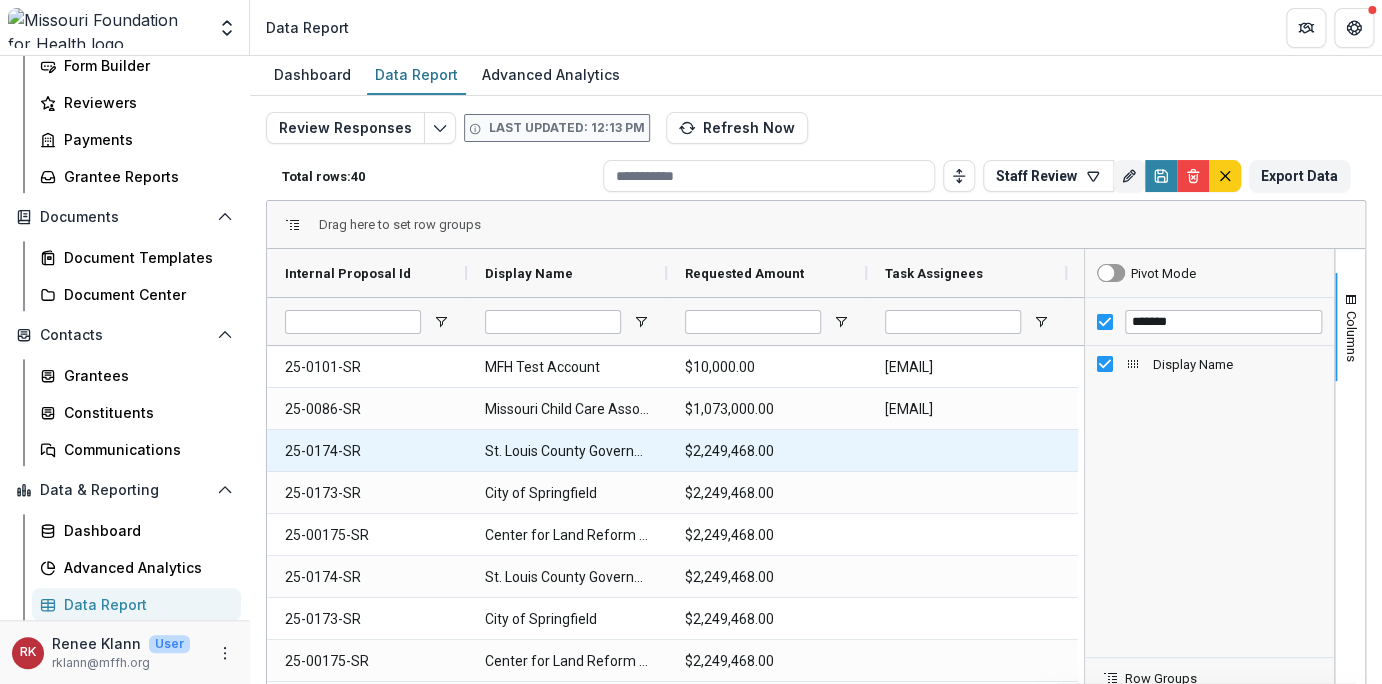 drag, startPoint x: 1045, startPoint y: 461, endPoint x: 626, endPoint y: 307, distance: 446.4045 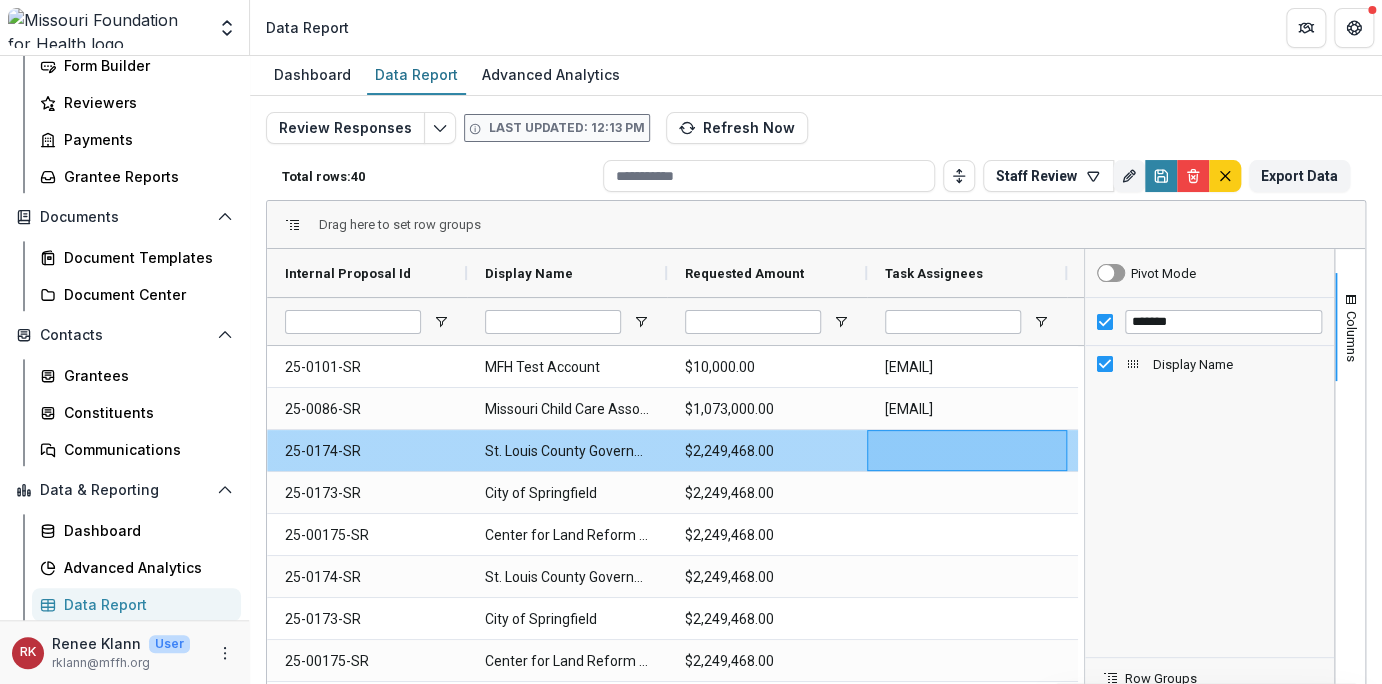 click at bounding box center [967, 450] 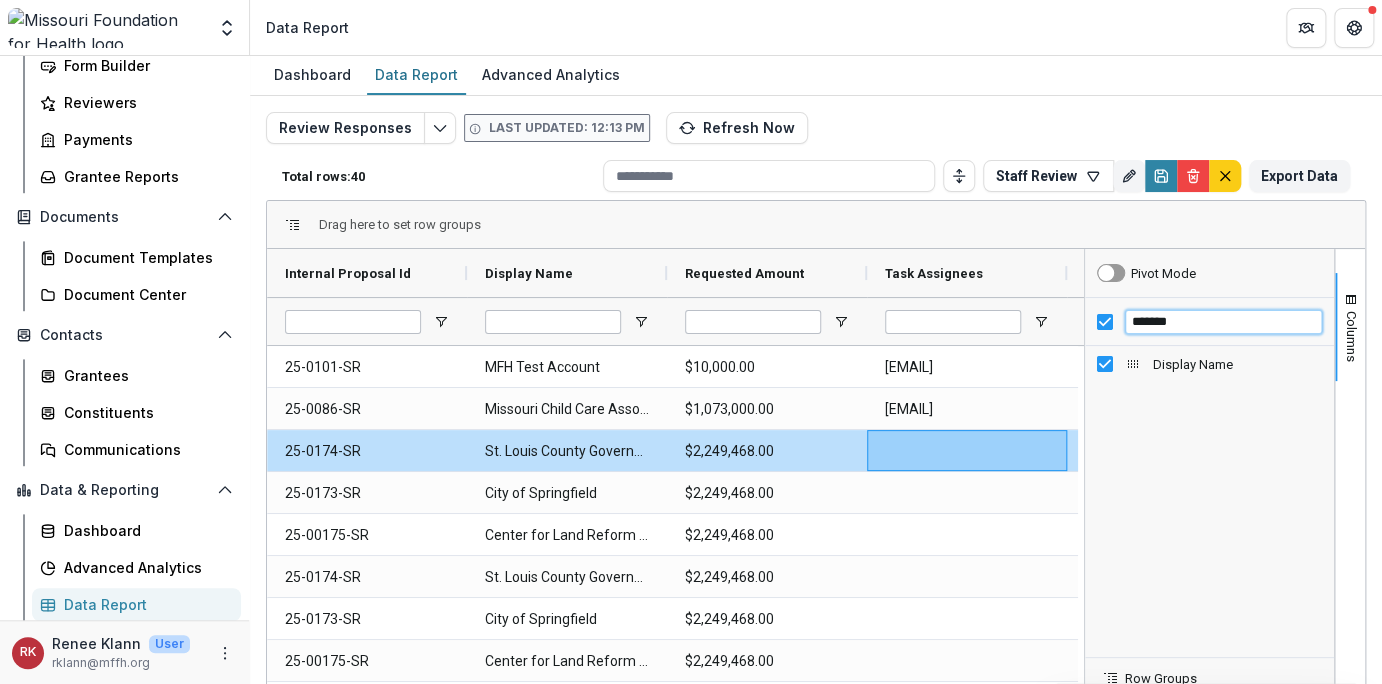 drag, startPoint x: 1209, startPoint y: 328, endPoint x: 1087, endPoint y: 311, distance: 123.178734 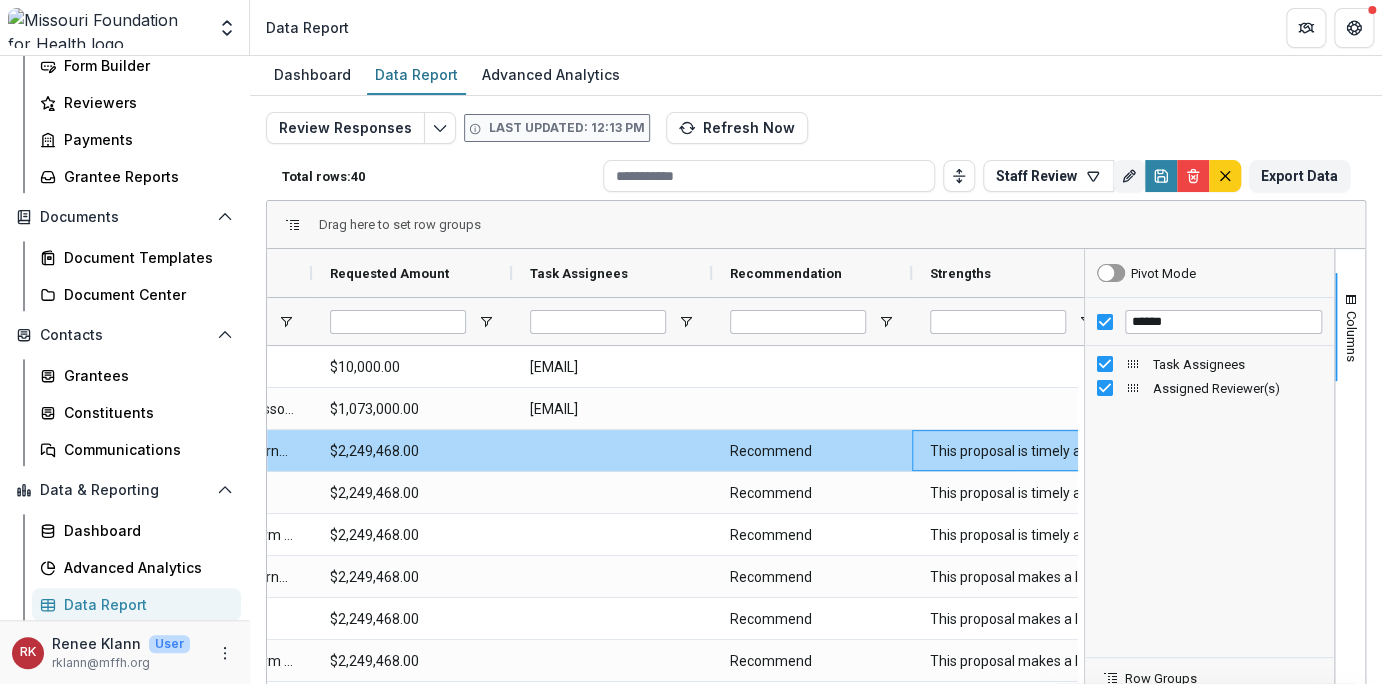 drag, startPoint x: 1048, startPoint y: 459, endPoint x: 932, endPoint y: 443, distance: 117.09825 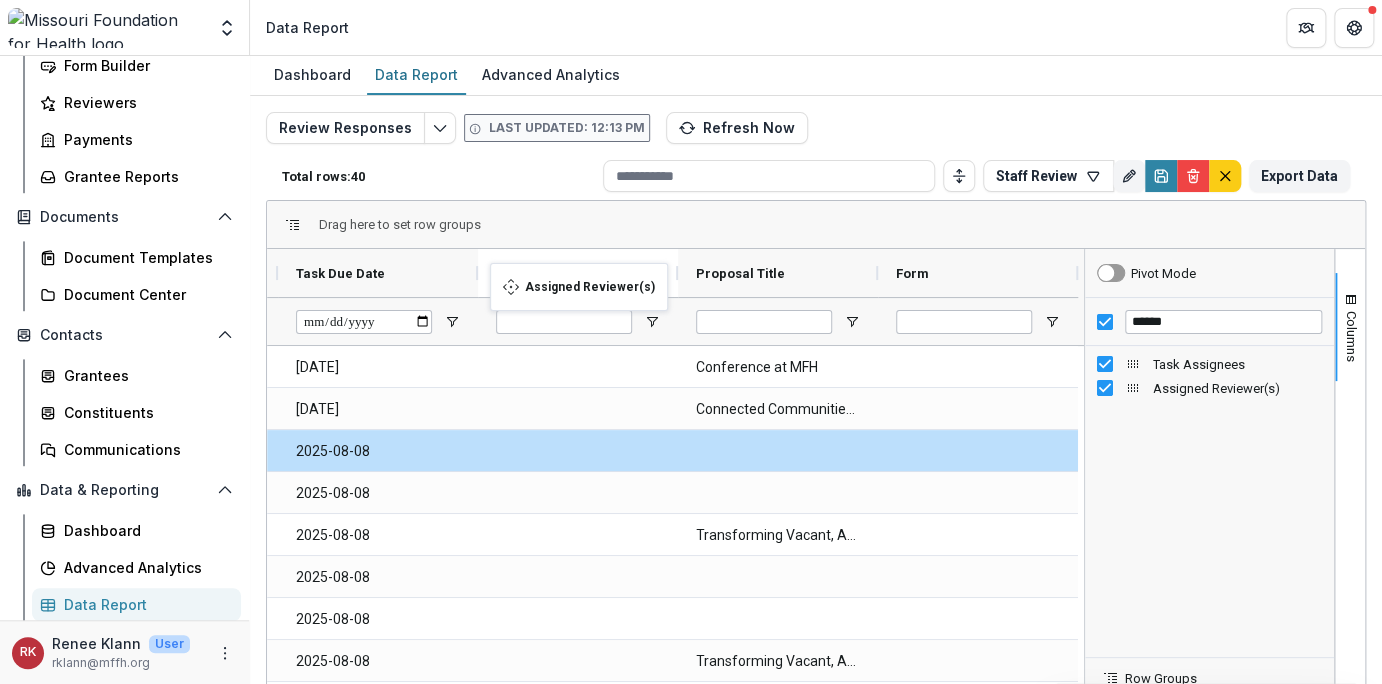 drag, startPoint x: 956, startPoint y: 276, endPoint x: 497, endPoint y: 275, distance: 459.0011 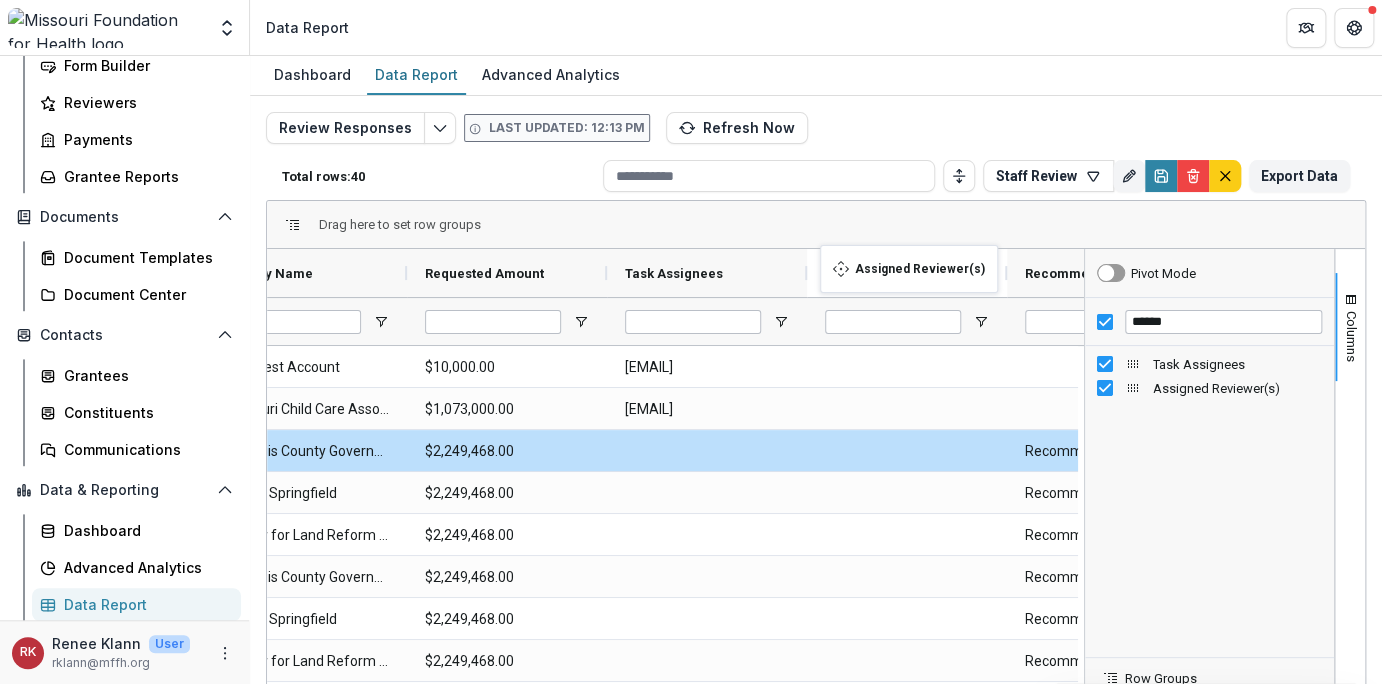 drag, startPoint x: 553, startPoint y: 273, endPoint x: 830, endPoint y: 257, distance: 277.4617 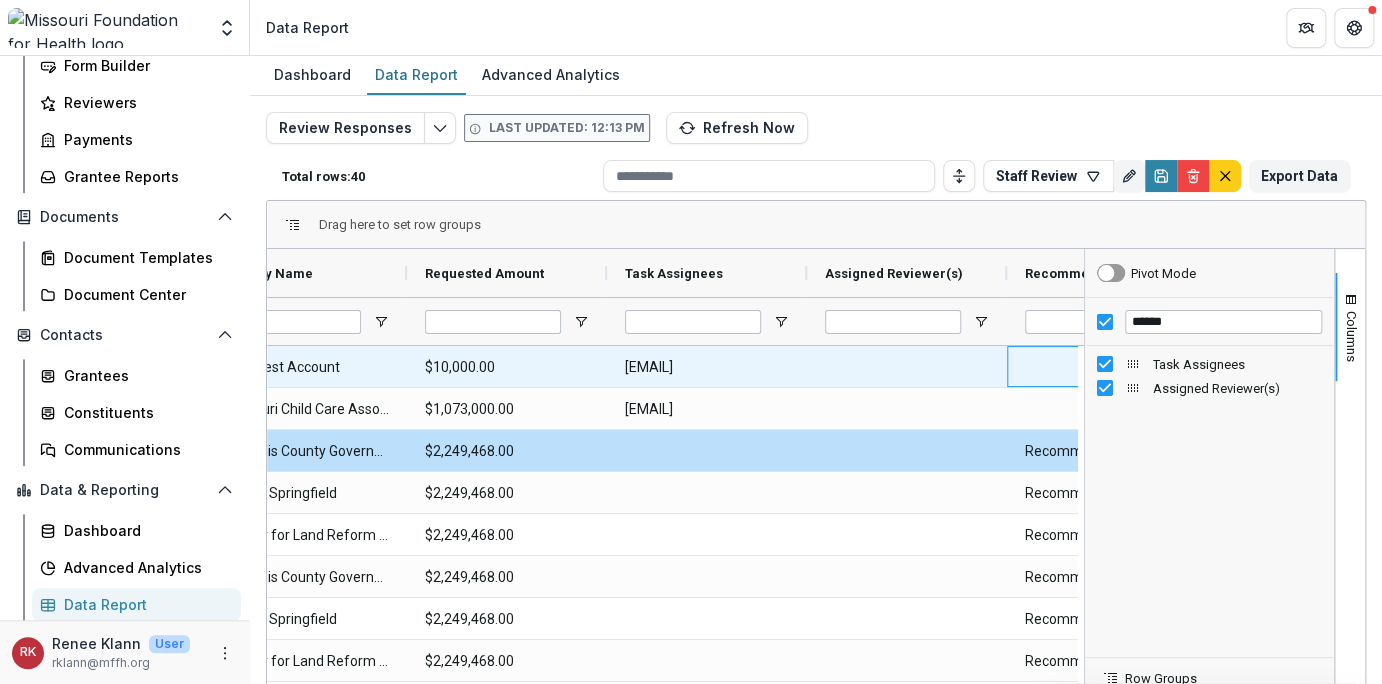 click at bounding box center [1107, 366] 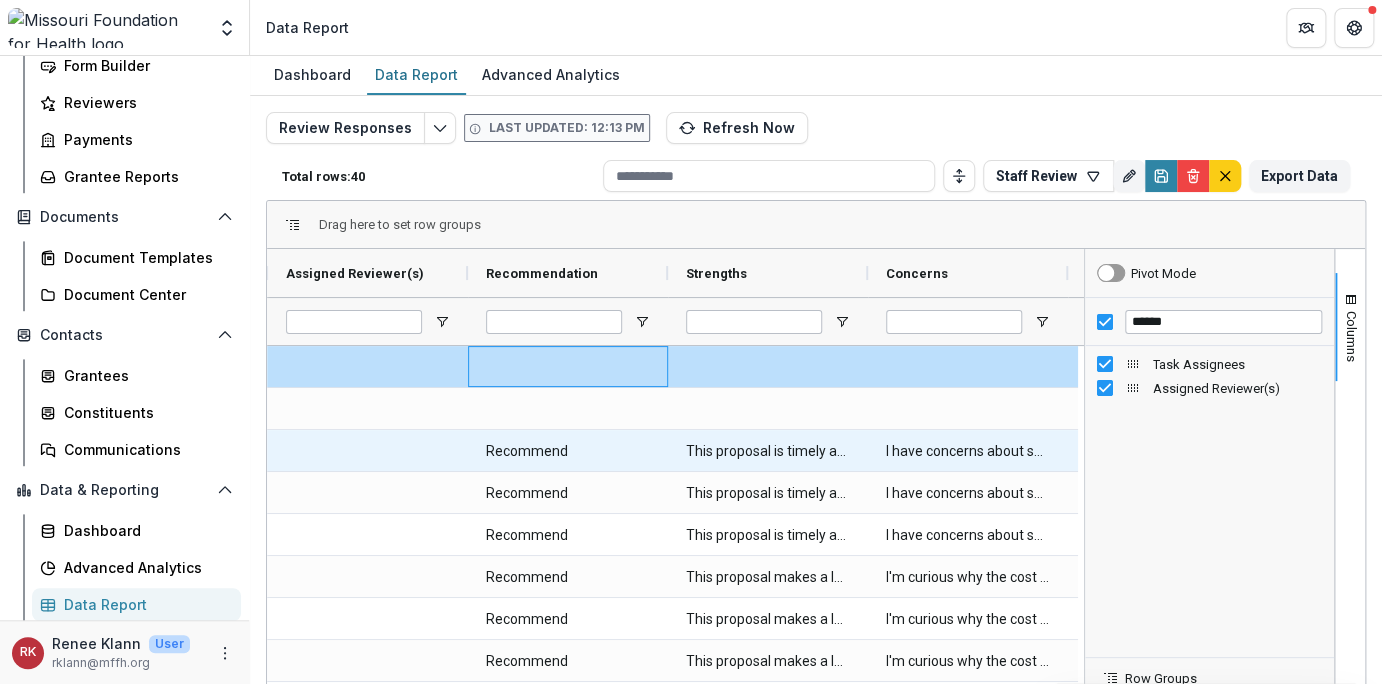 click on "I have concerns about sustainability of the Land Banks after the pilot is completed. While th proposal outlines the potential ways the Land Banks can be self sufficient it relies upon each municipality providing additional resources, to a degree. What will happen if those resources aren't provided?
The other concern is regarding timeline, due to timing of the proposal review it is likely that those positions that were desired to start in 2025 may not begin until 2026. This can be remedied by adjusting the timeline." at bounding box center [968, 451] 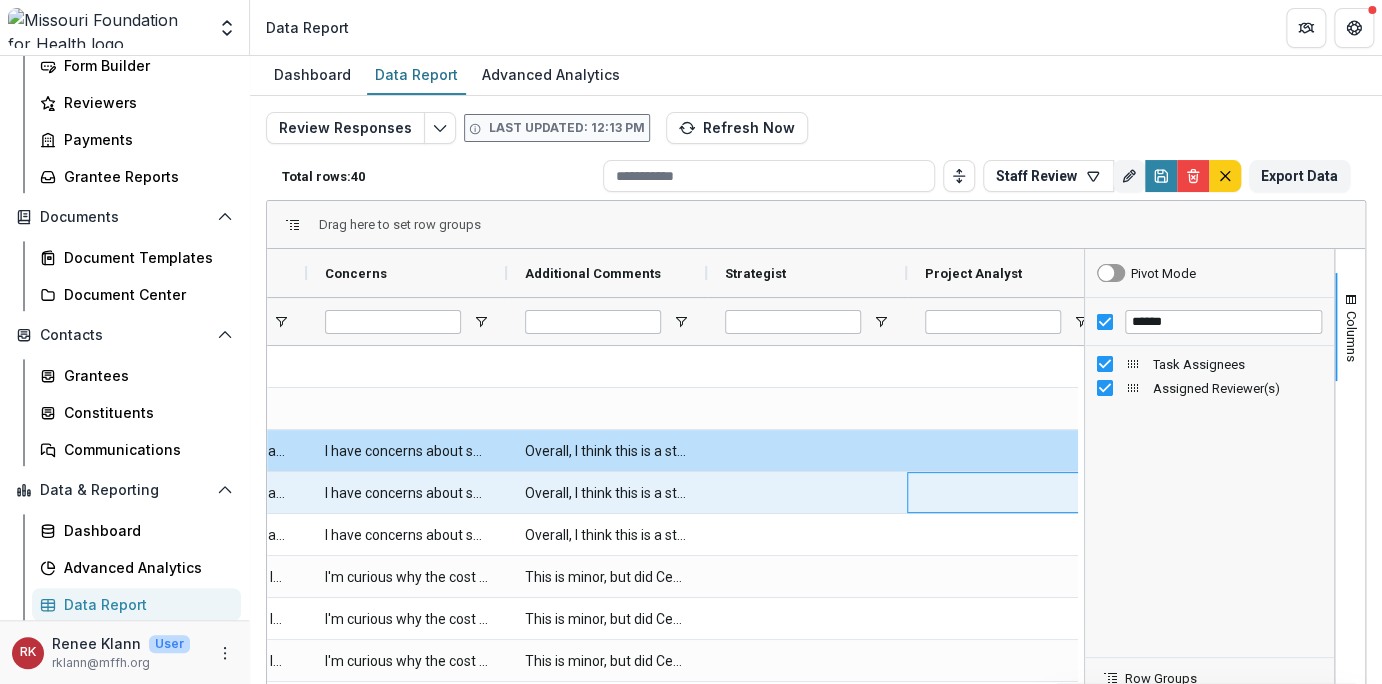 click at bounding box center (1007, 492) 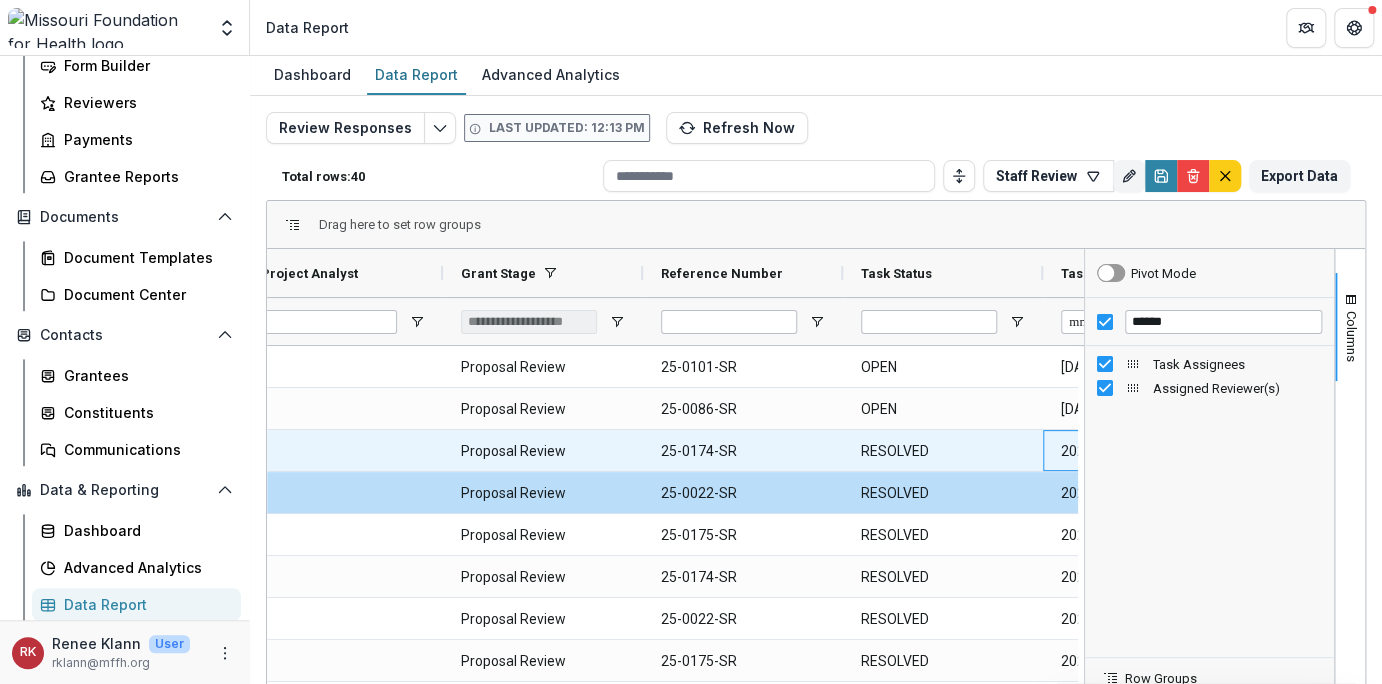 click on "2025-08-08" at bounding box center (1143, 450) 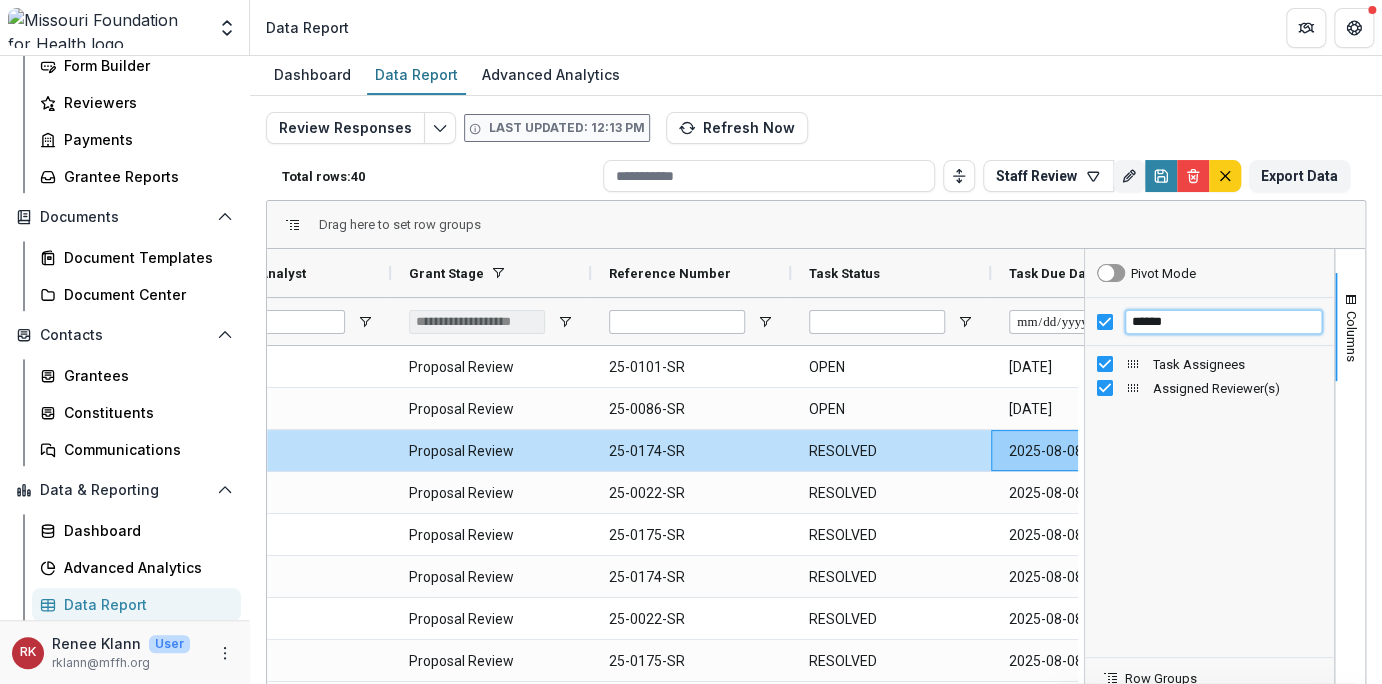 click on "******" at bounding box center (1209, 322) 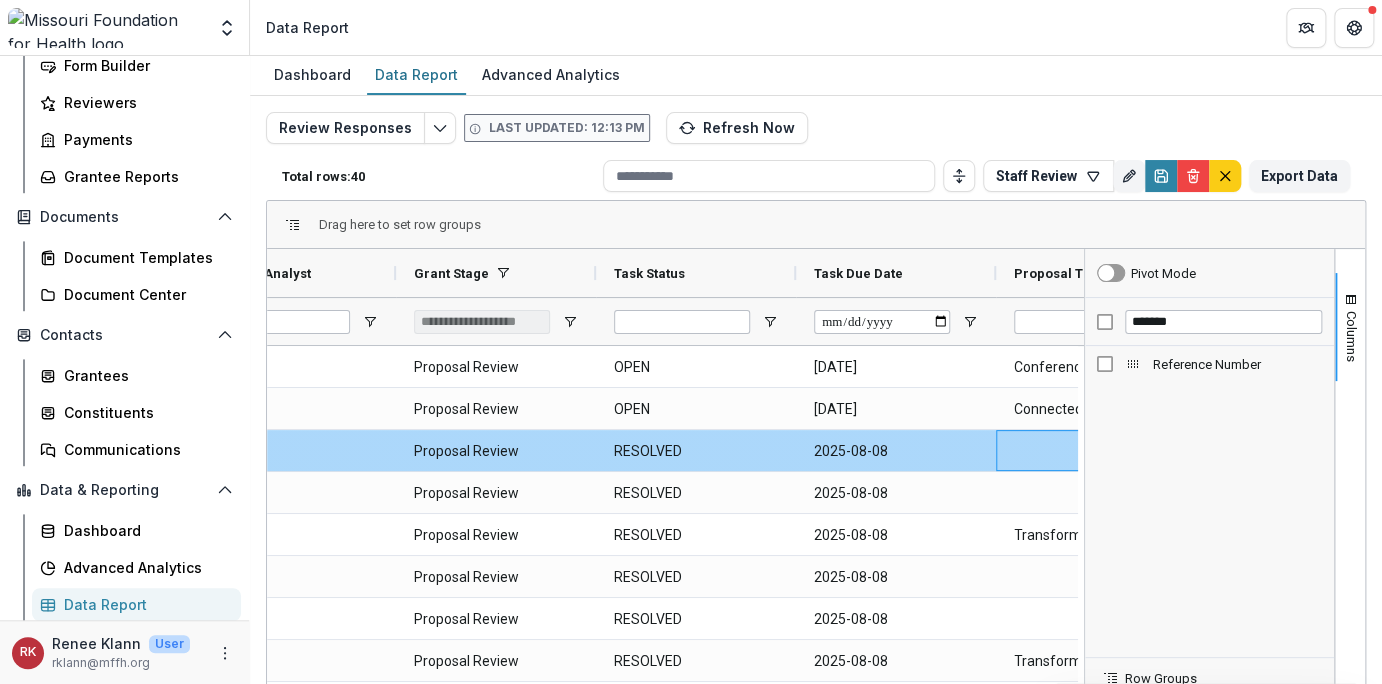 click at bounding box center [1096, 450] 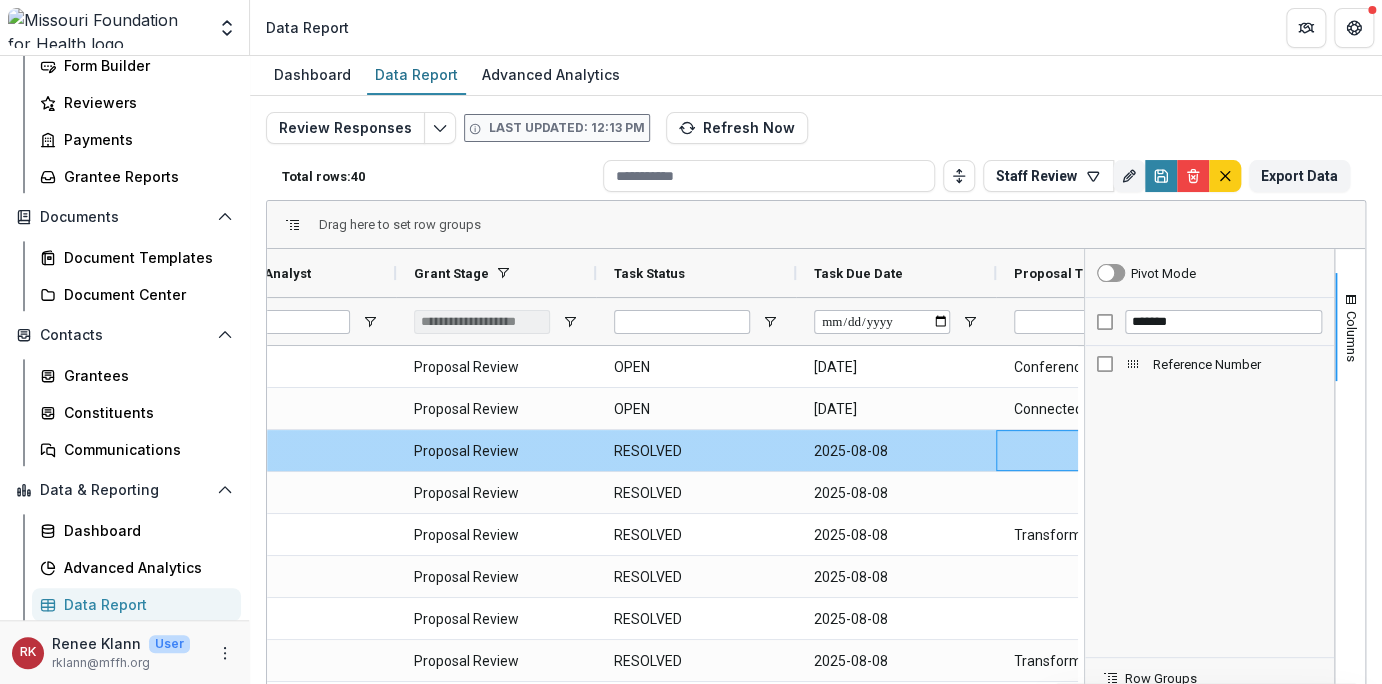 click at bounding box center (1096, 450) 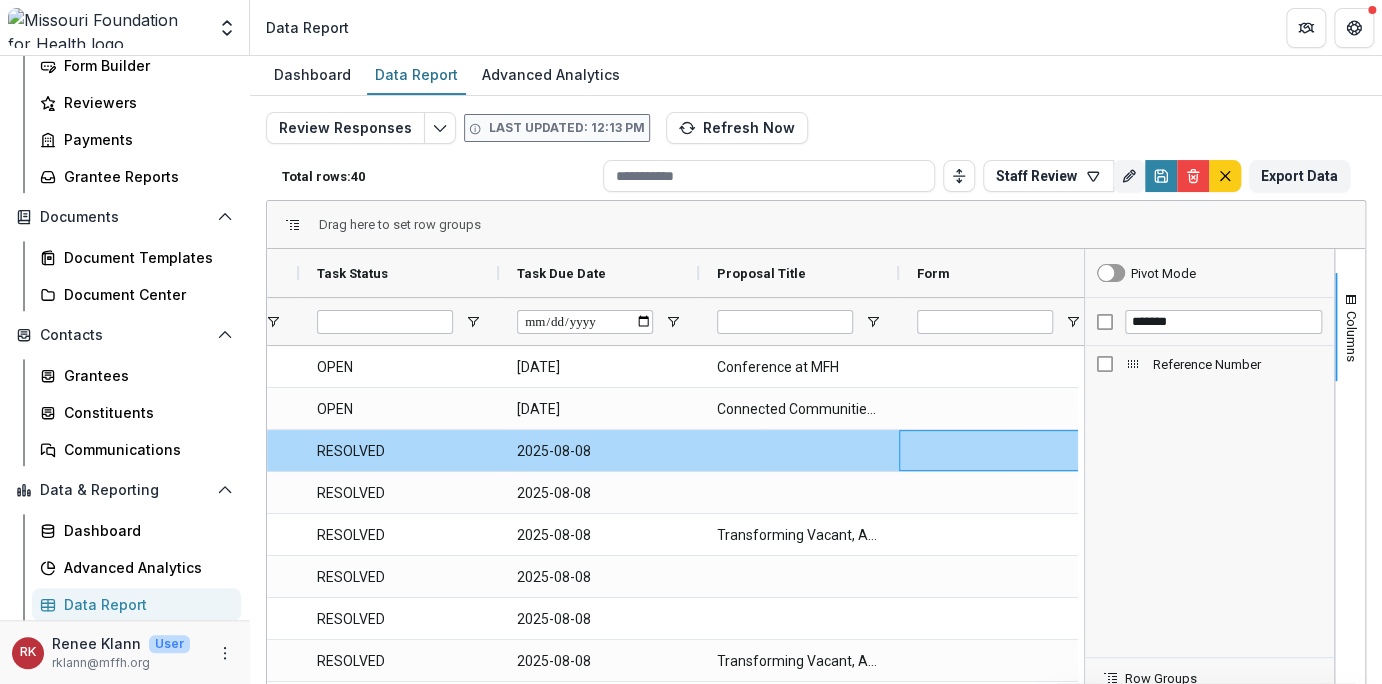click at bounding box center (999, 450) 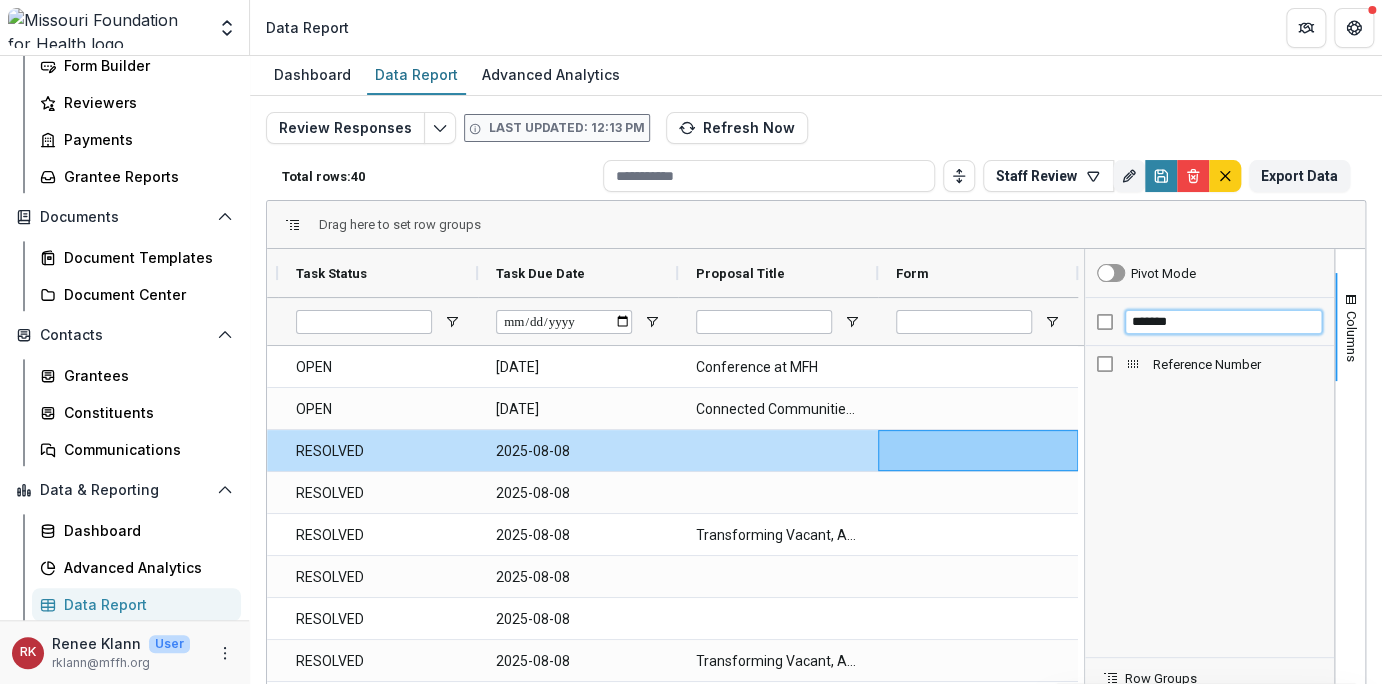 drag, startPoint x: 1184, startPoint y: 319, endPoint x: 1080, endPoint y: 301, distance: 105.546196 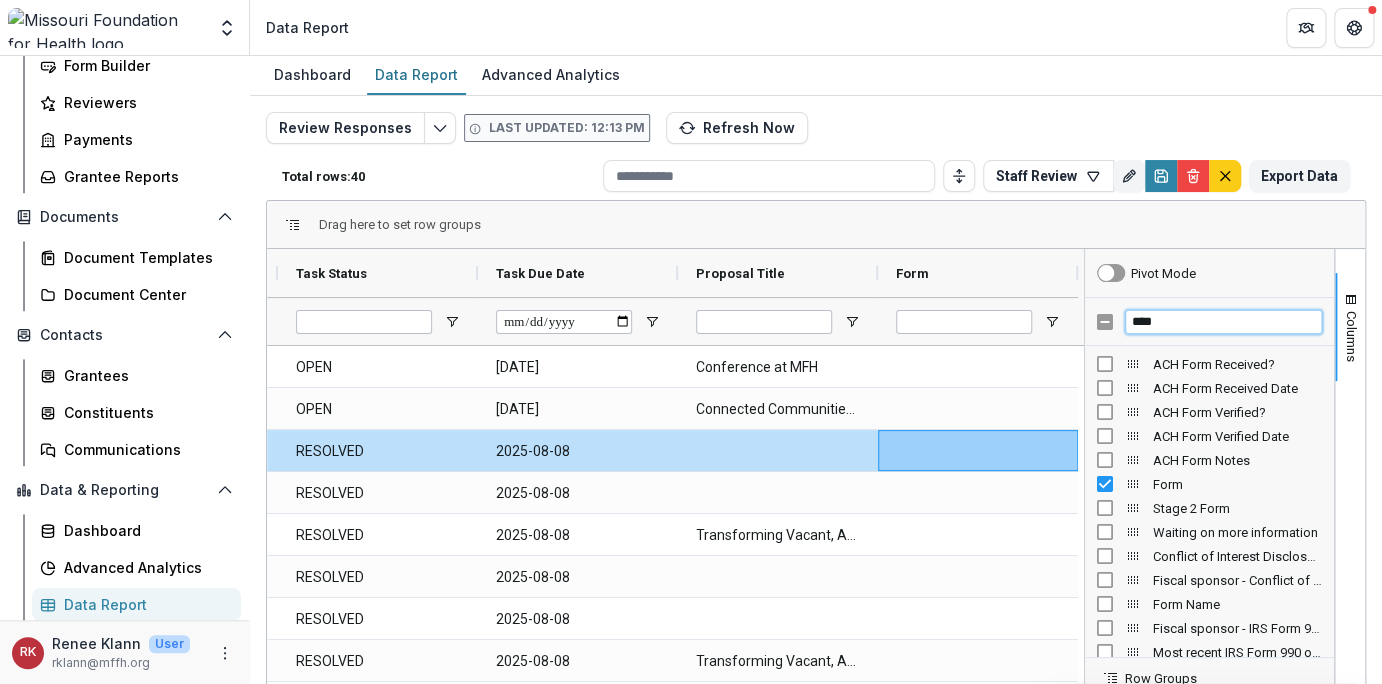 click on "****" at bounding box center [1223, 322] 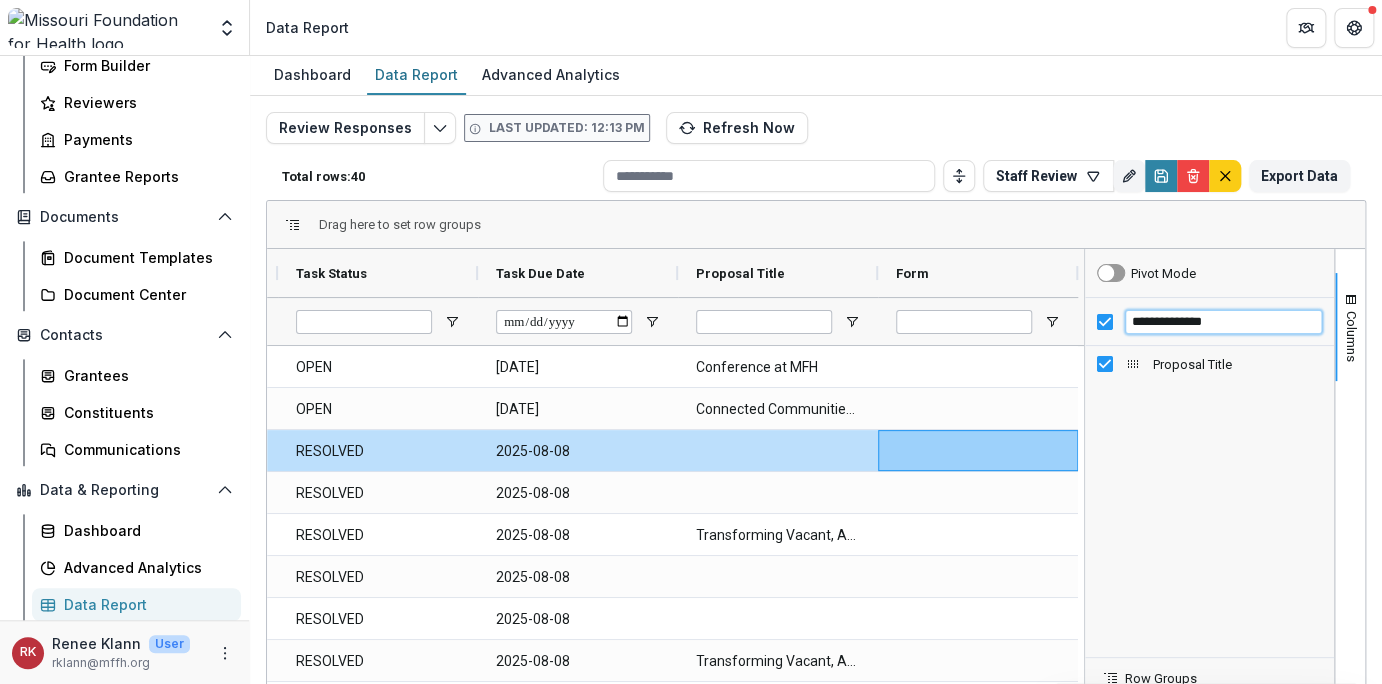 type on "**********" 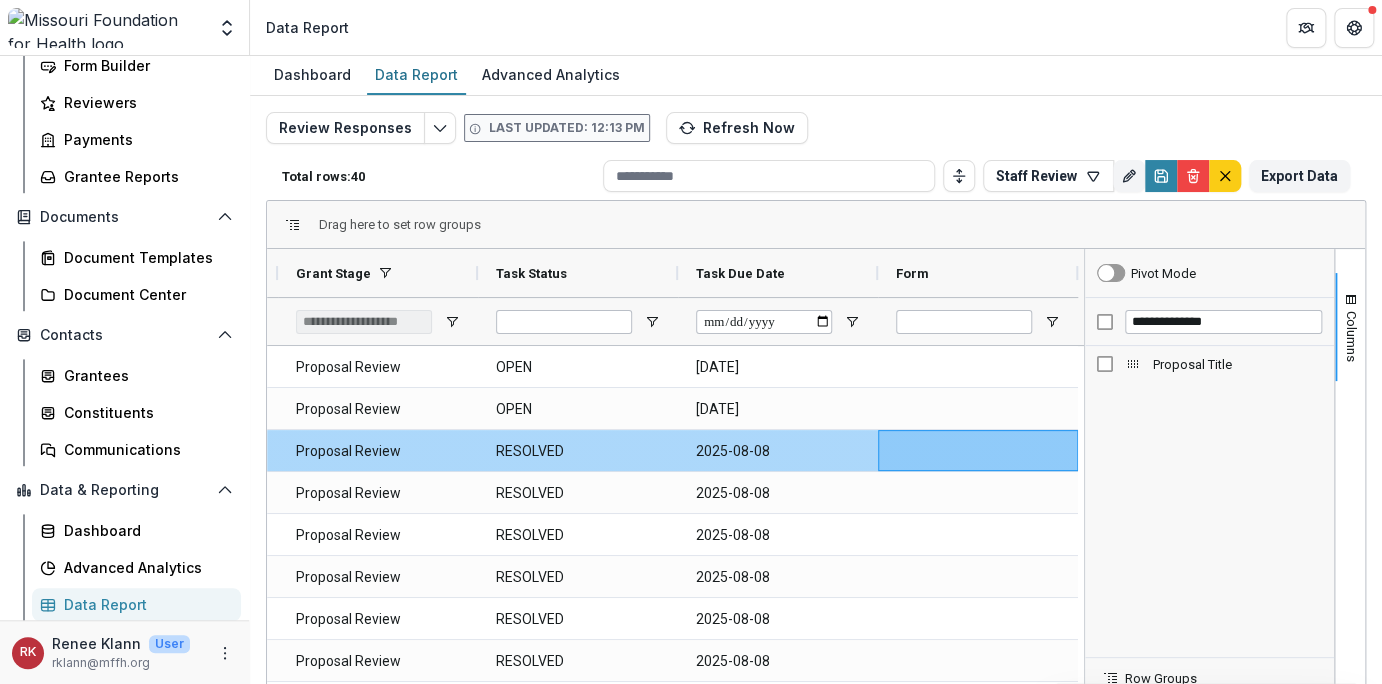 click at bounding box center (978, 450) 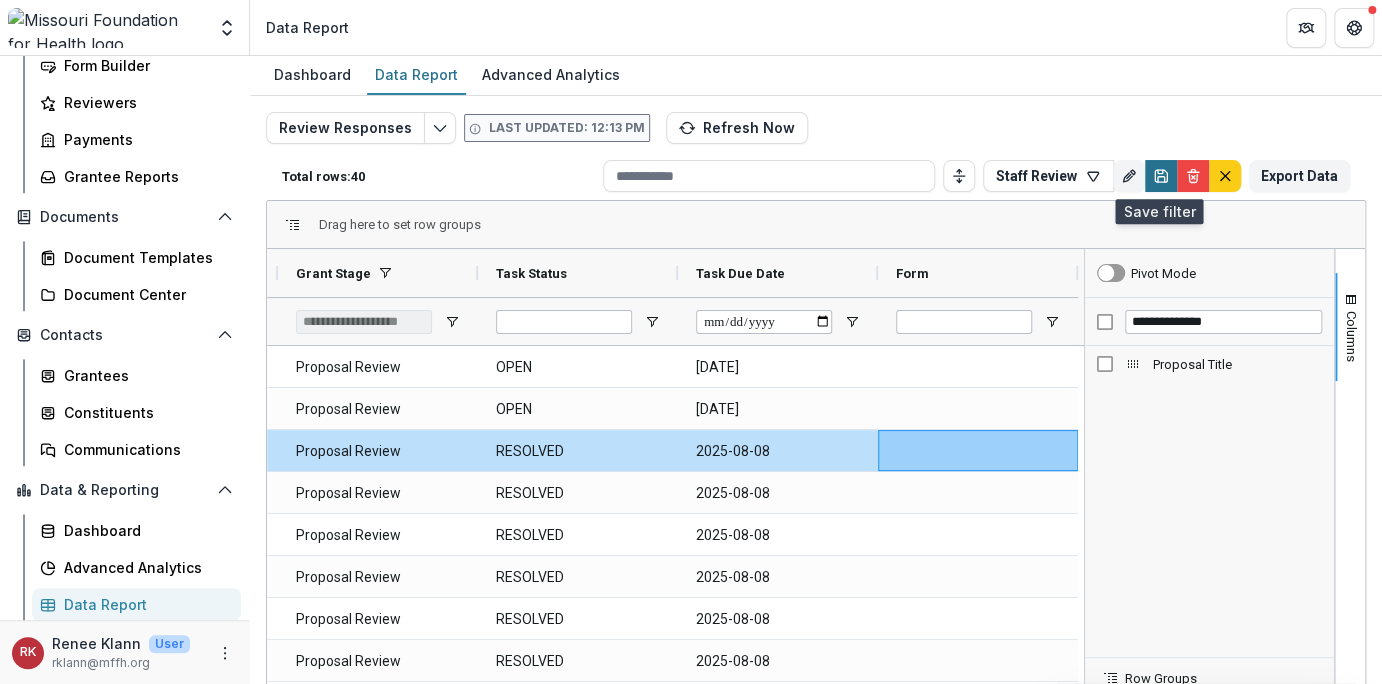 click 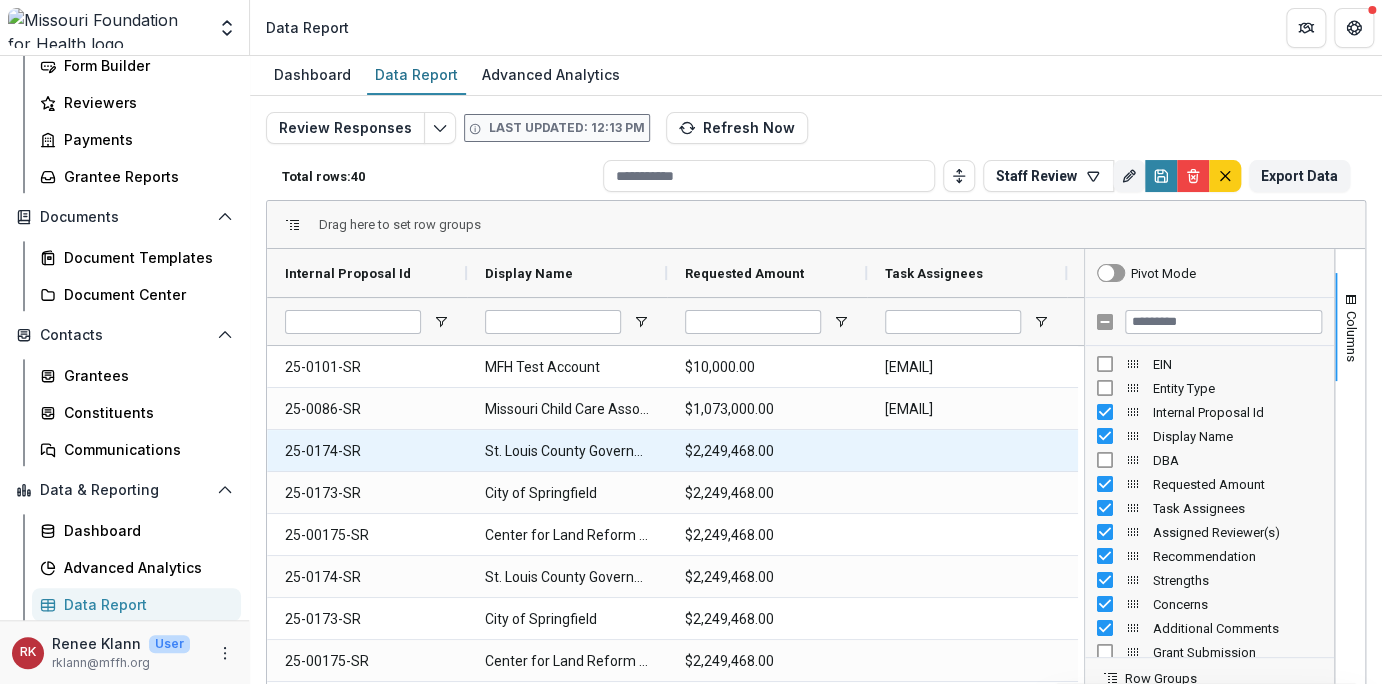 scroll, scrollTop: 0, scrollLeft: 100, axis: horizontal 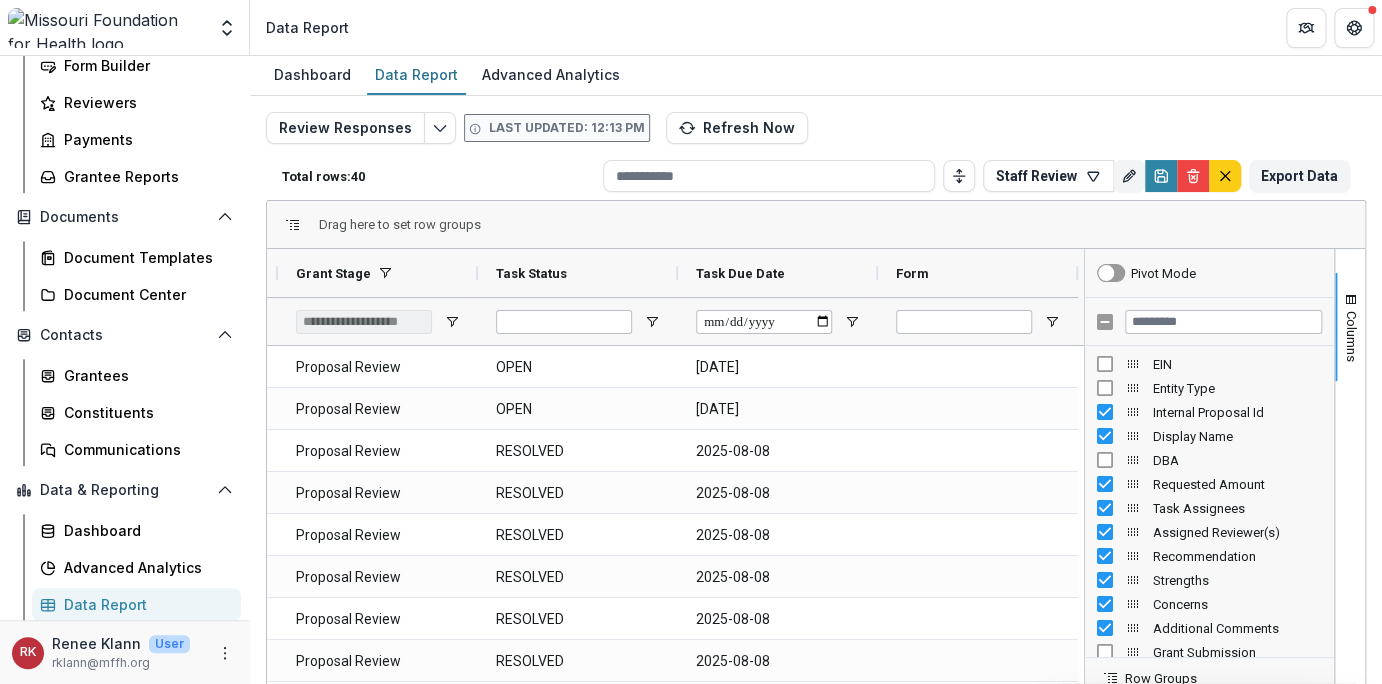 click at bounding box center (106, 28) 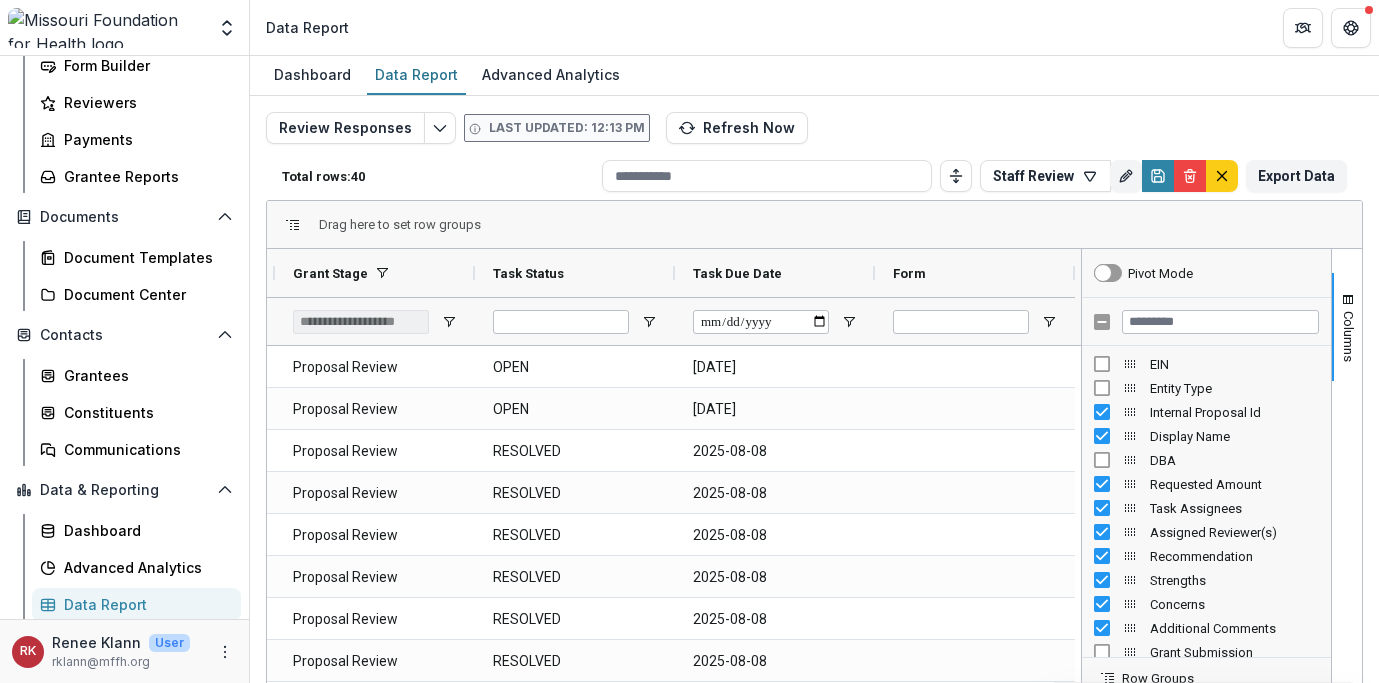 scroll, scrollTop: 117, scrollLeft: 0, axis: vertical 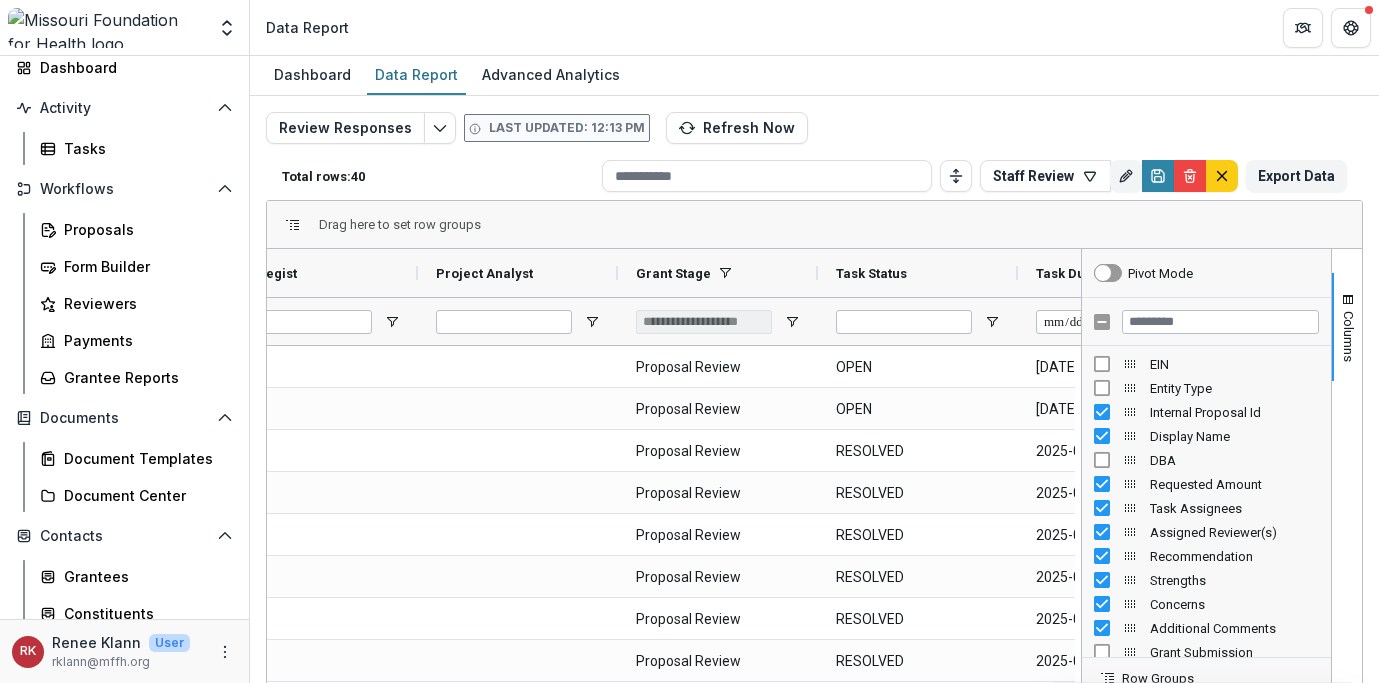 click on "Review Responses Last updated: 12:13 PM Refresh Now Total rows:  40 Staff Review Personal Filters Team Filters Temelio Filters all organizations  (CRM Profile Report) general operating support  (Proposals Report (All Data)) start and end dates  (Proposals Report (All Data)) tornado relief  (Proposals Report (All Data)) Add Personal Filter Organizations with COIs  (CRM Profile Report) Outstanding Invoices  (Payments Report) Active Awards  (Proposals Report (All Data)) Approved Requests 2025  (Proposals Report (All Data)) Approved Requests 2025 by Qtr  (Proposals Report (All Data)) Contract Balances  (Proposals Report (All Data)) CSO Approved  (Proposals Report (All Data)) Delegated Approvals  (Proposals Report (All Data)) DLS Default  (Proposals Report (All Data)) Executive Team Review  (Proposals Report (All Data)) Filter 26  (Proposals Report (All Data)) Grant Metadata  (Proposals Report (All Data)) Intake Review Pull  (Proposals Report (All Data)) JFC View  (Proposals Report (All Data)) Non-Recommends  ( )" at bounding box center (814, 474) 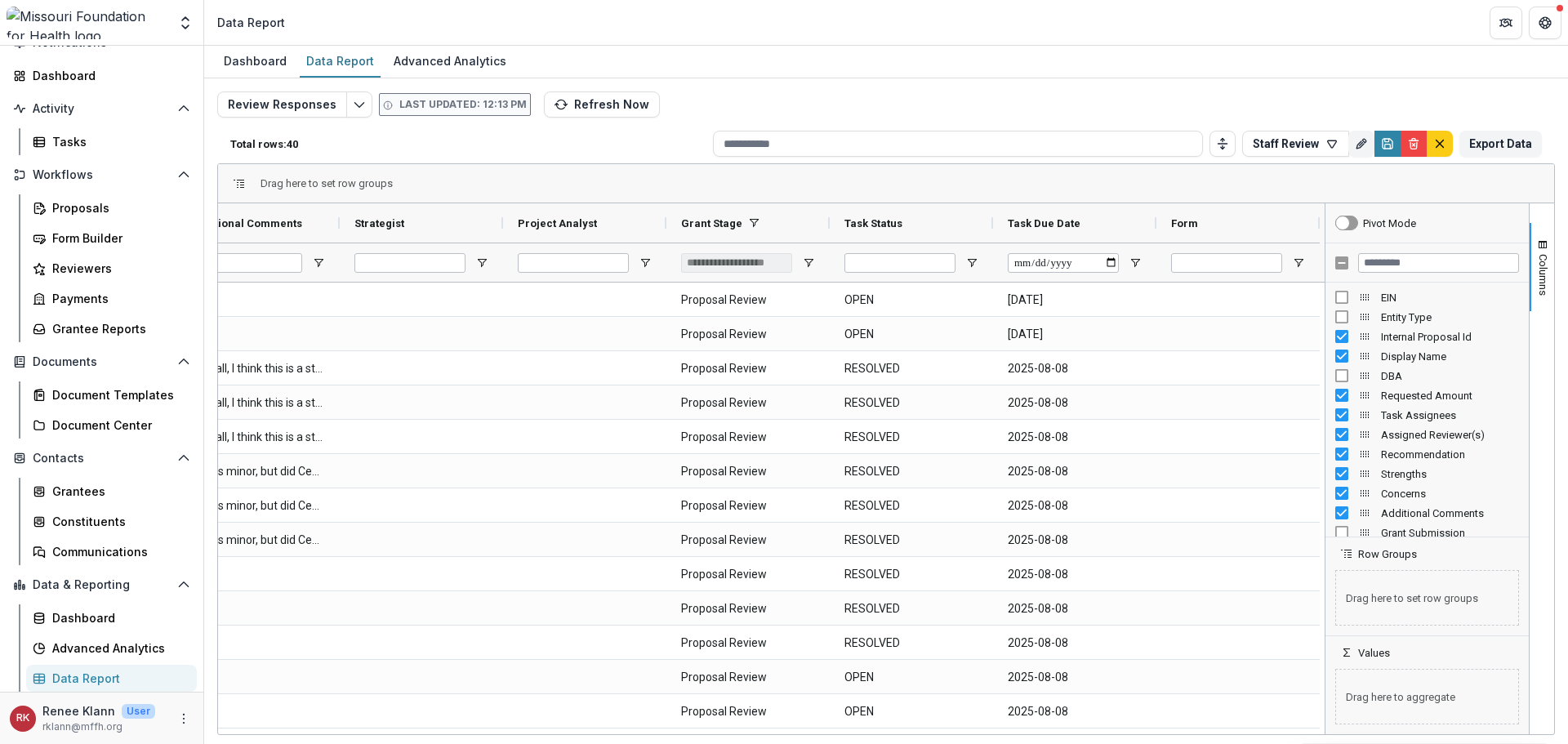 scroll, scrollTop: 75, scrollLeft: 0, axis: vertical 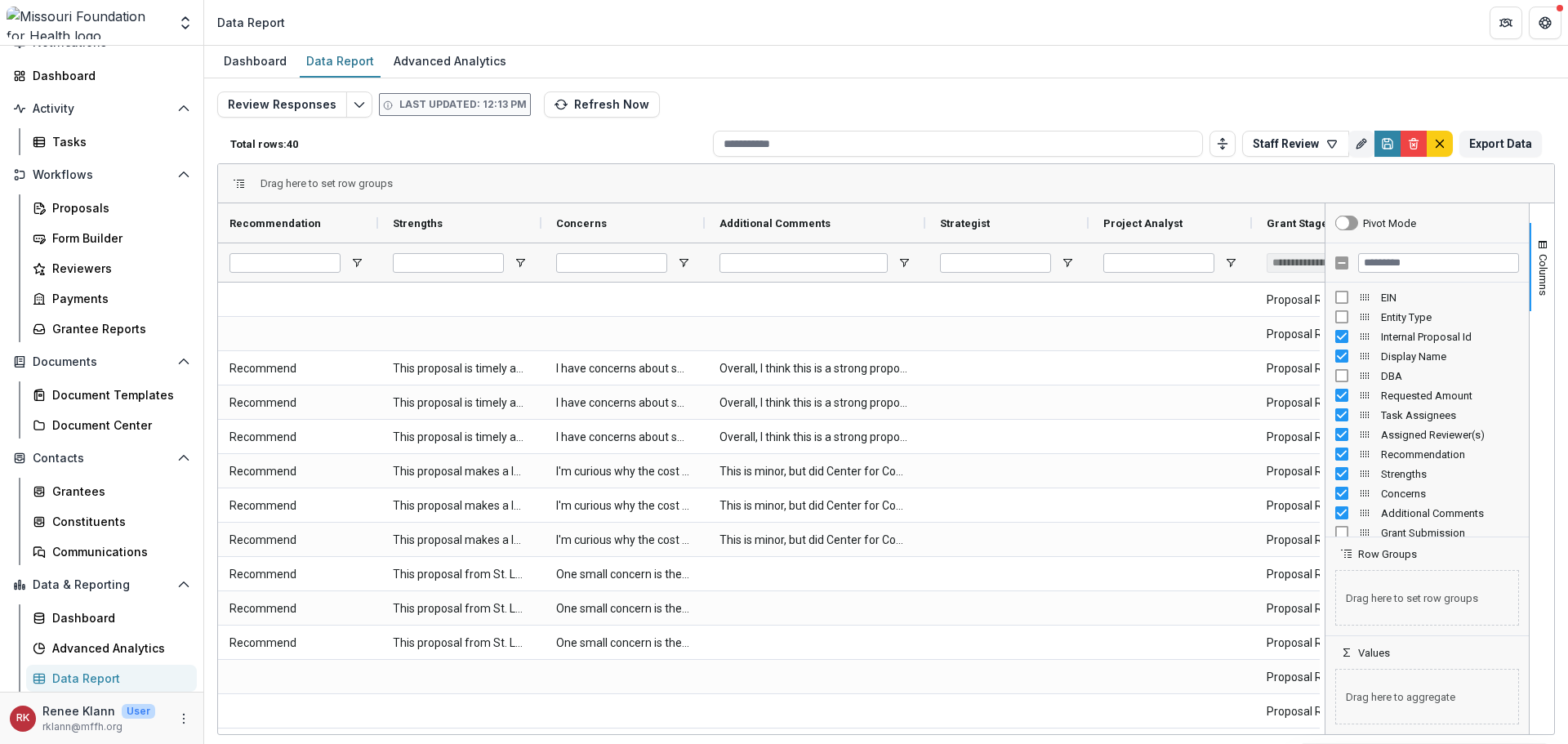 drag, startPoint x: 868, startPoint y: 228, endPoint x: 904, endPoint y: 393, distance: 168.88162 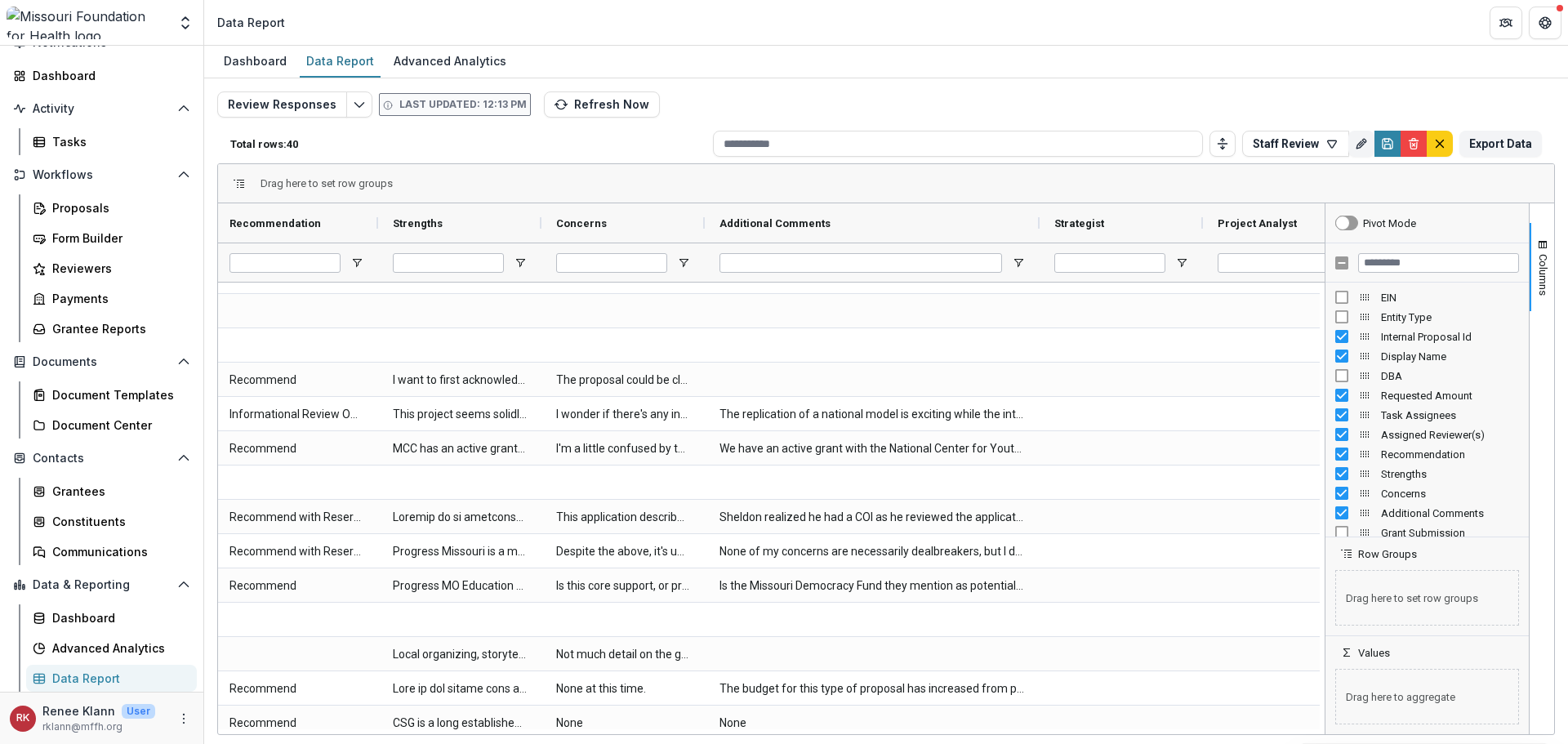drag, startPoint x: 906, startPoint y: 221, endPoint x: 1017, endPoint y: 320, distance: 148.7347 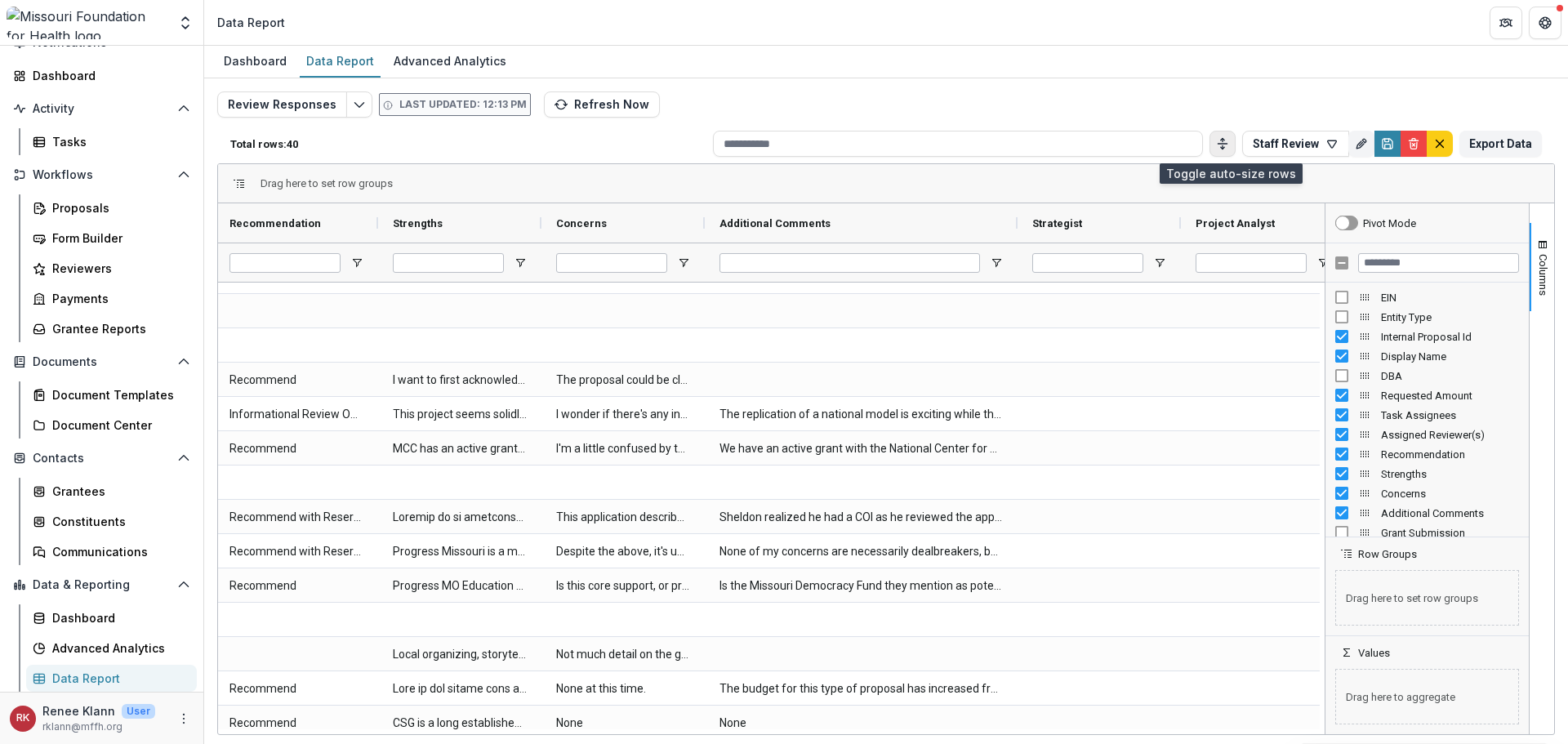 click 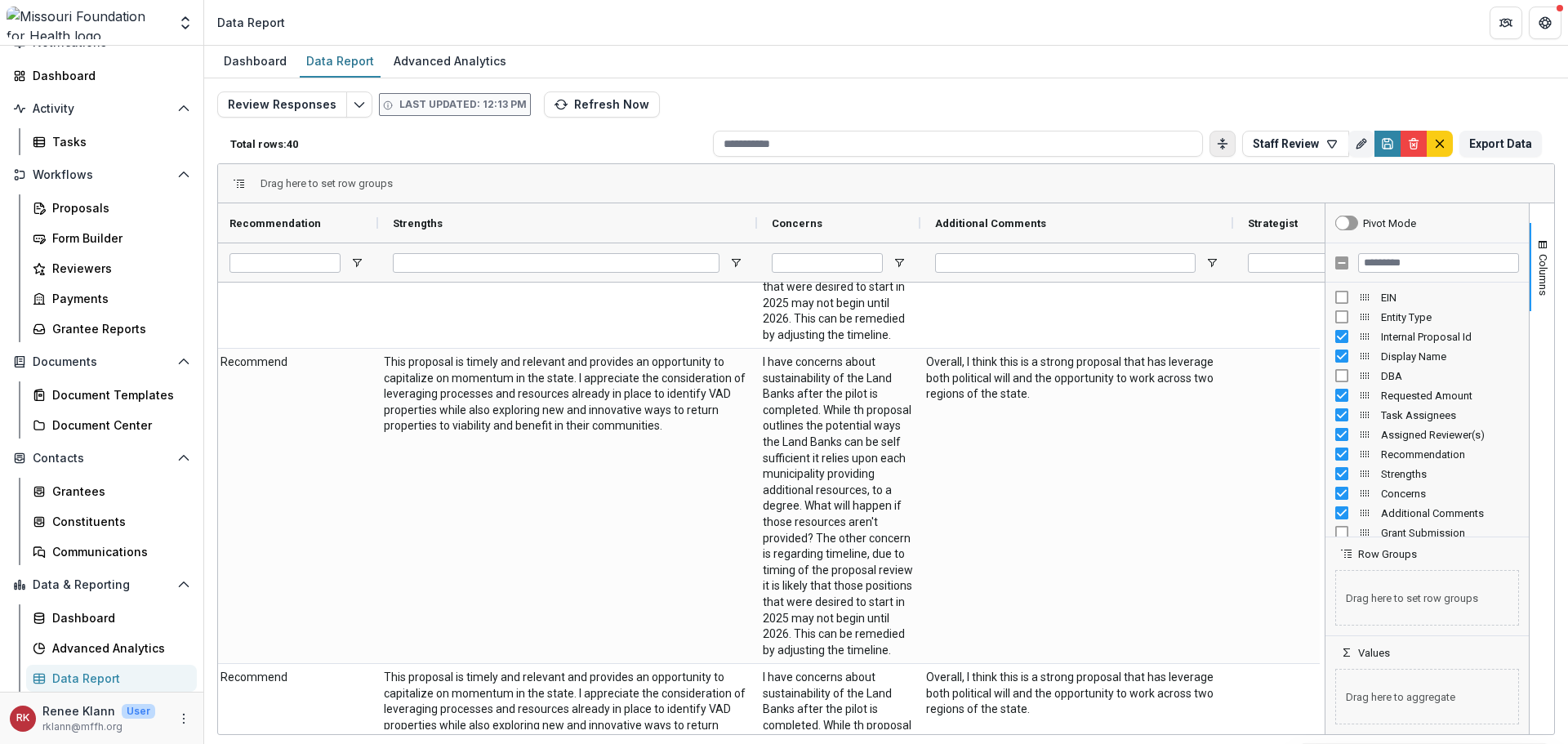 drag, startPoint x: 542, startPoint y: 224, endPoint x: 759, endPoint y: 251, distance: 218.6733 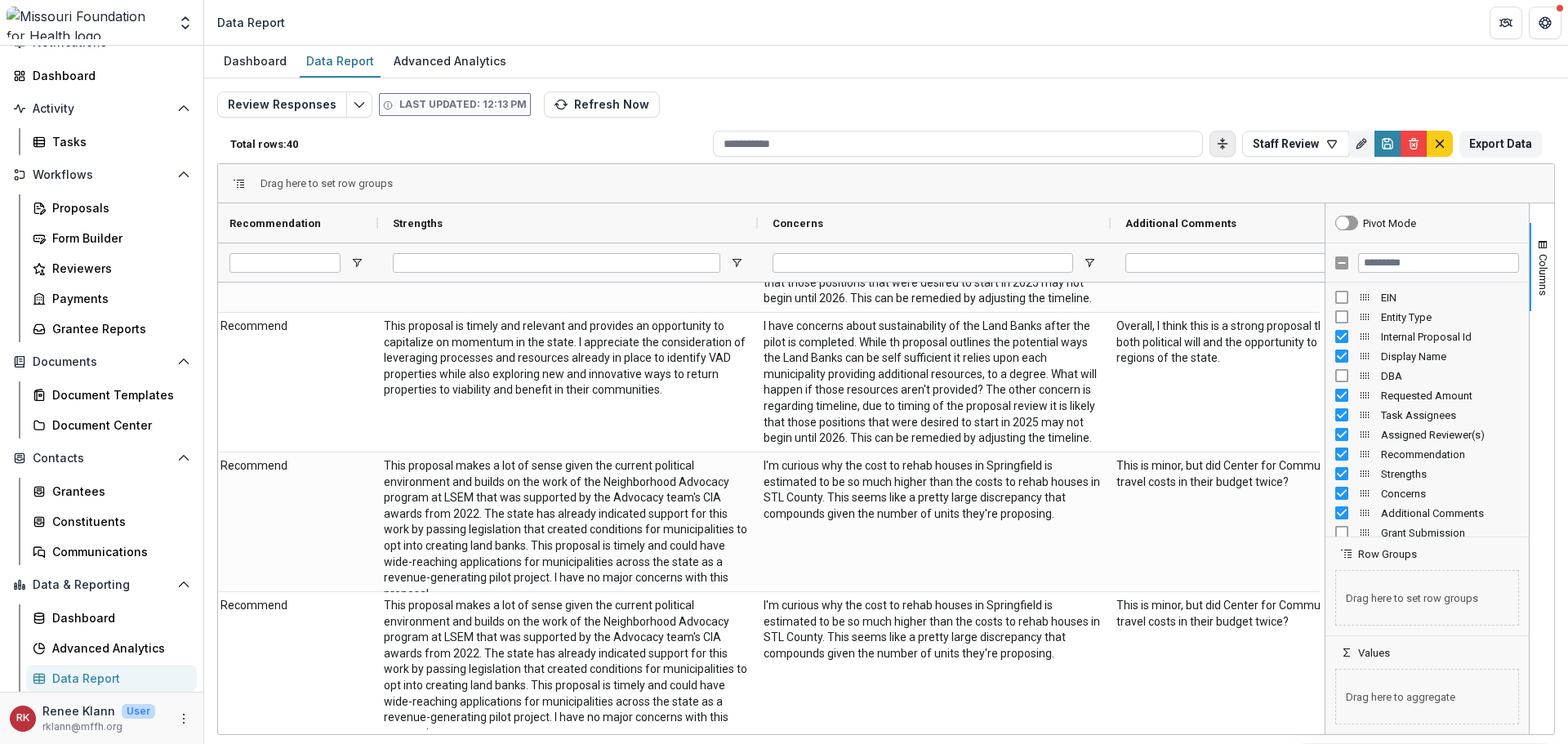 drag, startPoint x: 924, startPoint y: 221, endPoint x: 1113, endPoint y: 243, distance: 190.27612 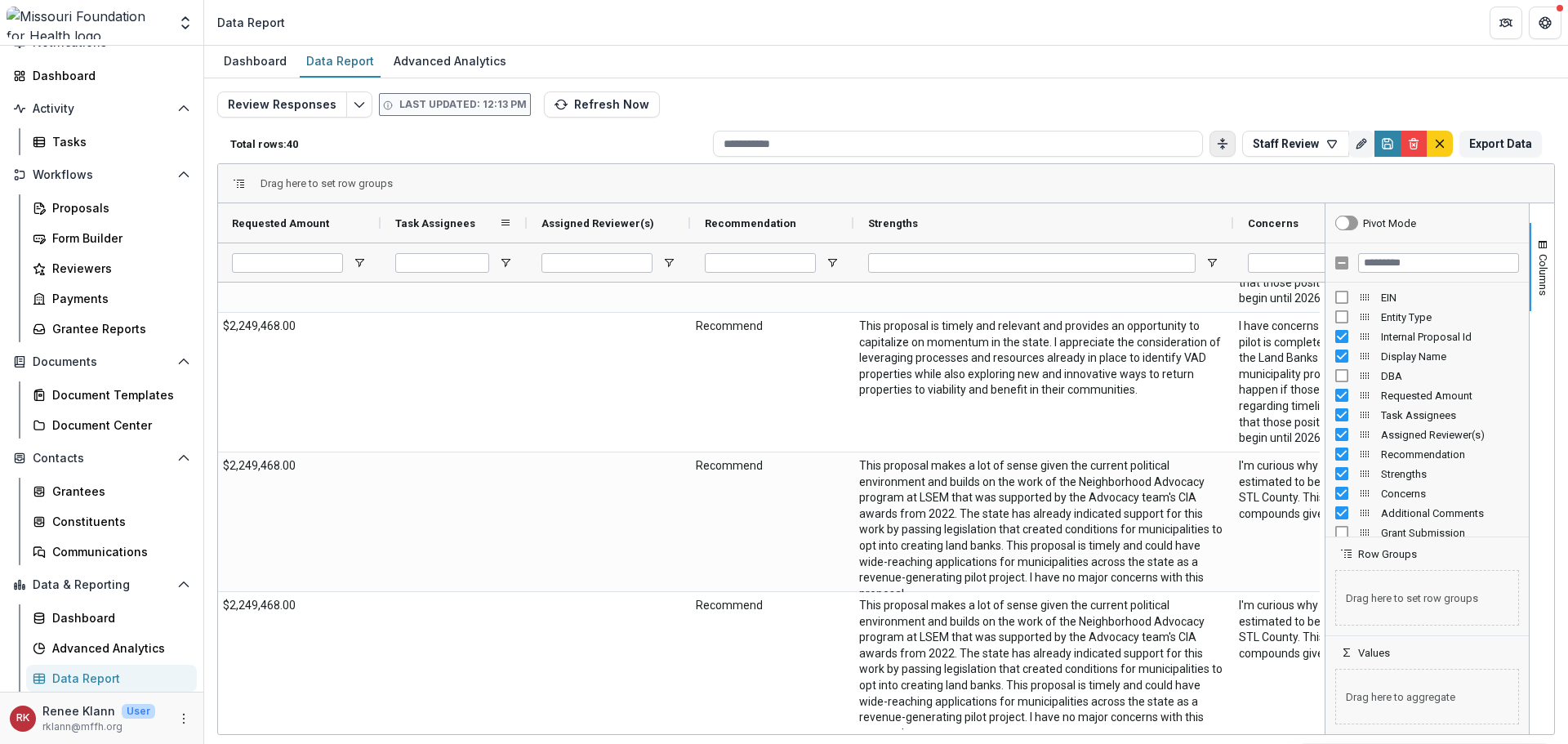 drag, startPoint x: 542, startPoint y: 222, endPoint x: 525, endPoint y: 229, distance: 18.384776 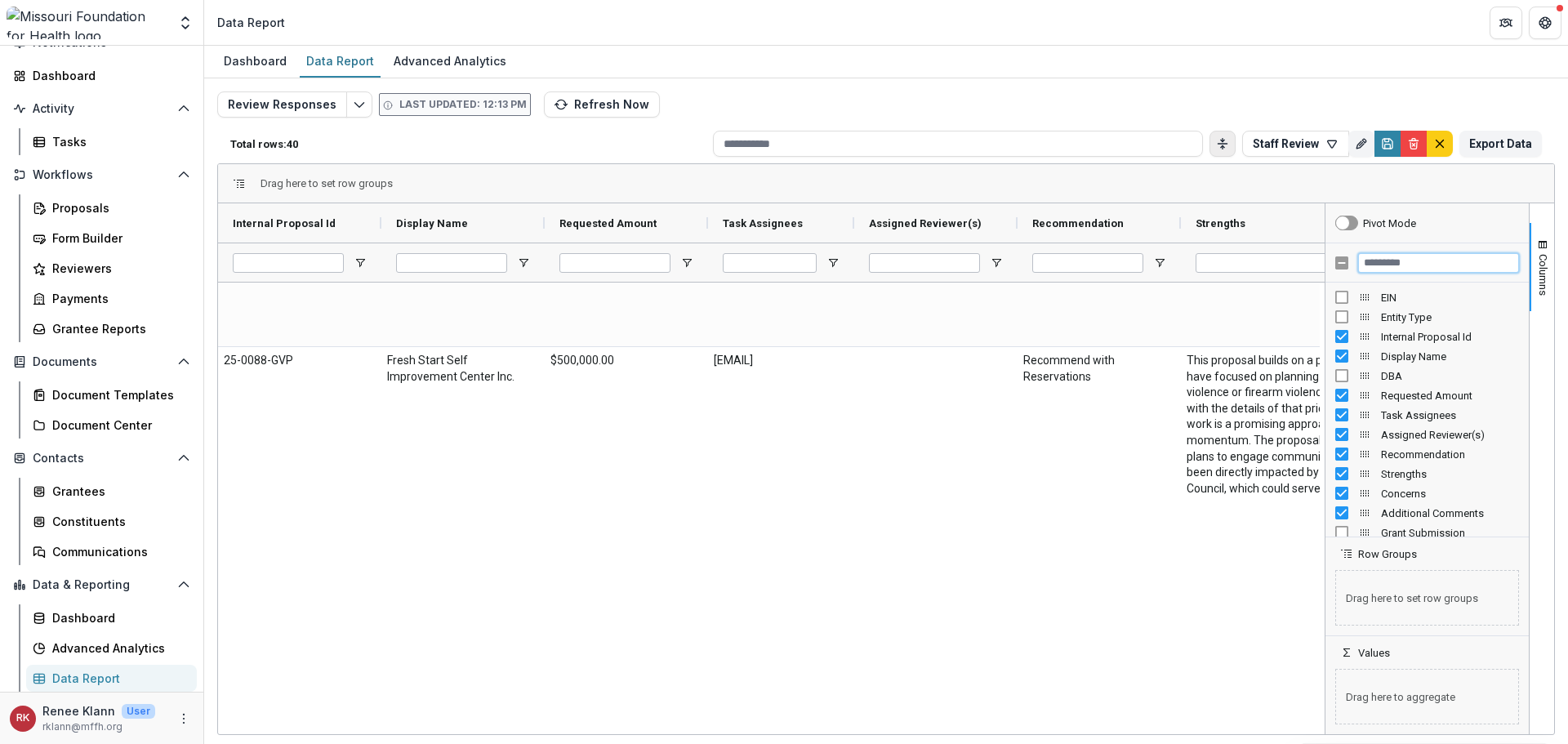 click at bounding box center [1438, 263] 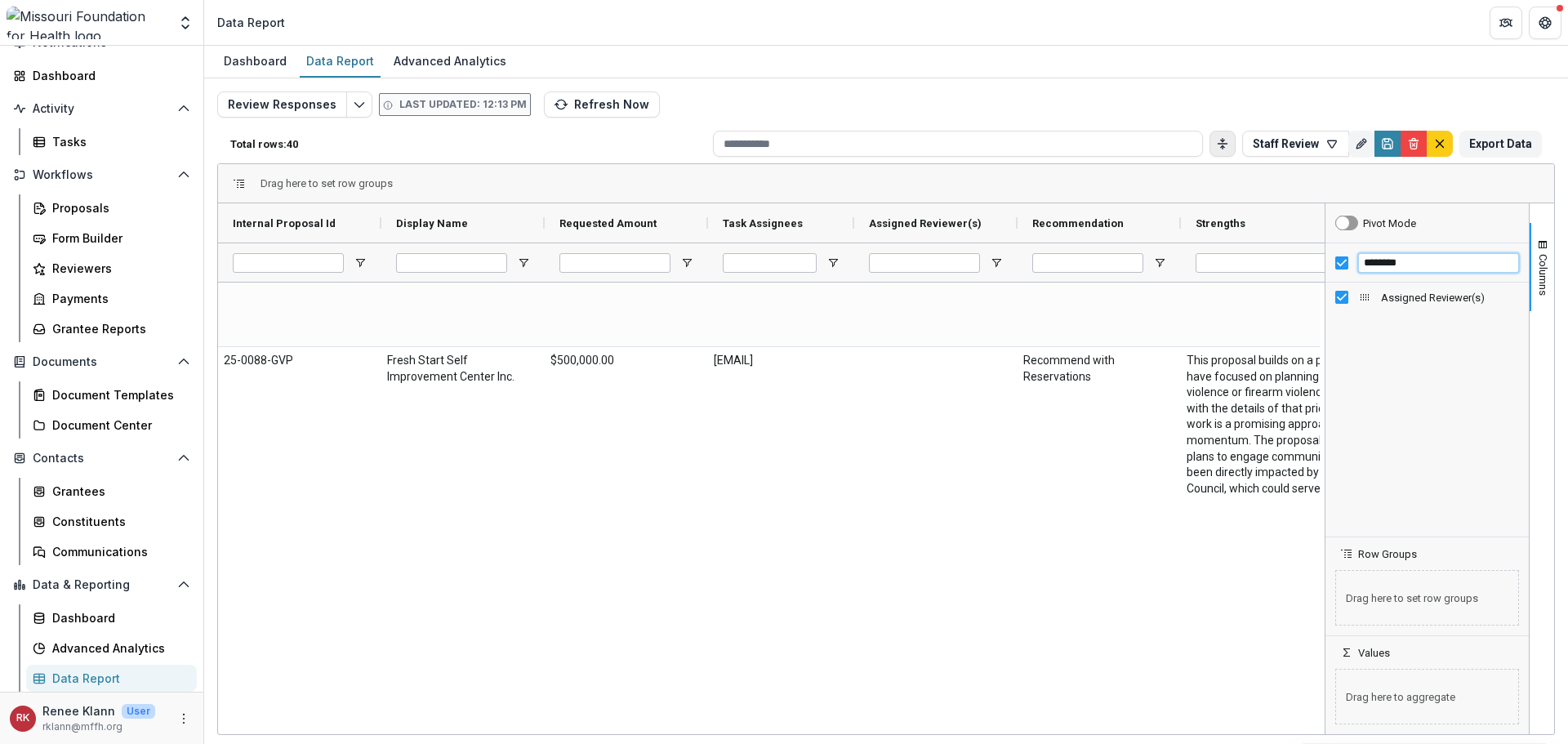 type on "********" 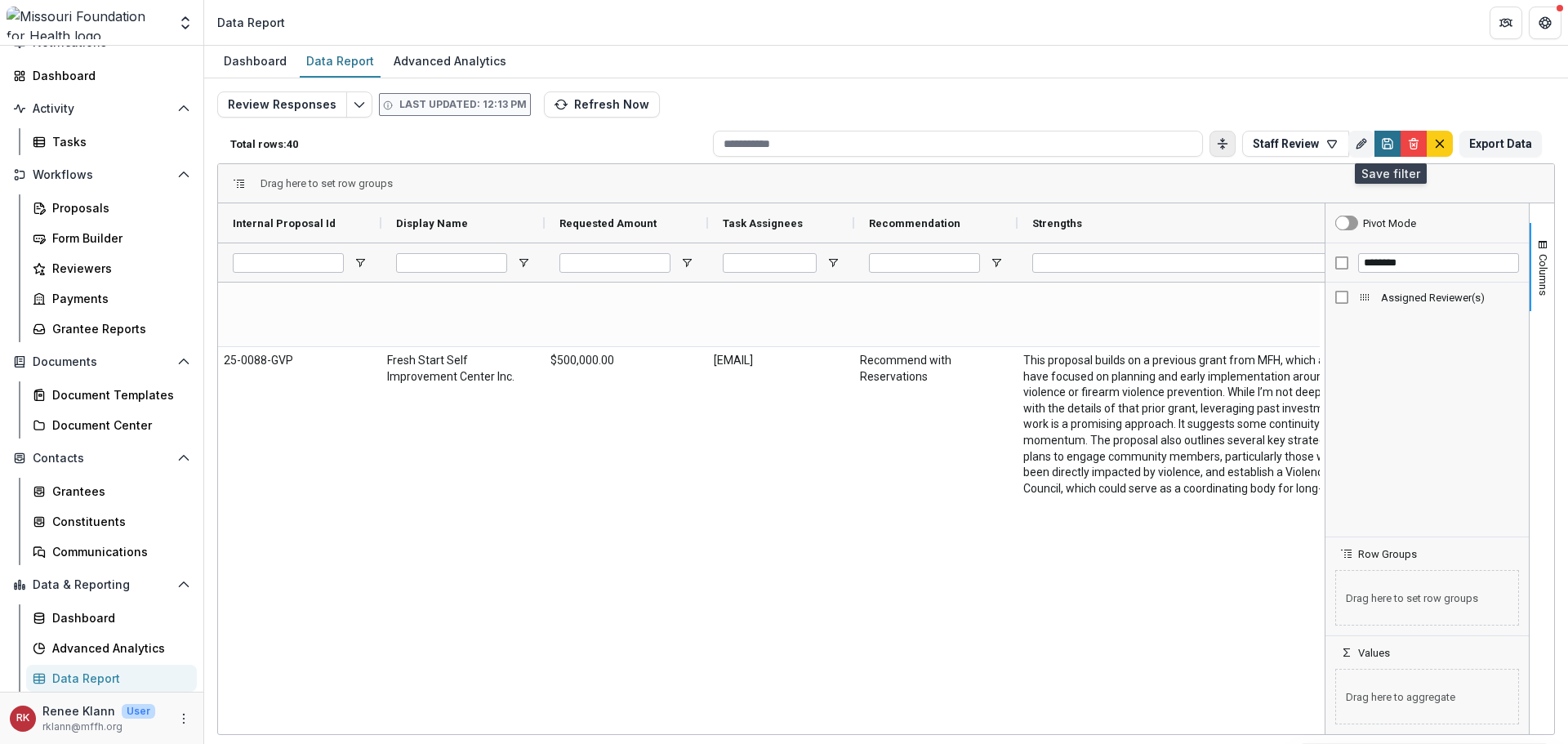 click 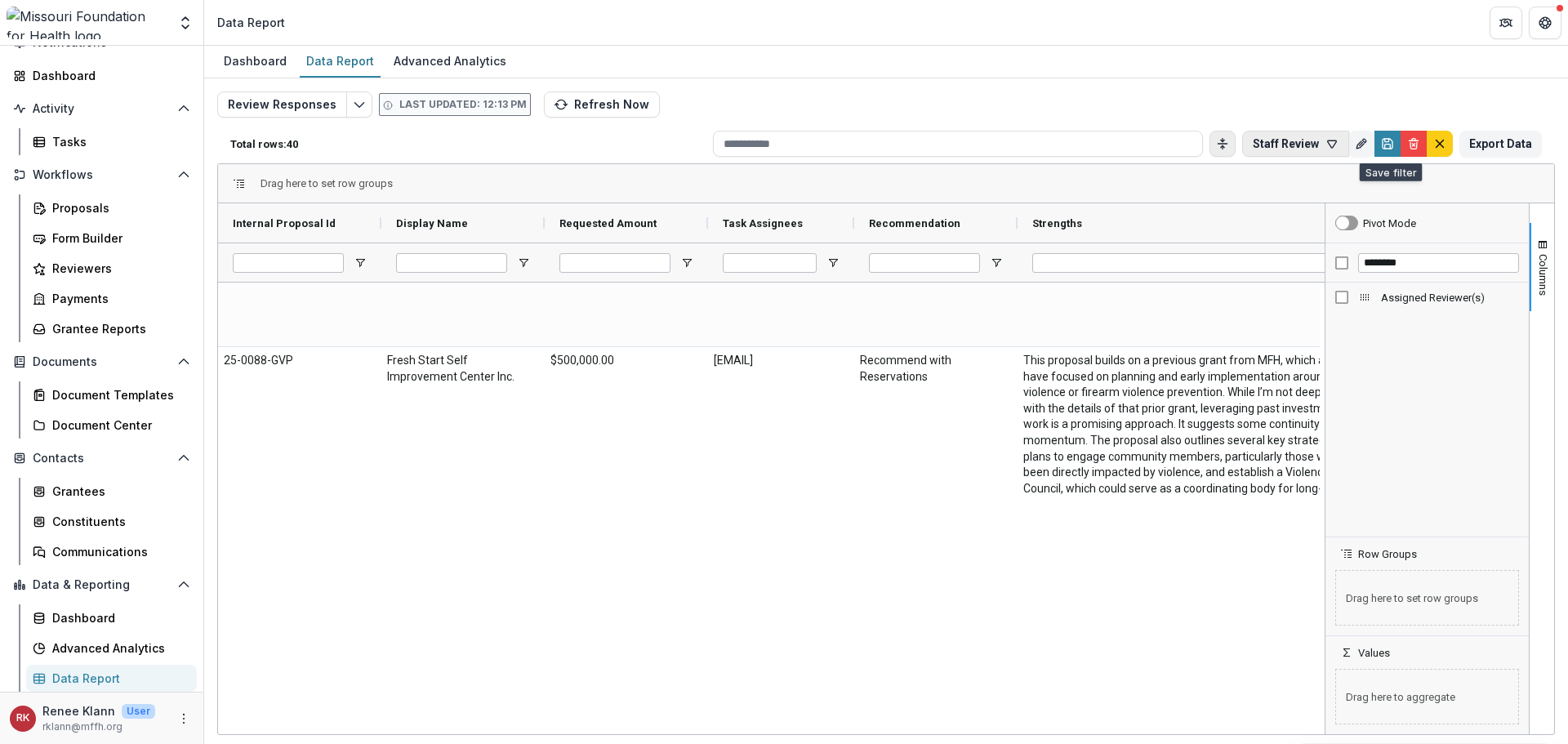 click on "Staff Review" at bounding box center [1295, 144] 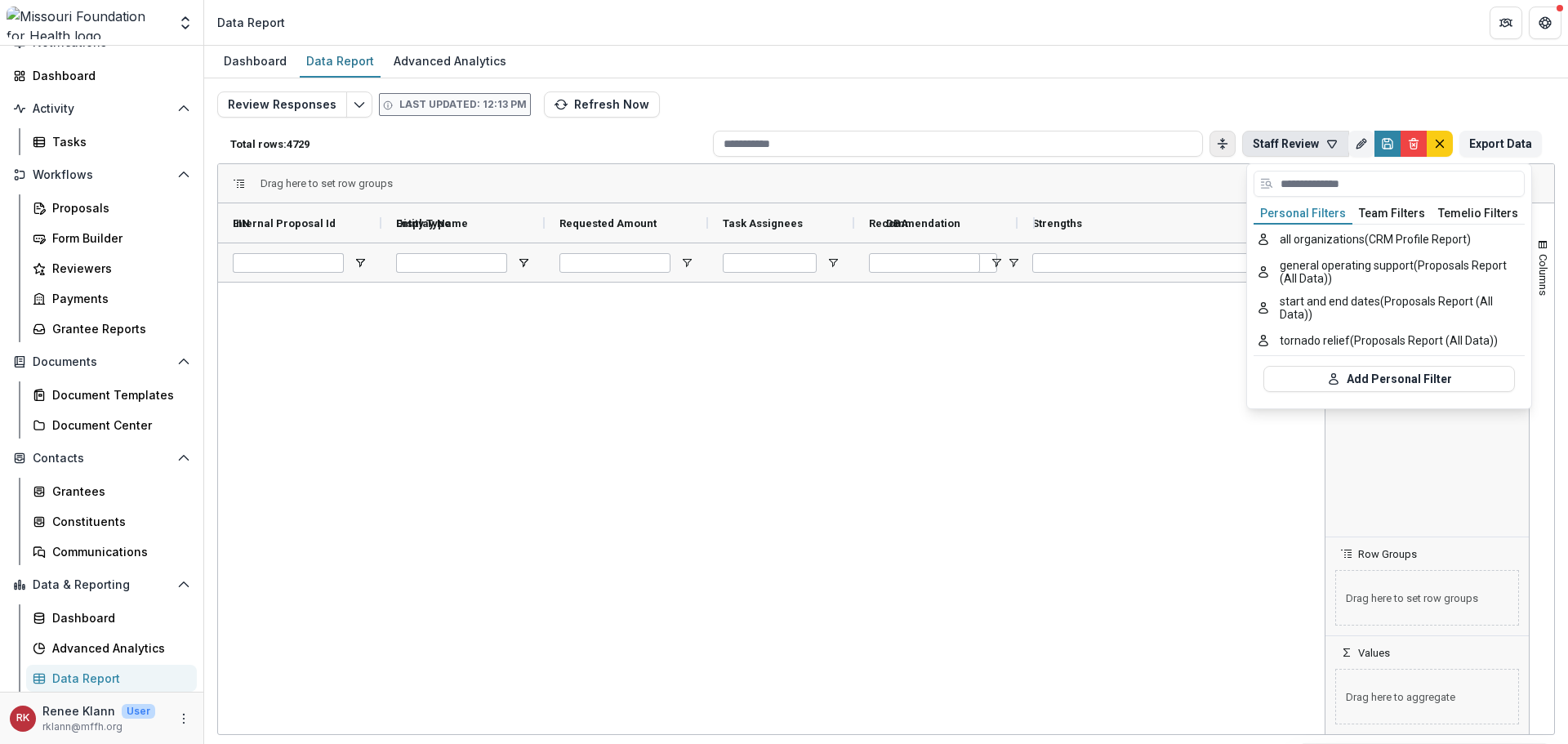click on "Review Responses Last updated: 12:13 PM Refresh Now Total rows:  4729 Staff Review Personal Filters Team Filters Temelio Filters all organizations  (CRM Profile Report) general operating support  (Proposals Report (All Data)) start and end dates  (Proposals Report (All Data)) tornado relief  (Proposals Report (All Data)) Add Personal Filter Organizations with COIs  (CRM Profile Report) Outstanding Invoices  (Payments Report) Active Awards  (Proposals Report (All Data)) Approved Requests 2025  (Proposals Report (All Data)) Approved Requests 2025 by Qtr  (Proposals Report (All Data)) Contract Balances  (Proposals Report (All Data)) CSO Approved  (Proposals Report (All Data)) Delegated Approvals  (Proposals Report (All Data)) DLS Default  (Proposals Report (All Data)) Executive Team Review  (Proposals Report (All Data)) Filter 26  (Proposals Report (All Data)) Grant Metadata  (Proposals Report (All Data)) Intake Review Pull  (Proposals Report (All Data)) JFC View  (Proposals Report (All Data)) Non-Recommends  (" at bounding box center (886, 394) 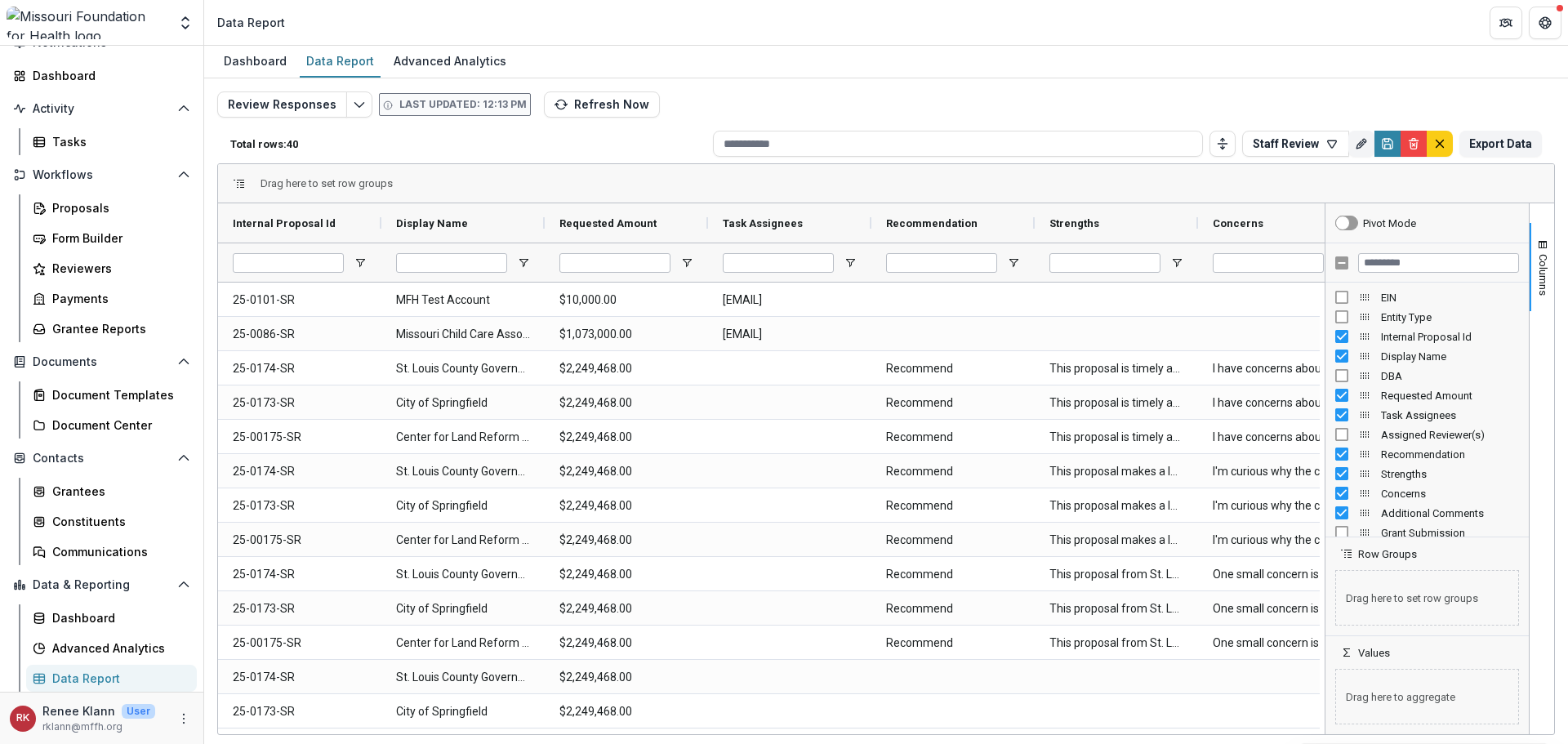 drag, startPoint x: 624, startPoint y: 734, endPoint x: 688, endPoint y: 742, distance: 64.498062 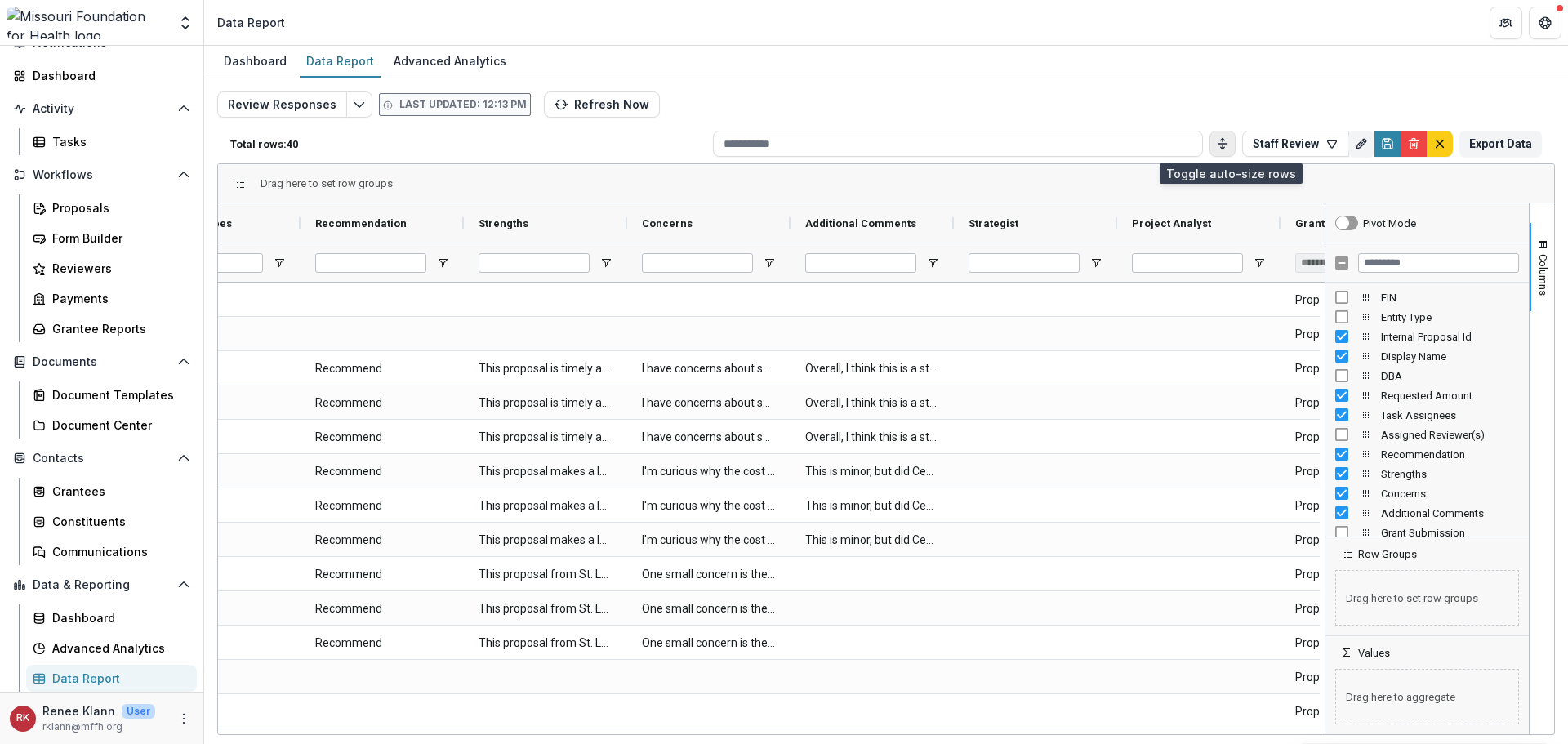 click 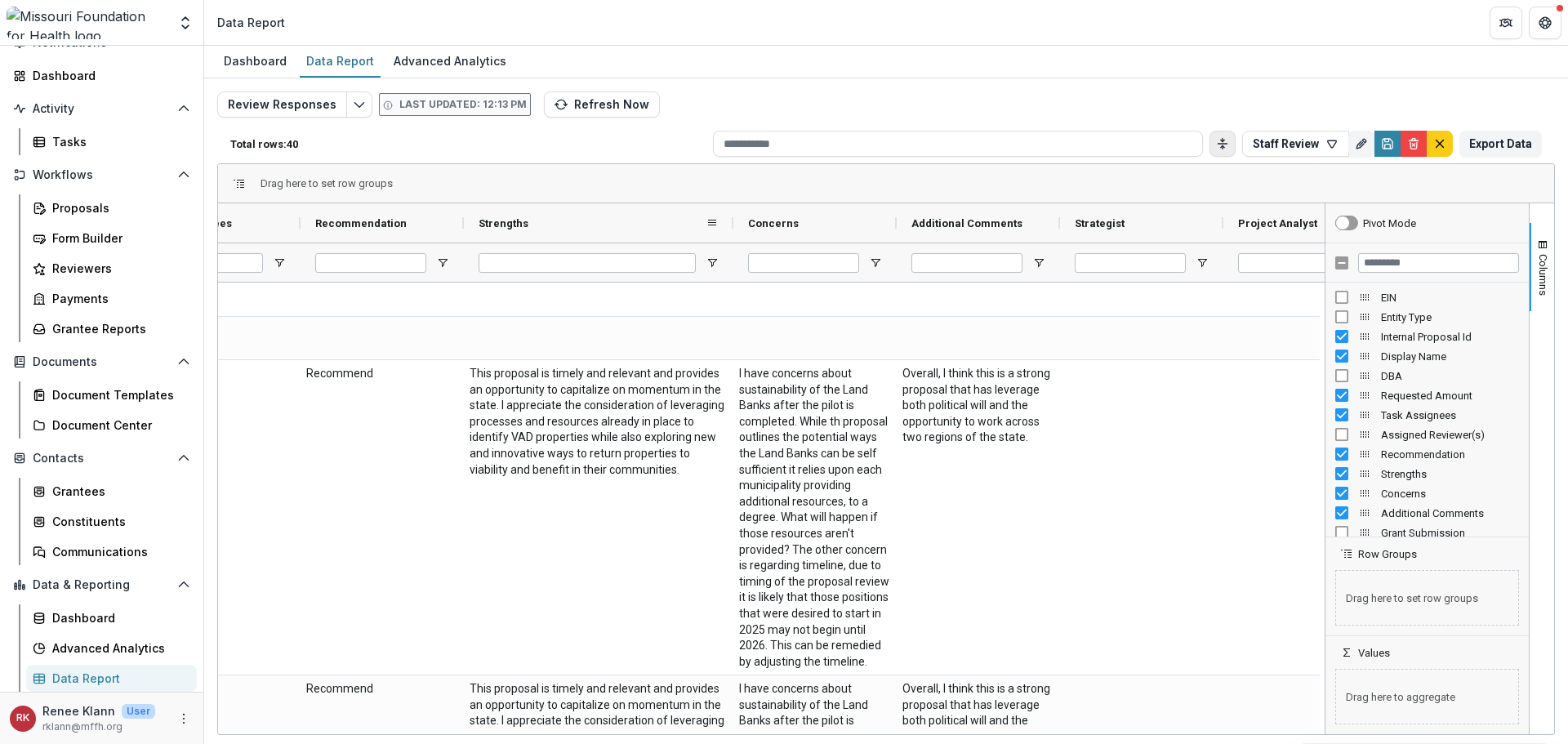 drag, startPoint x: 627, startPoint y: 221, endPoint x: 735, endPoint y: 231, distance: 108.46197 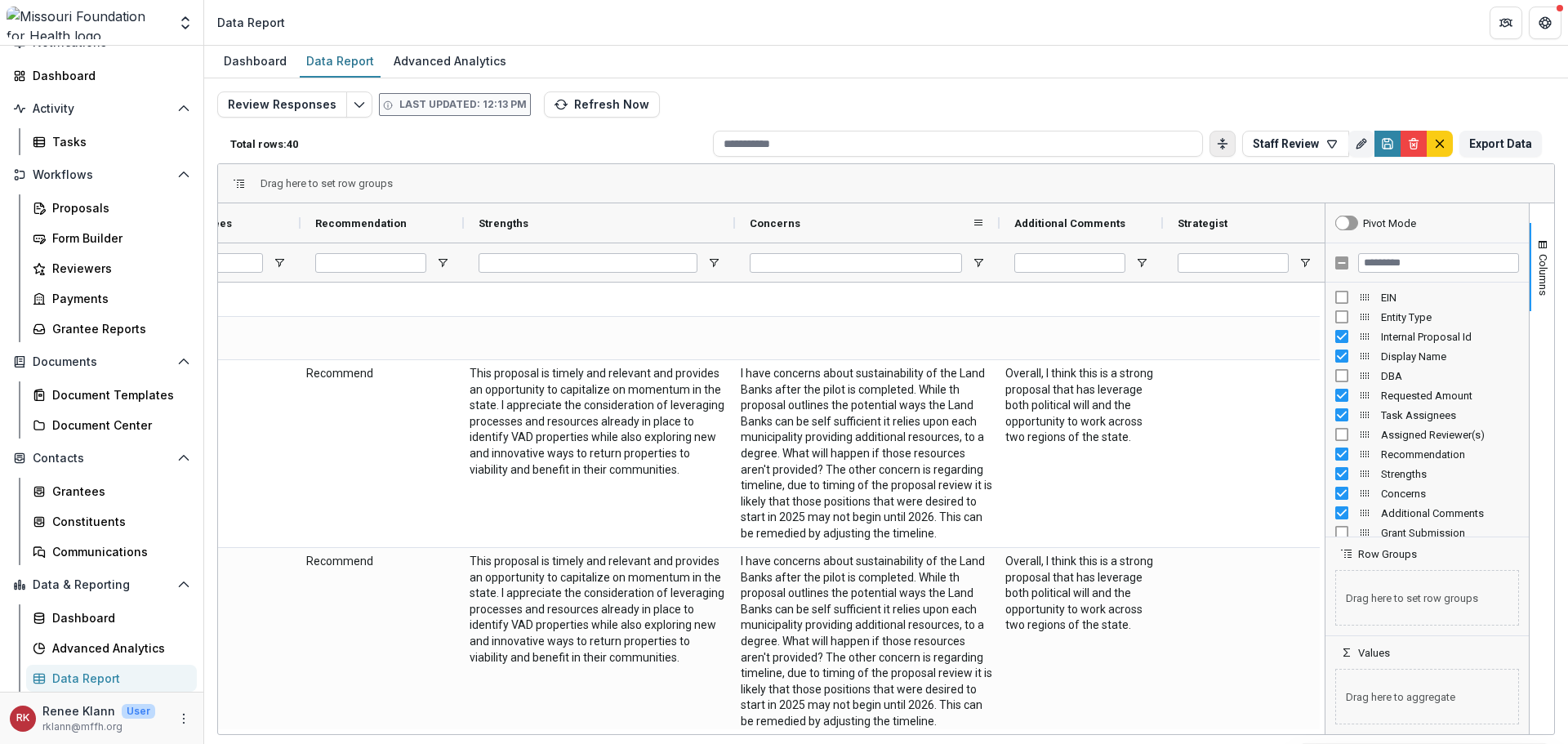 drag, startPoint x: 897, startPoint y: 221, endPoint x: 998, endPoint y: 226, distance: 101.12369 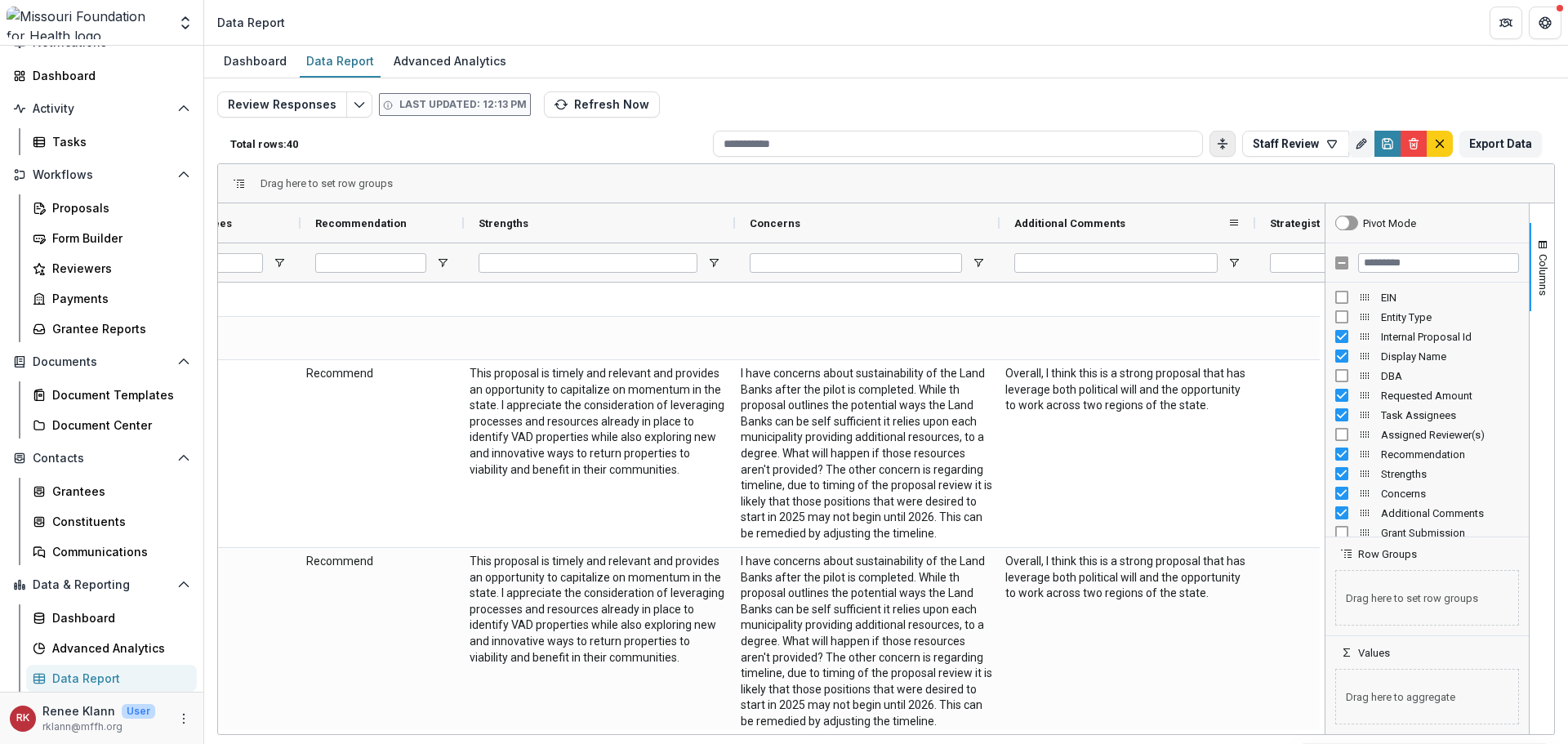 drag, startPoint x: 1160, startPoint y: 216, endPoint x: 1253, endPoint y: 217, distance: 93.005376 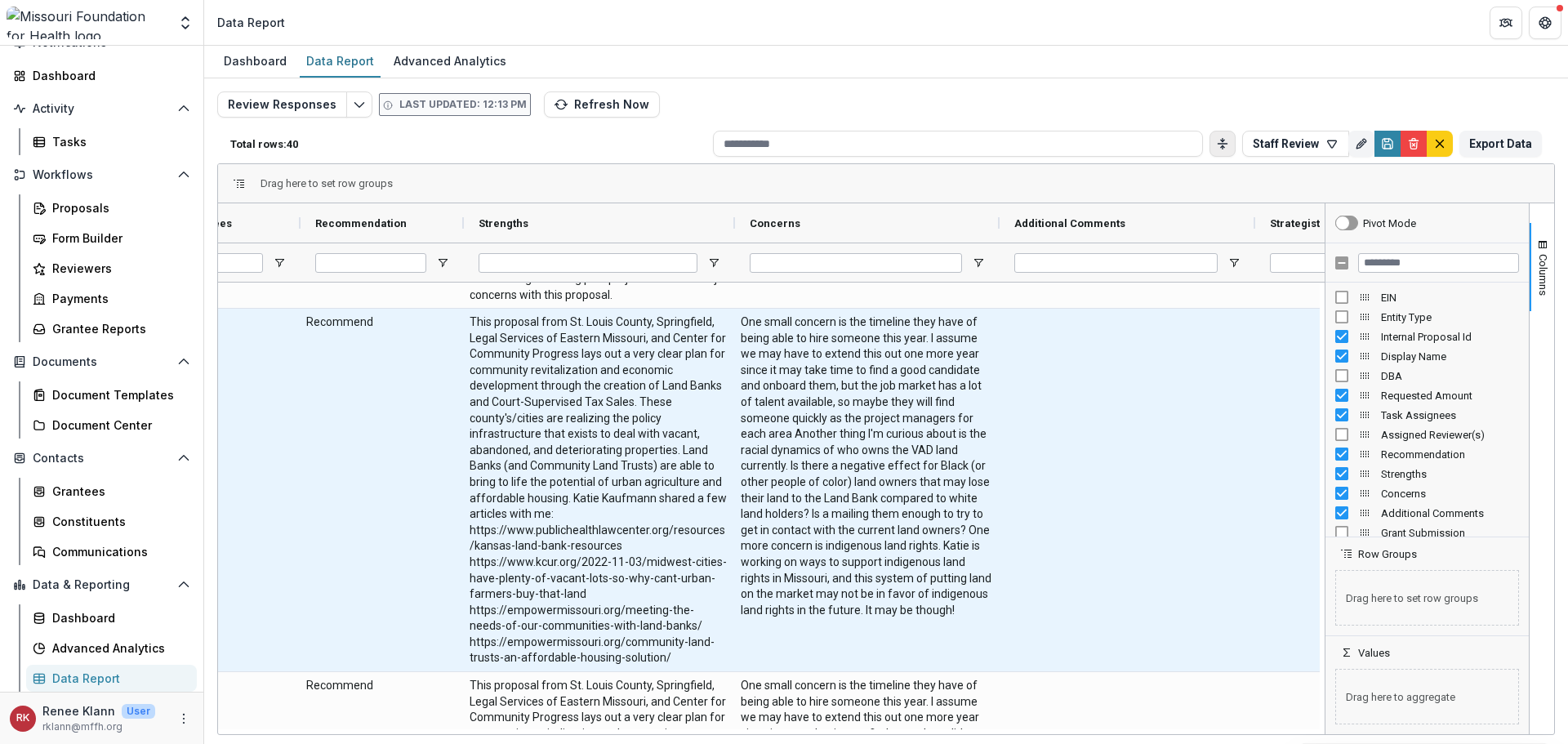 scroll, scrollTop: 1442, scrollLeft: 0, axis: vertical 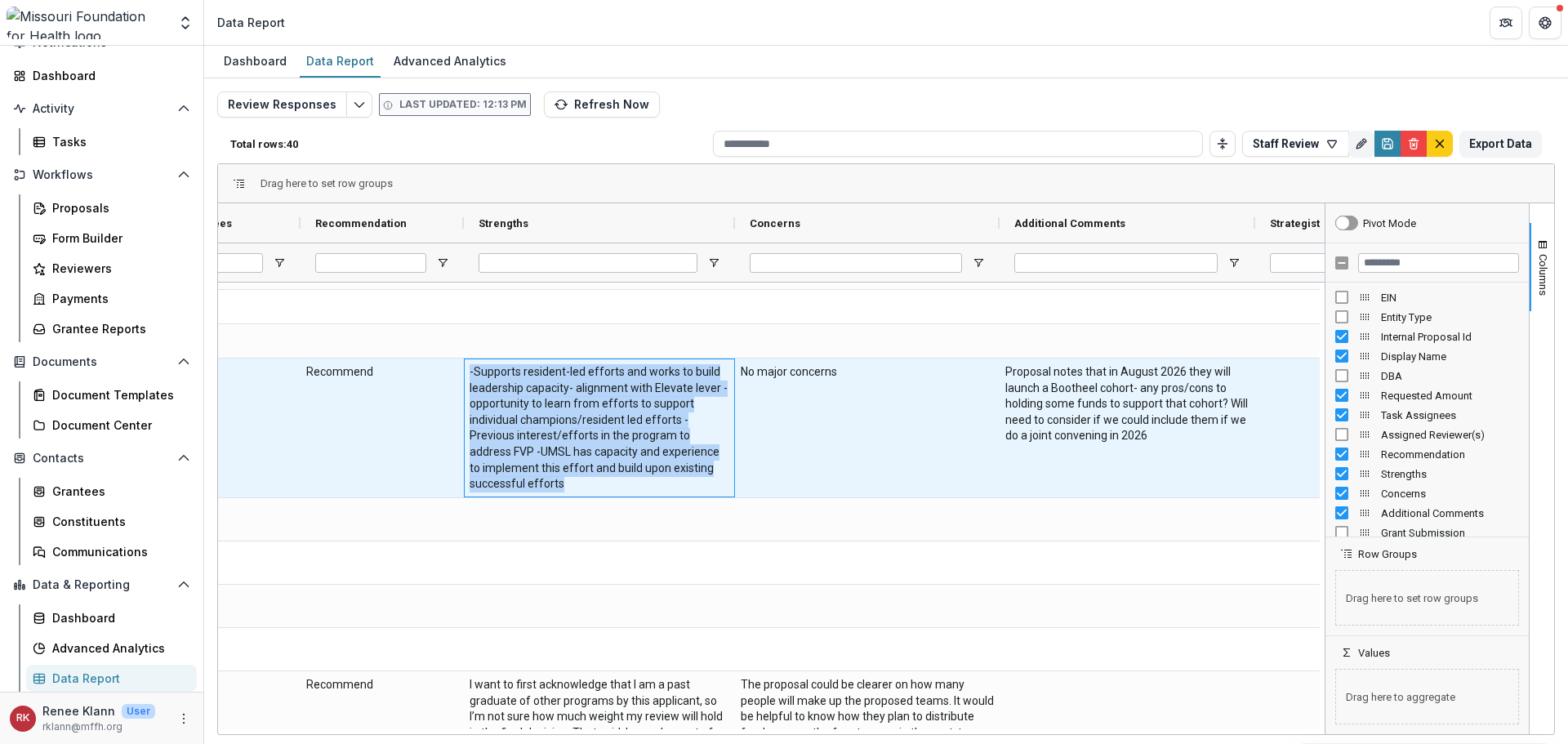 click on "-Supports resident-led efforts and works to build leadership capacity- alignment with Elevate lever -opportunity to learn from efforts to support individual champions/resident led efforts
-Previous interest/efforts in the program to address FVP
-UMSL has capacity and experience to implement this effort and build upon existing successful efforts" at bounding box center (599, 428) 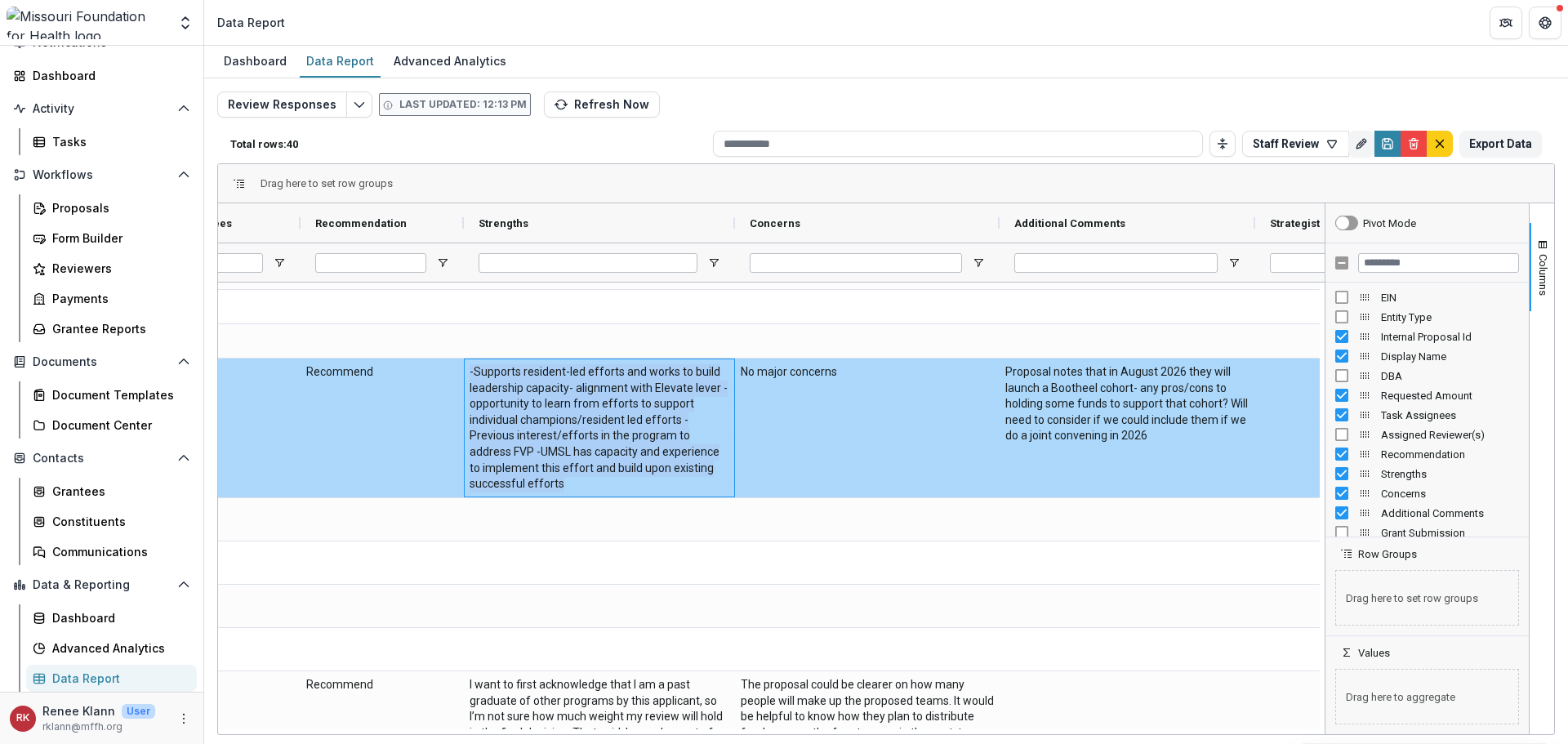 click on "-Supports resident-led efforts and works to build leadership capacity- alignment with Elevate lever -opportunity to learn from efforts to support individual champions/resident led efforts
-Previous interest/efforts in the program to address FVP
-UMSL has capacity and experience to implement this effort and build upon existing successful efforts" at bounding box center [599, 428] 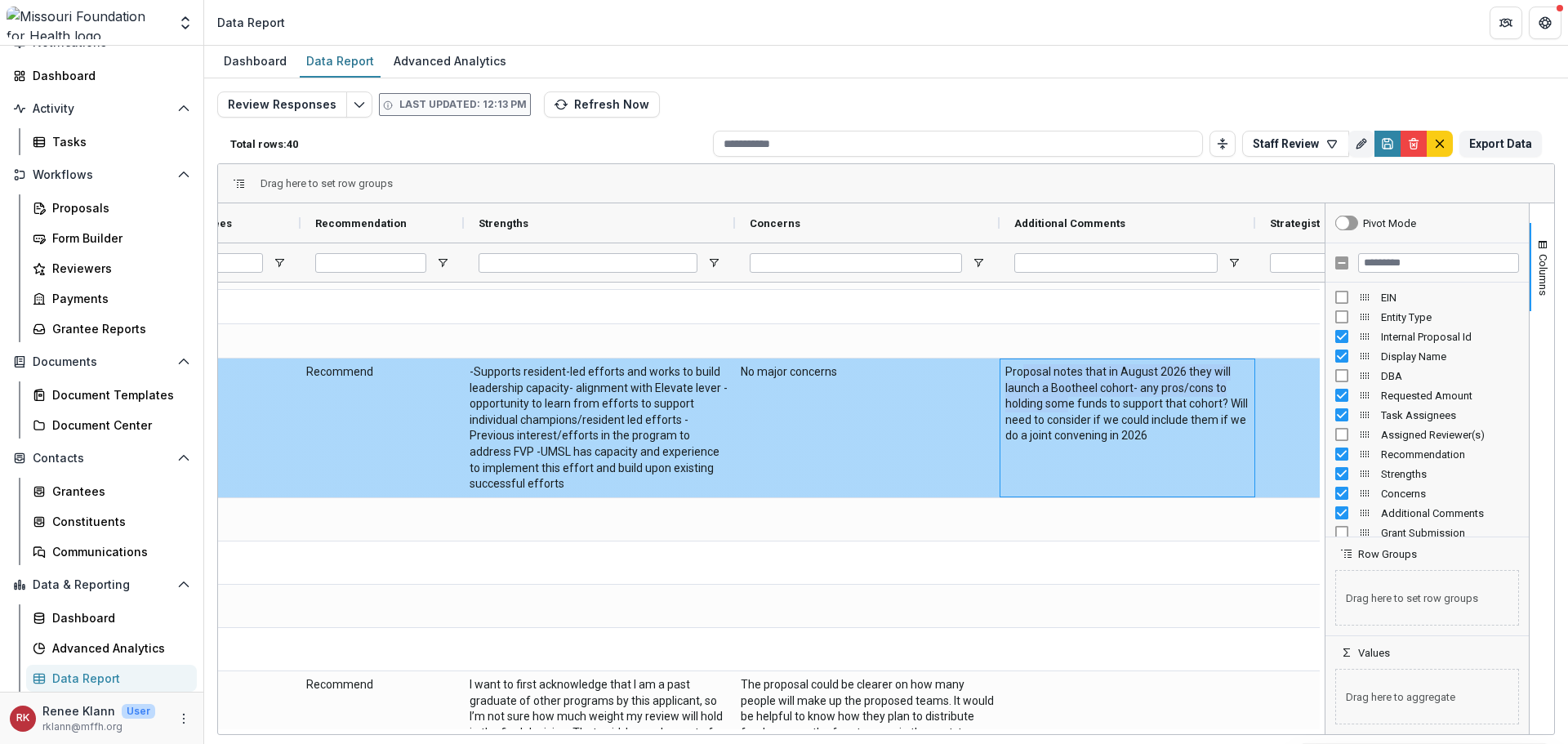 drag, startPoint x: 1019, startPoint y: 364, endPoint x: 1065, endPoint y: 404, distance: 60.959 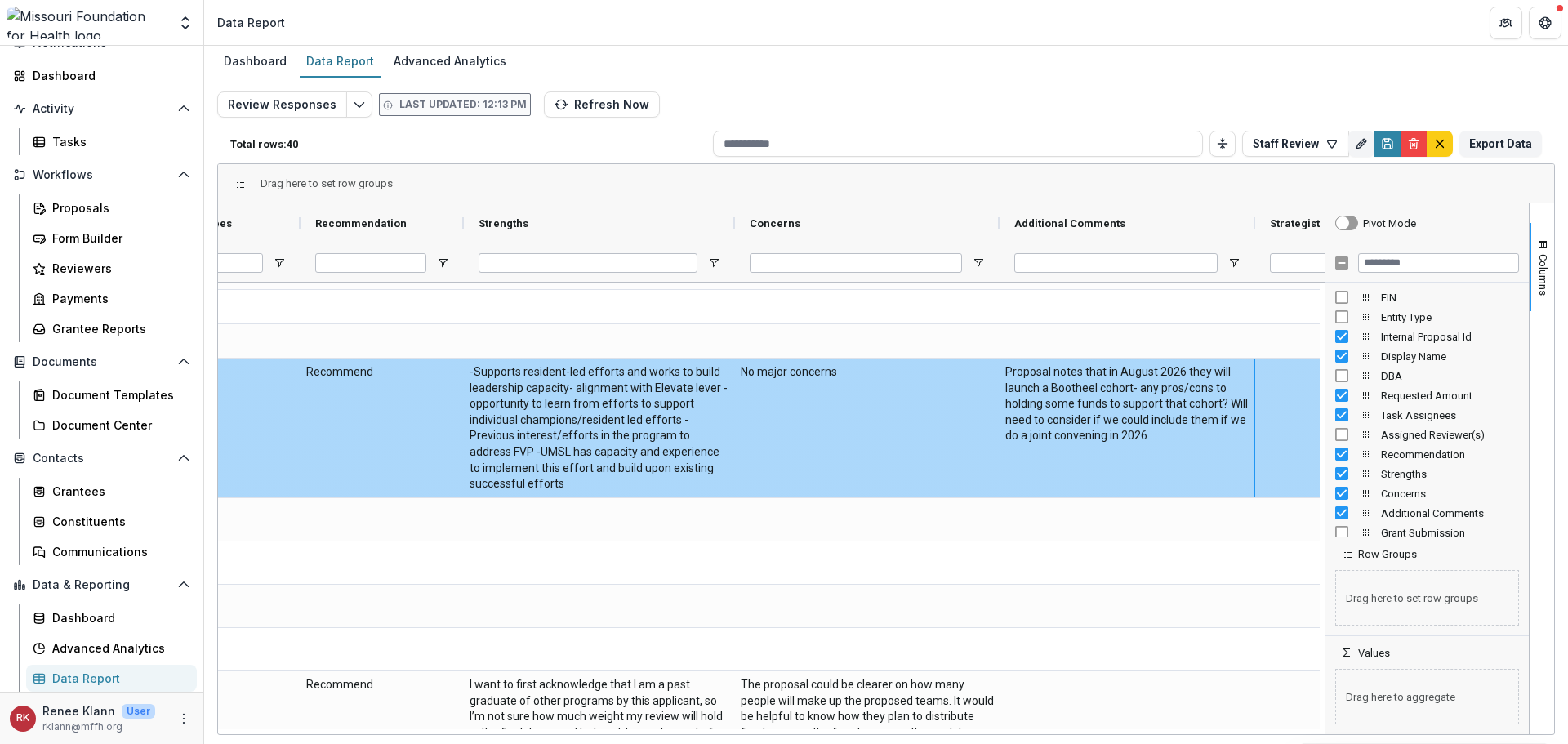 click on "Proposal notes that in August 2026 they will launch a Bootheel cohort- any pros/cons to holding some funds to support that cohort?
Will need to consider if we could include them if we do a joint convening in 2026" at bounding box center (1127, 404) 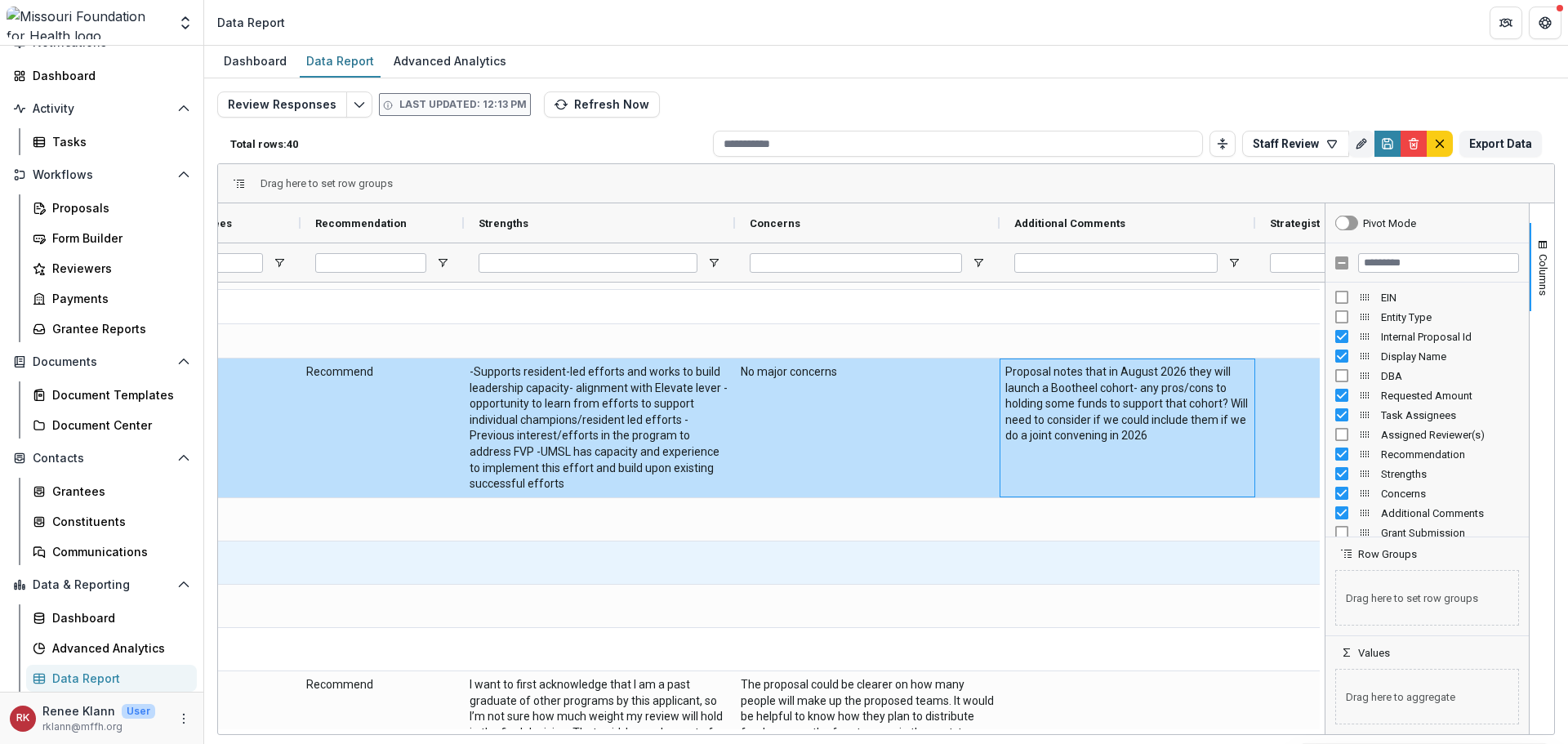 scroll, scrollTop: 2429, scrollLeft: 0, axis: vertical 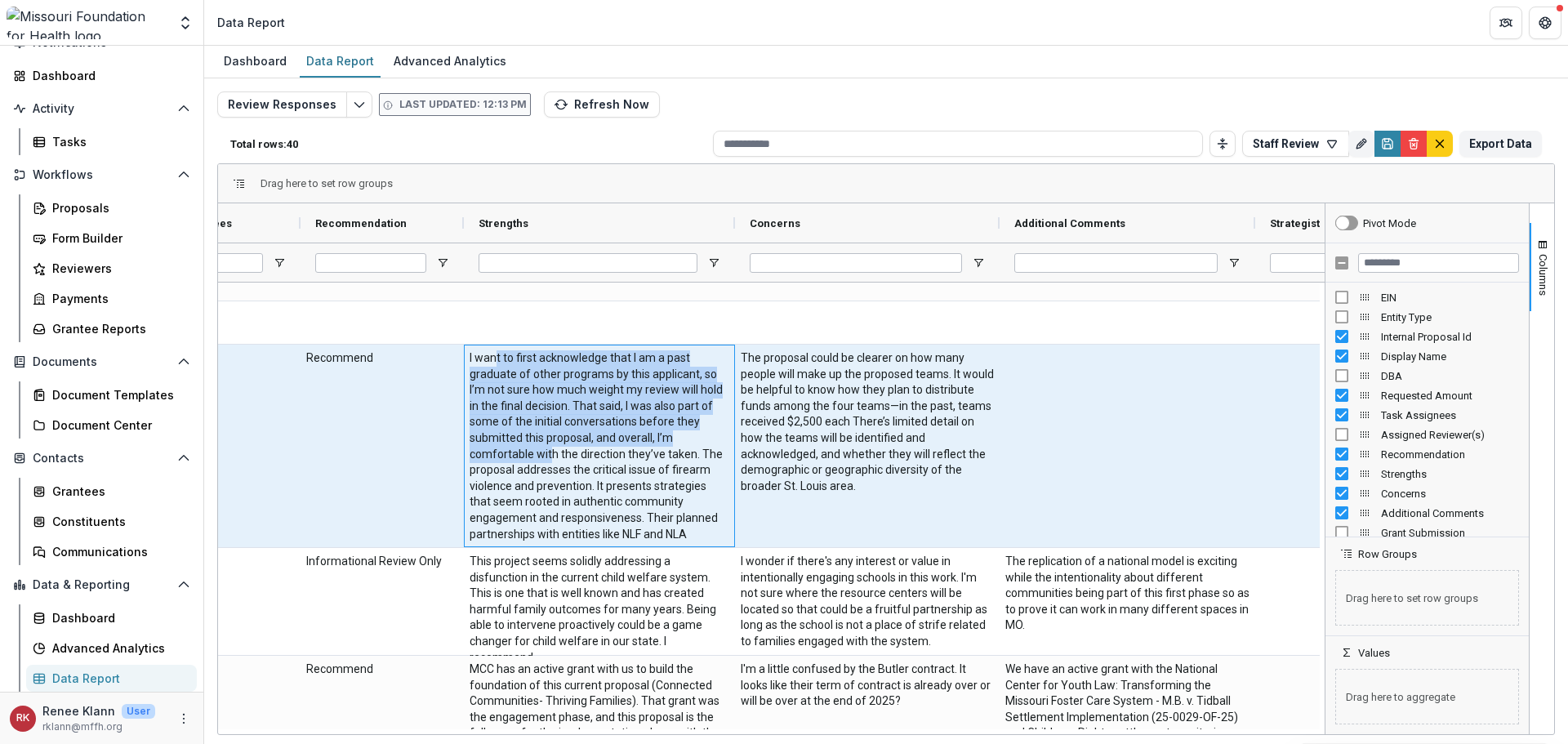drag, startPoint x: 493, startPoint y: 351, endPoint x: 551, endPoint y: 458, distance: 121.70867 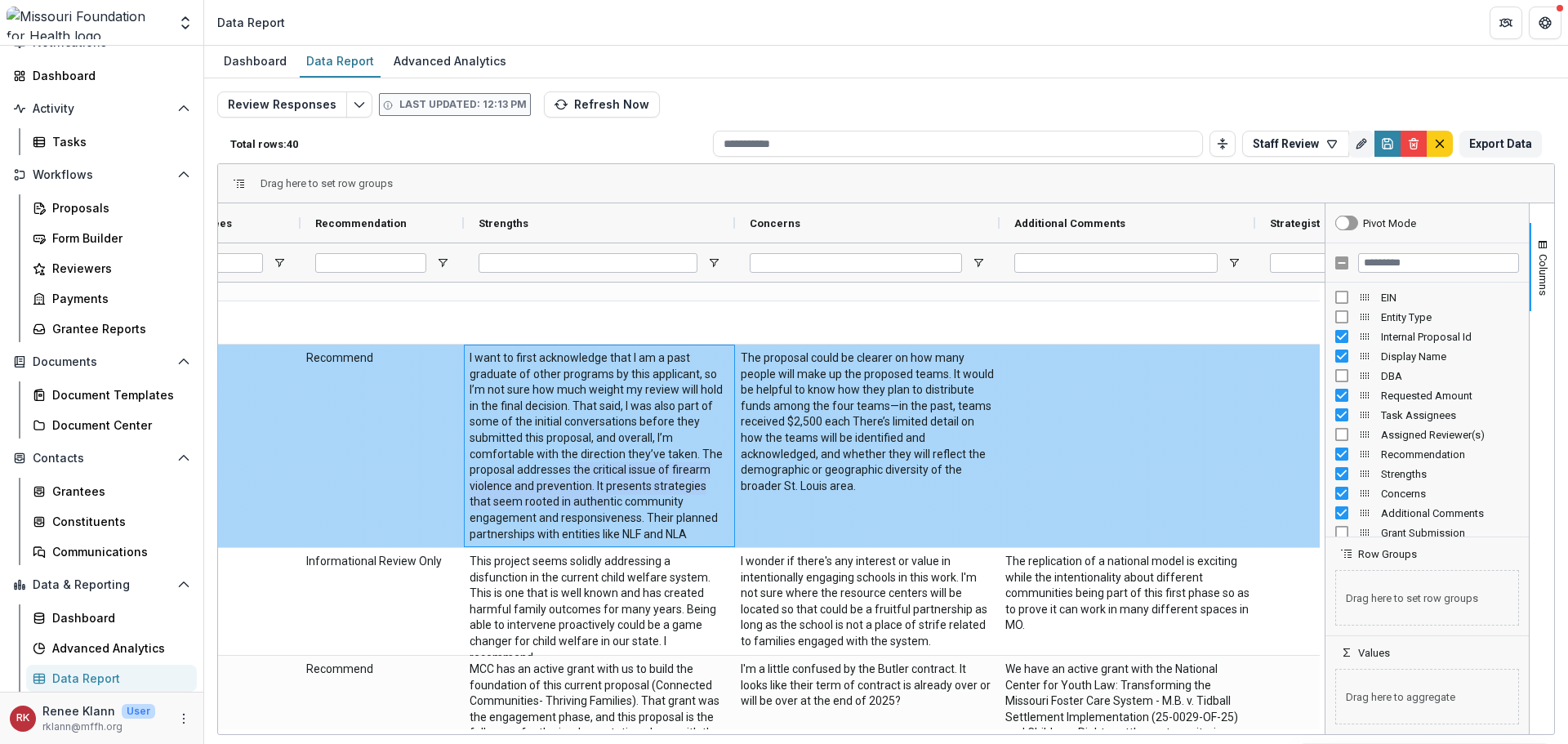 drag, startPoint x: 564, startPoint y: 474, endPoint x: 584, endPoint y: 499, distance: 32.015621 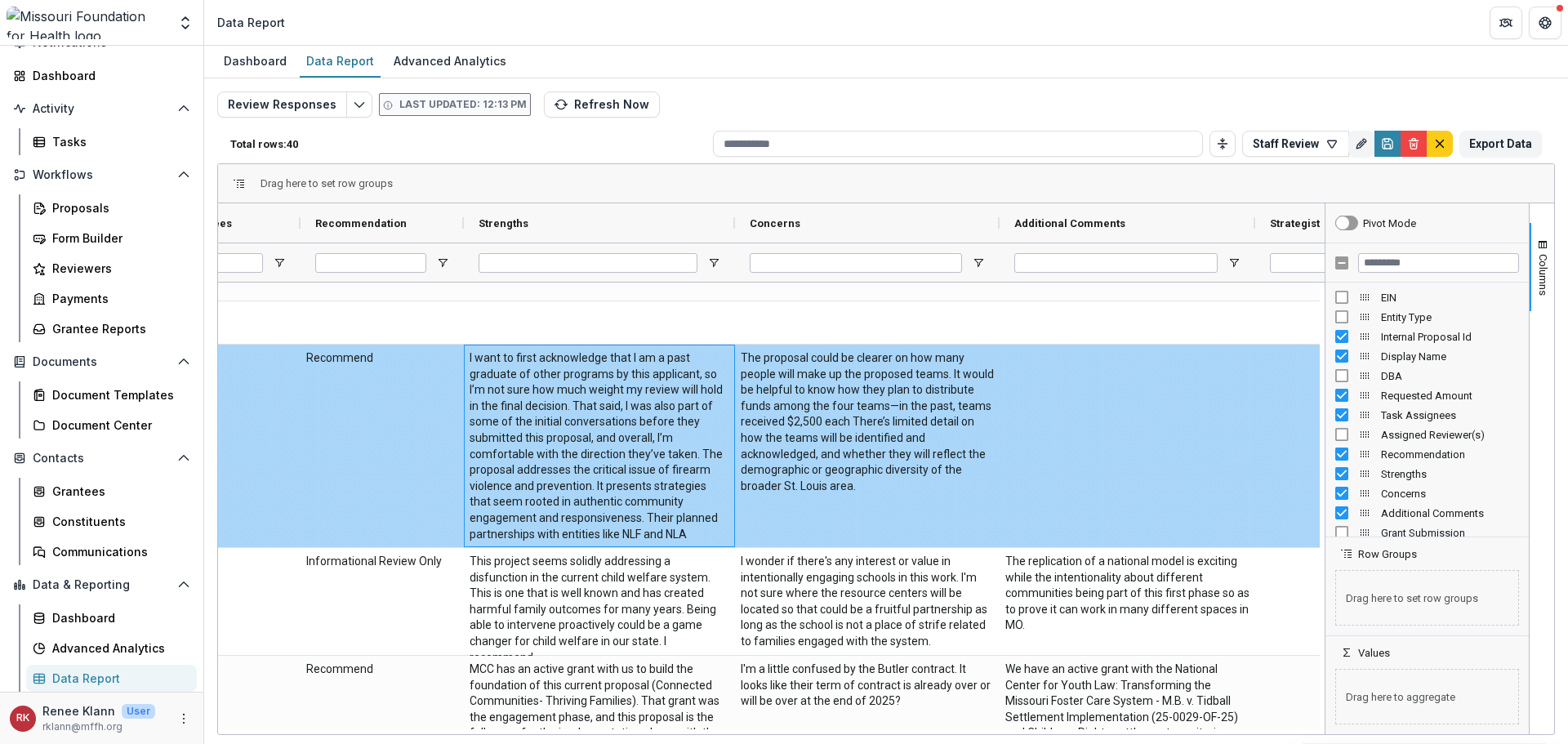 click on "I want to first acknowledge that I am a past graduate of other programs by this applicant, so I’m not sure how much weight my review will hold in the final decision. That said, I was also part of some of the initial conversations before they submitted this proposal, and overall, I’m comfortable with the direction they’ve taken.
The proposal addresses the critical issue of firearm violence and prevention.
It presents strategies that seem rooted in authentic community engagement and responsiveness.
Their planned partnerships with entities like NLF and NLA" at bounding box center [599, 446] 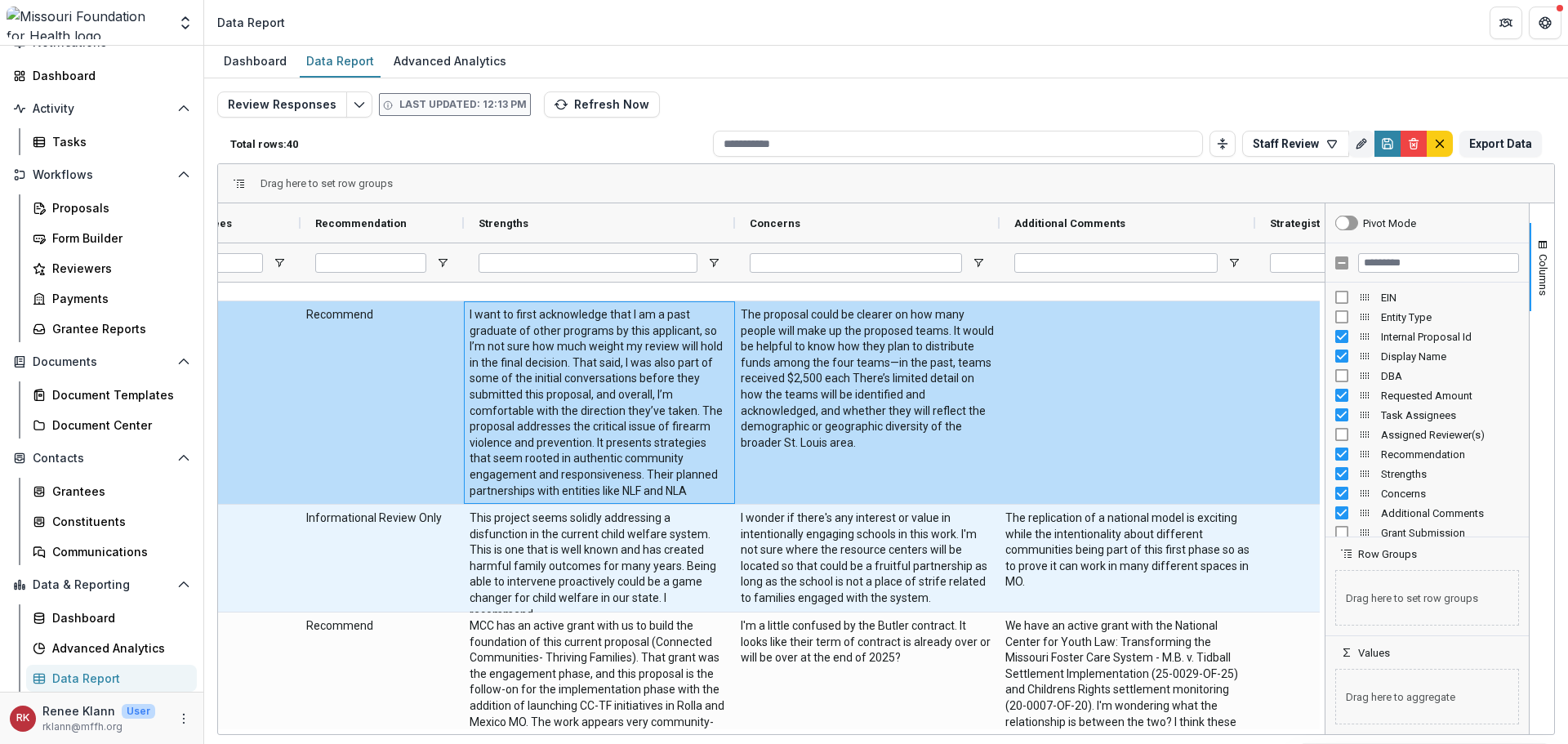 scroll, scrollTop: 2777, scrollLeft: 0, axis: vertical 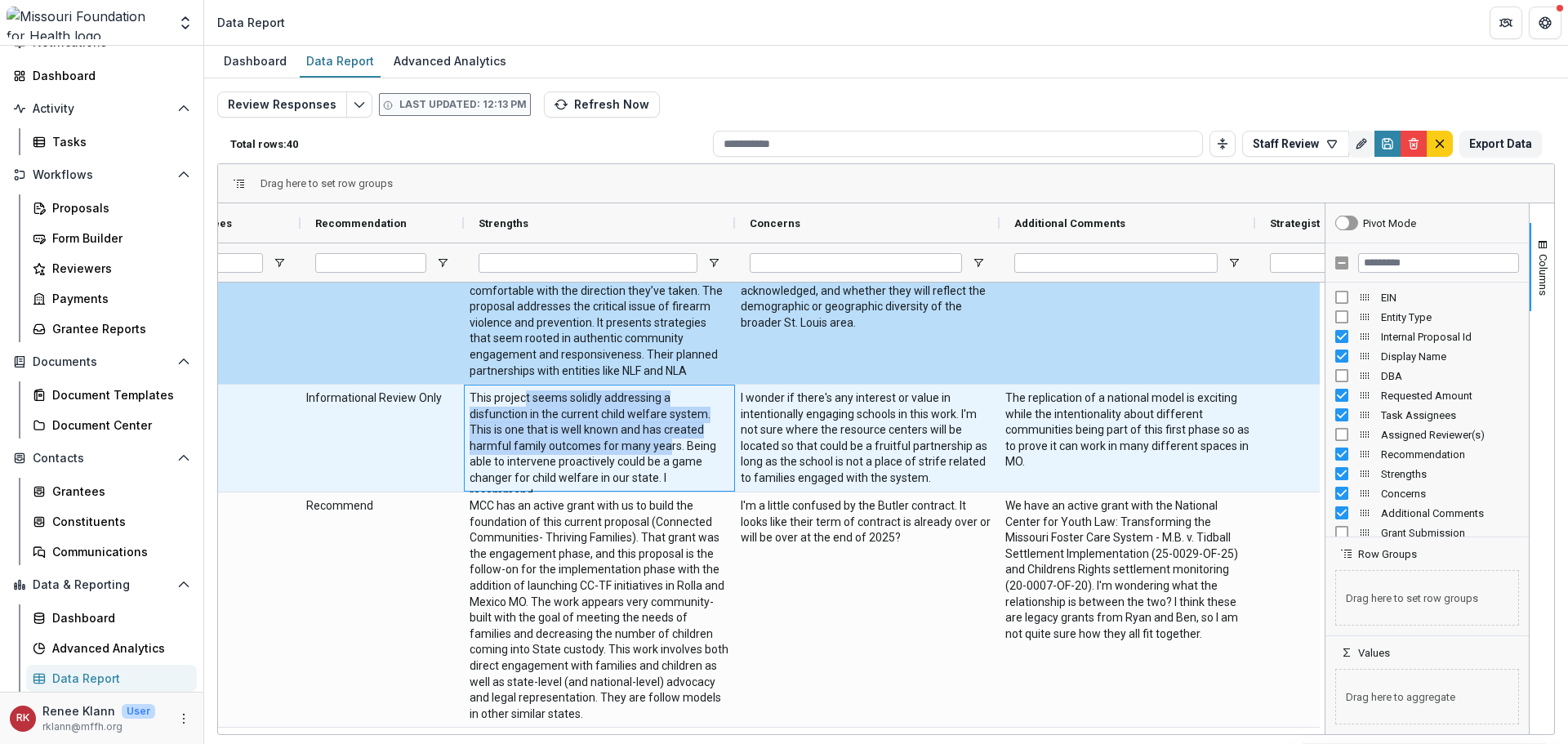 drag, startPoint x: 525, startPoint y: 402, endPoint x: 590, endPoint y: 452, distance: 82.0061 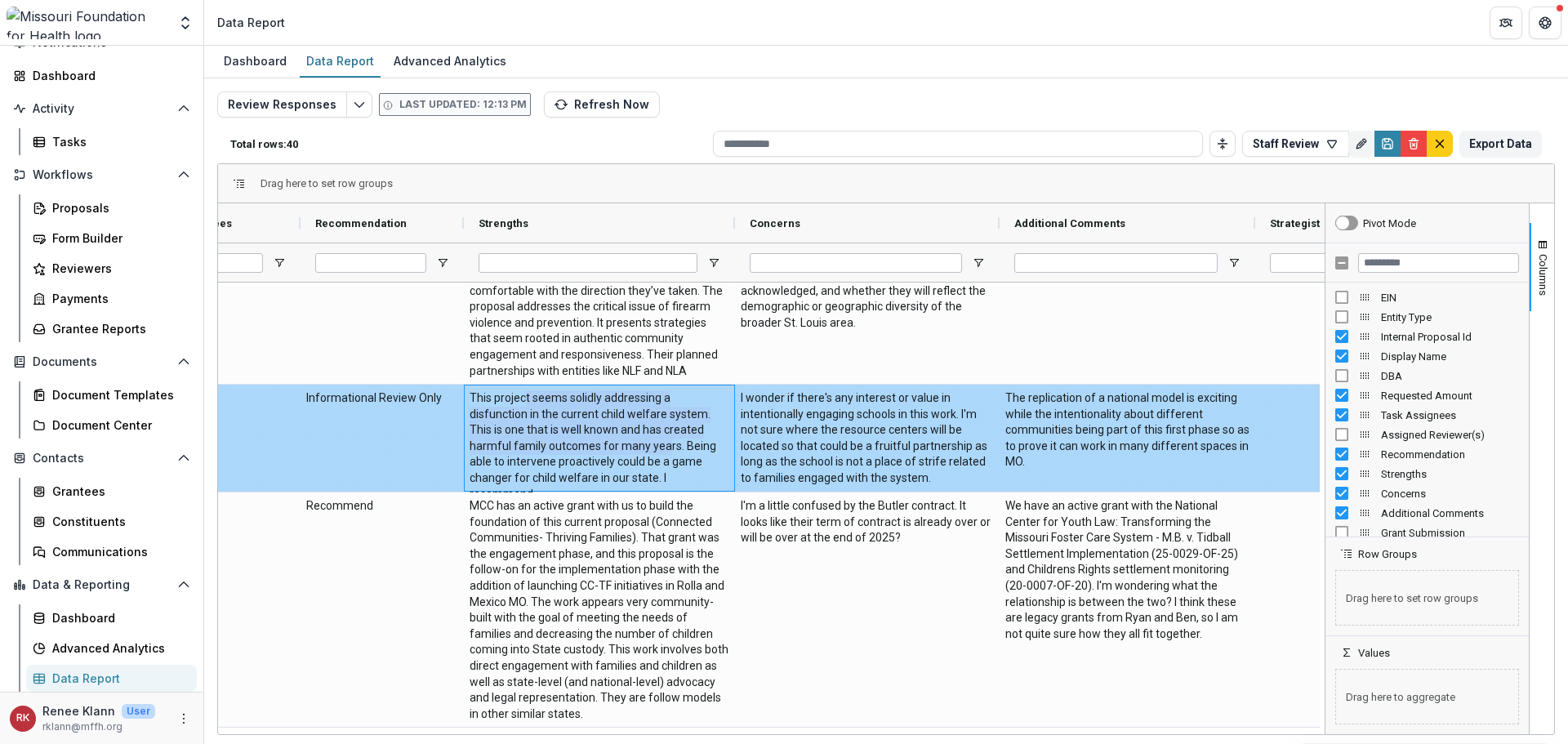 scroll, scrollTop: 2695, scrollLeft: 0, axis: vertical 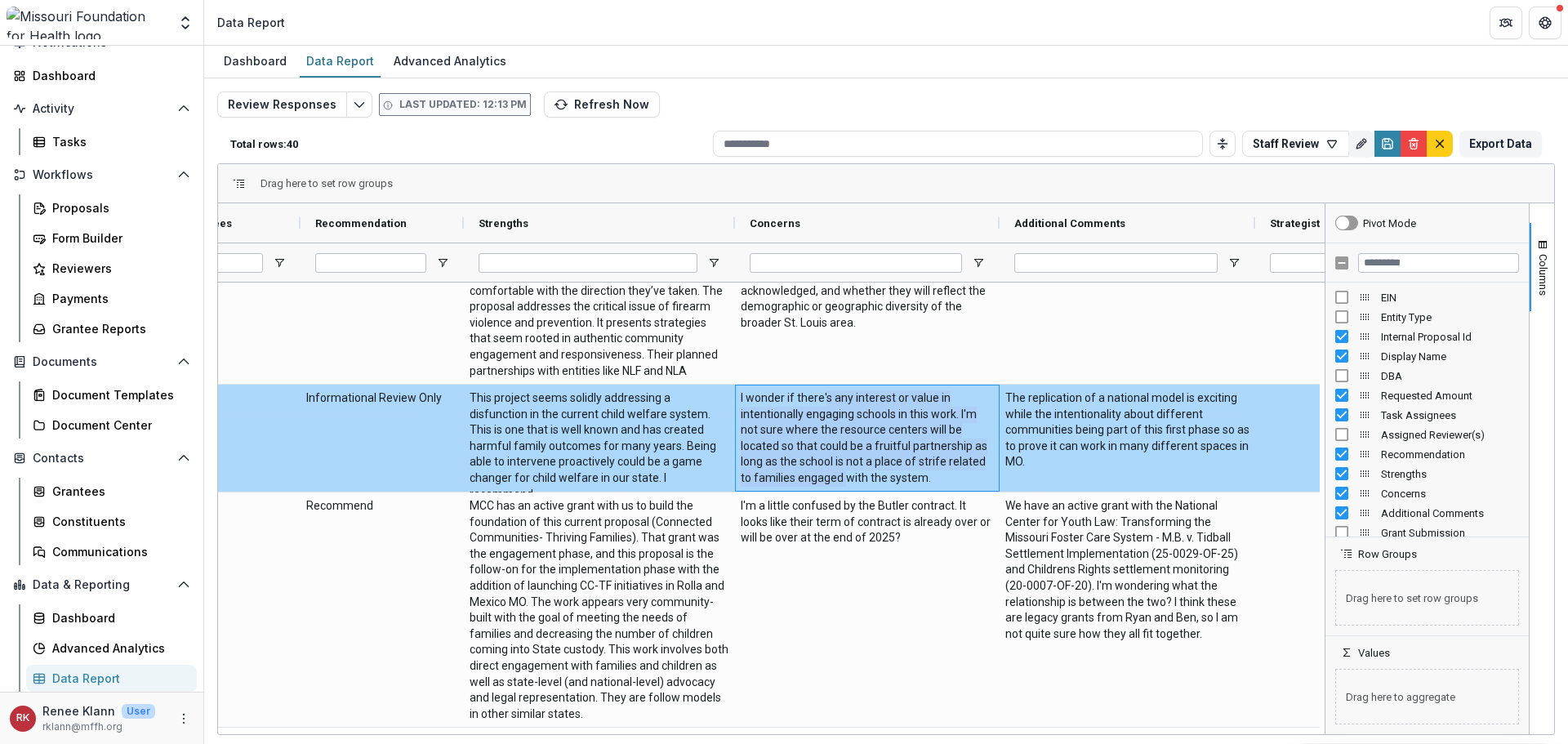 drag, startPoint x: 826, startPoint y: 398, endPoint x: 848, endPoint y: 475, distance: 80.081209 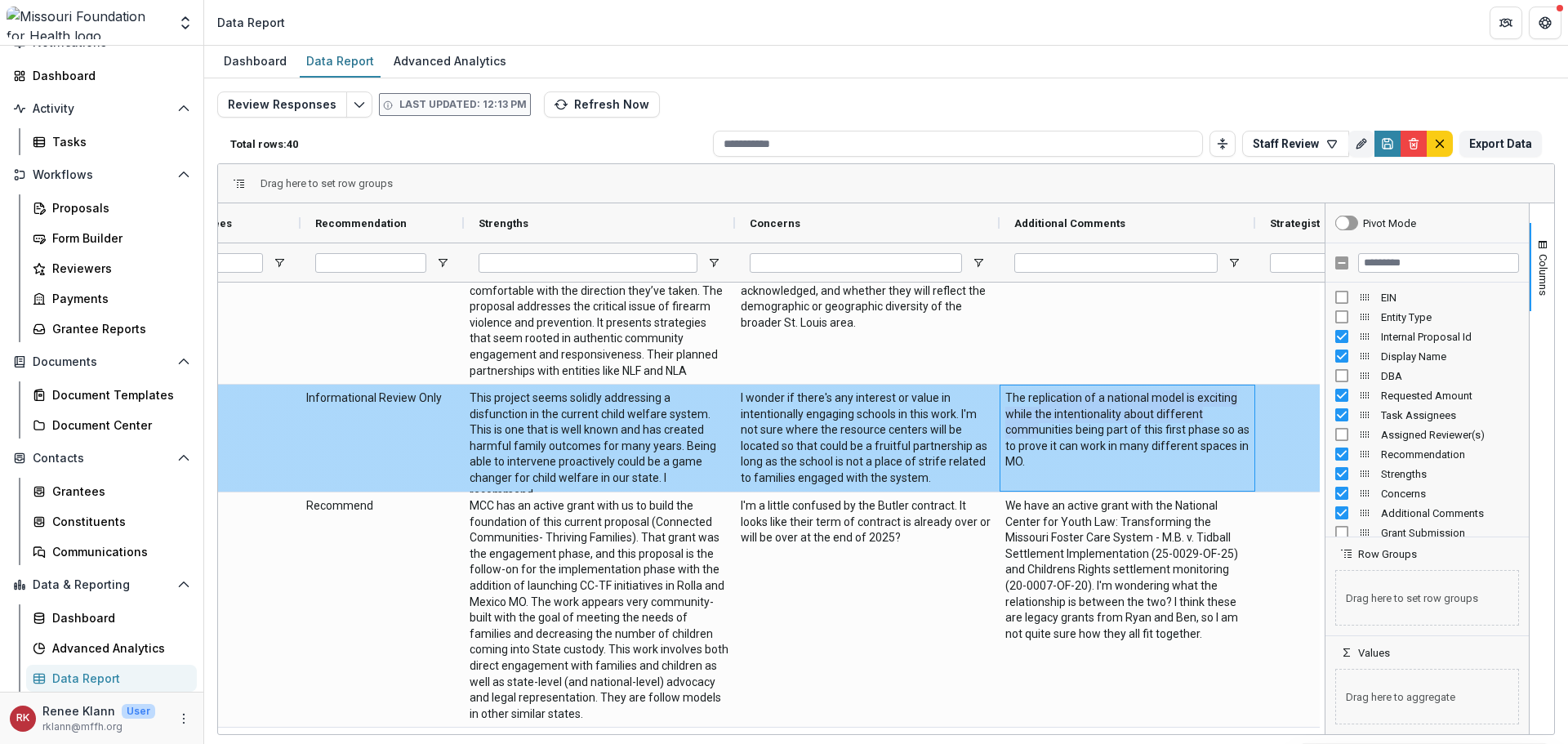 drag, startPoint x: 1038, startPoint y: 398, endPoint x: 1036, endPoint y: 434, distance: 36.05551 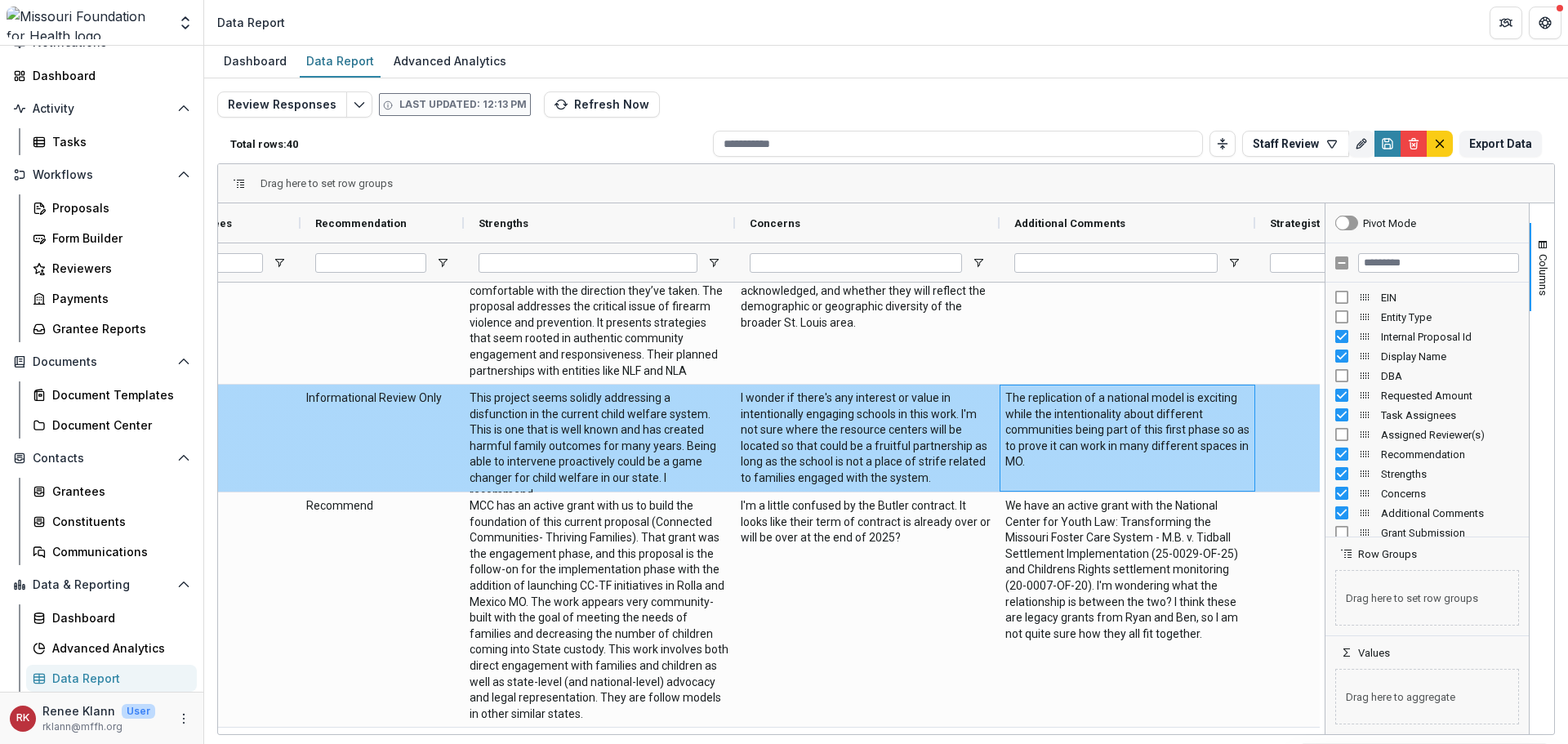 click on "The replication of a national model is exciting while the intentionality about different communities being part of this first phase so as to prove it can work in many different spaces in MO." at bounding box center [1127, 430] 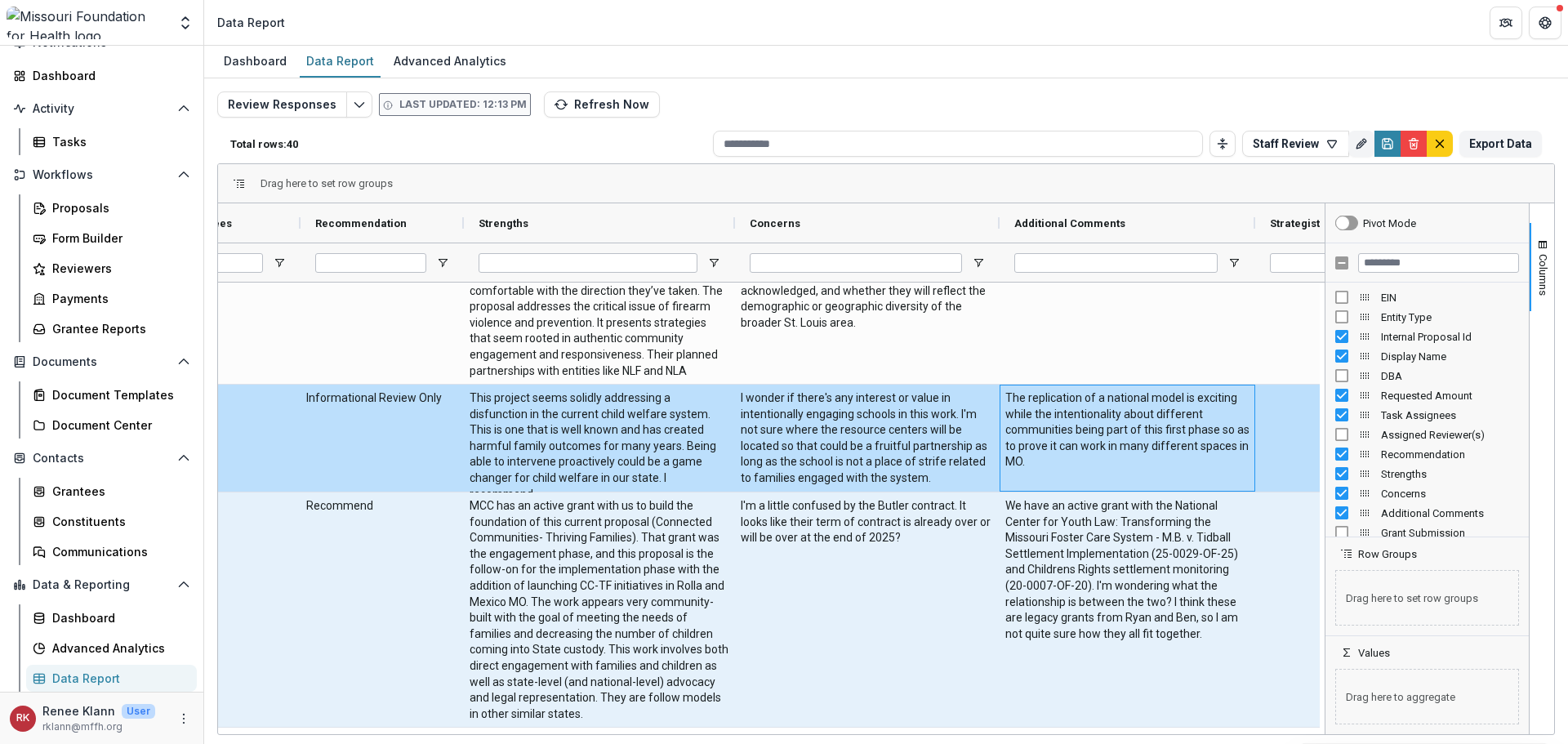 scroll, scrollTop: 2951, scrollLeft: 0, axis: vertical 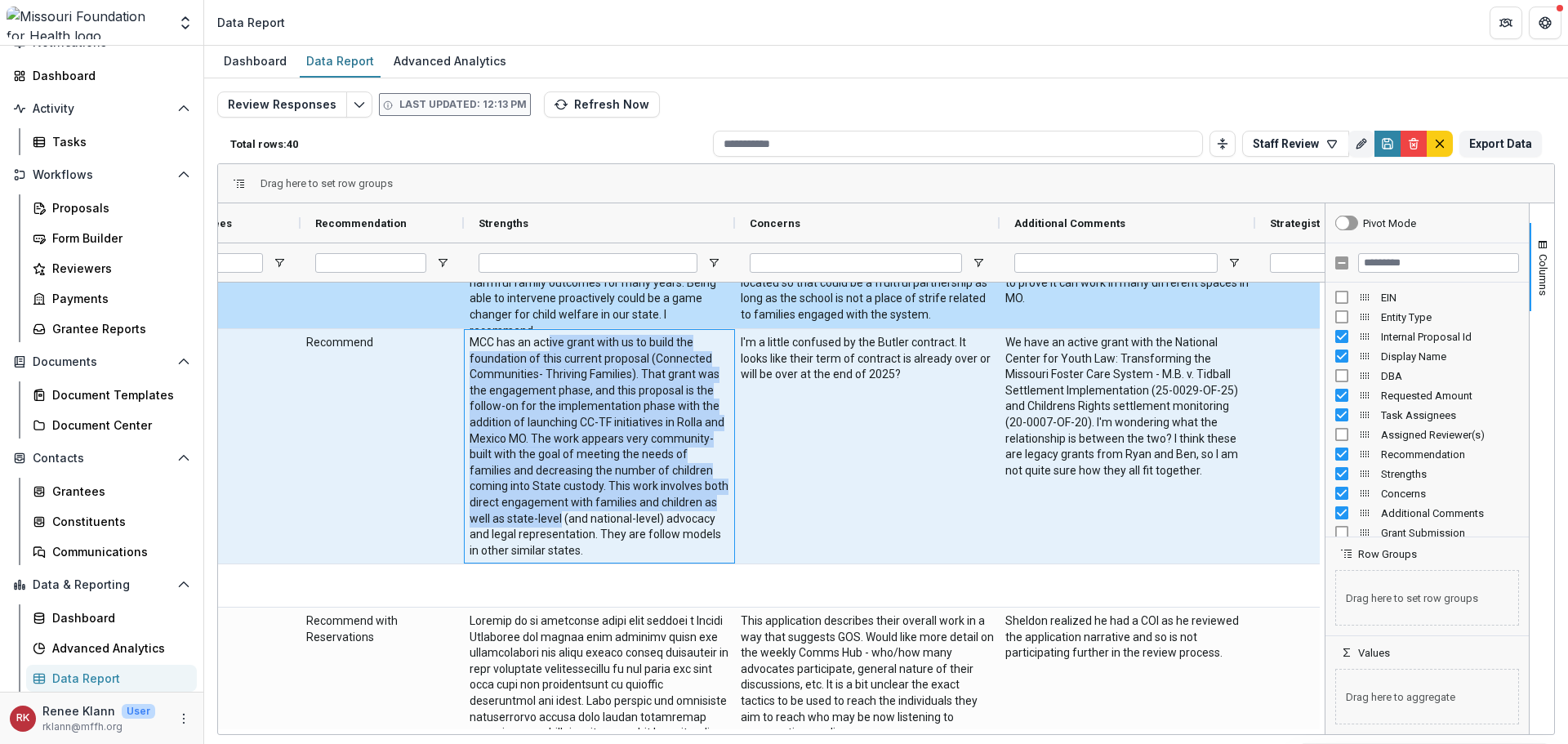 drag, startPoint x: 548, startPoint y: 346, endPoint x: 523, endPoint y: 520, distance: 175.7868 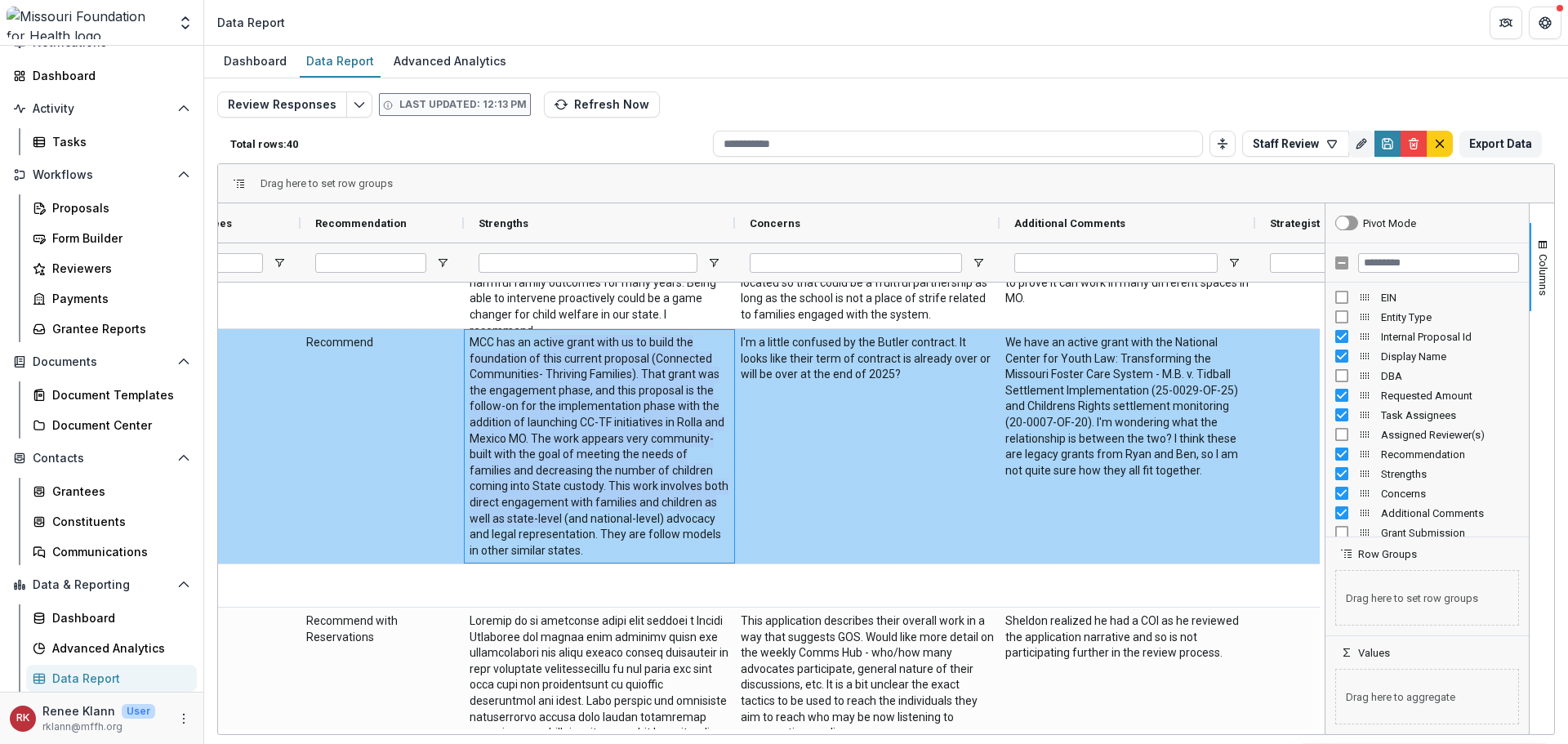 scroll, scrollTop: 3088, scrollLeft: 0, axis: vertical 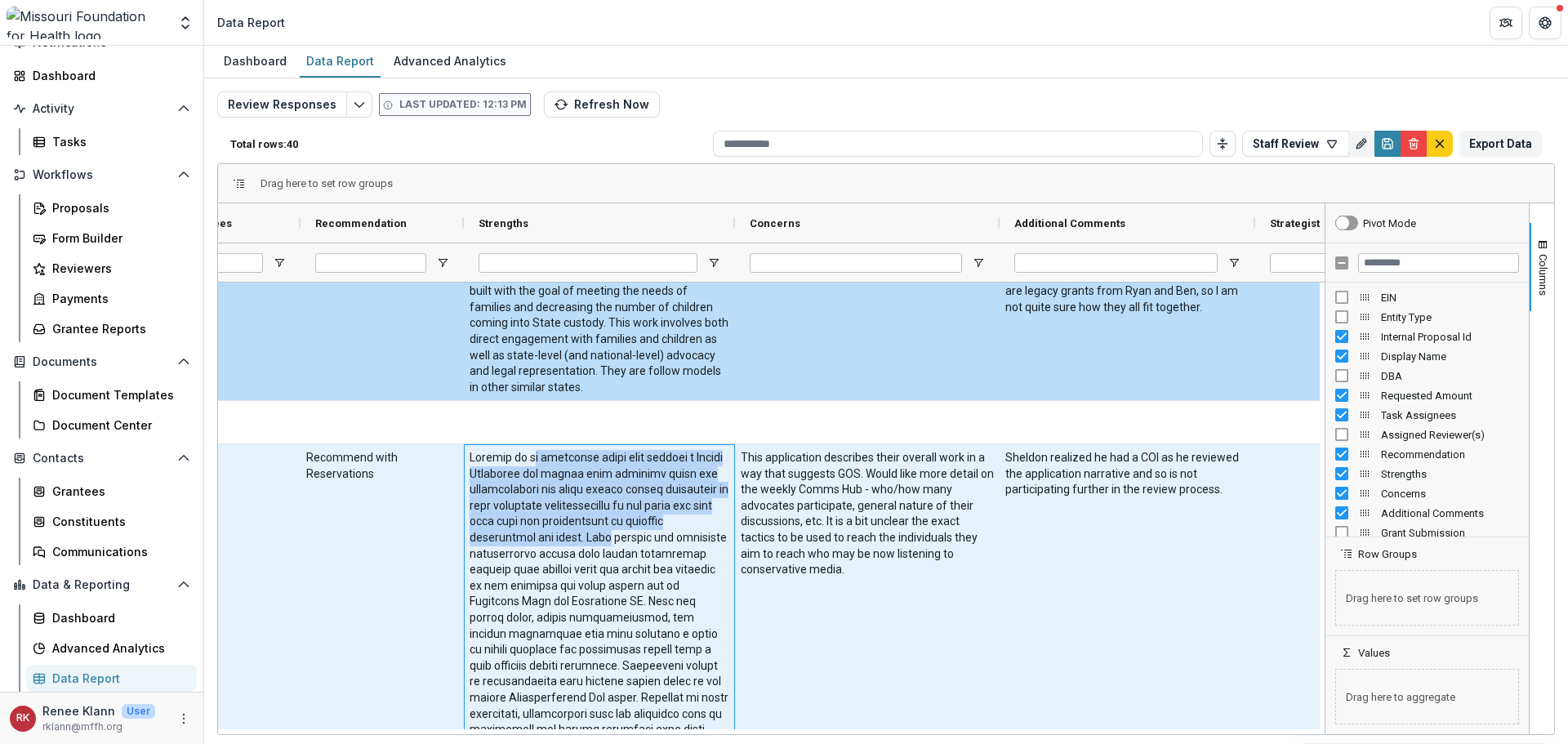 drag, startPoint x: 536, startPoint y: 461, endPoint x: 612, endPoint y: 539, distance: 108.90363 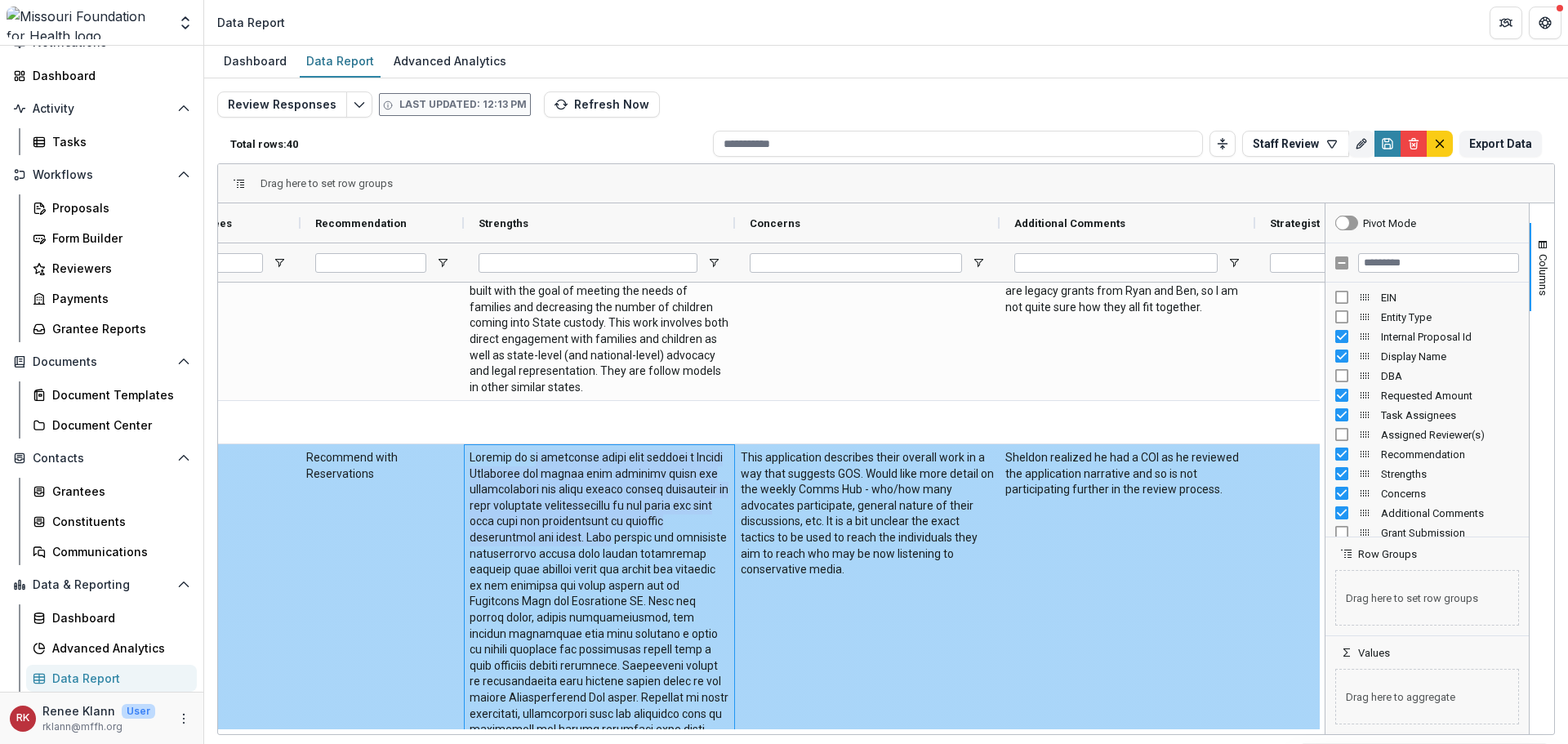 scroll 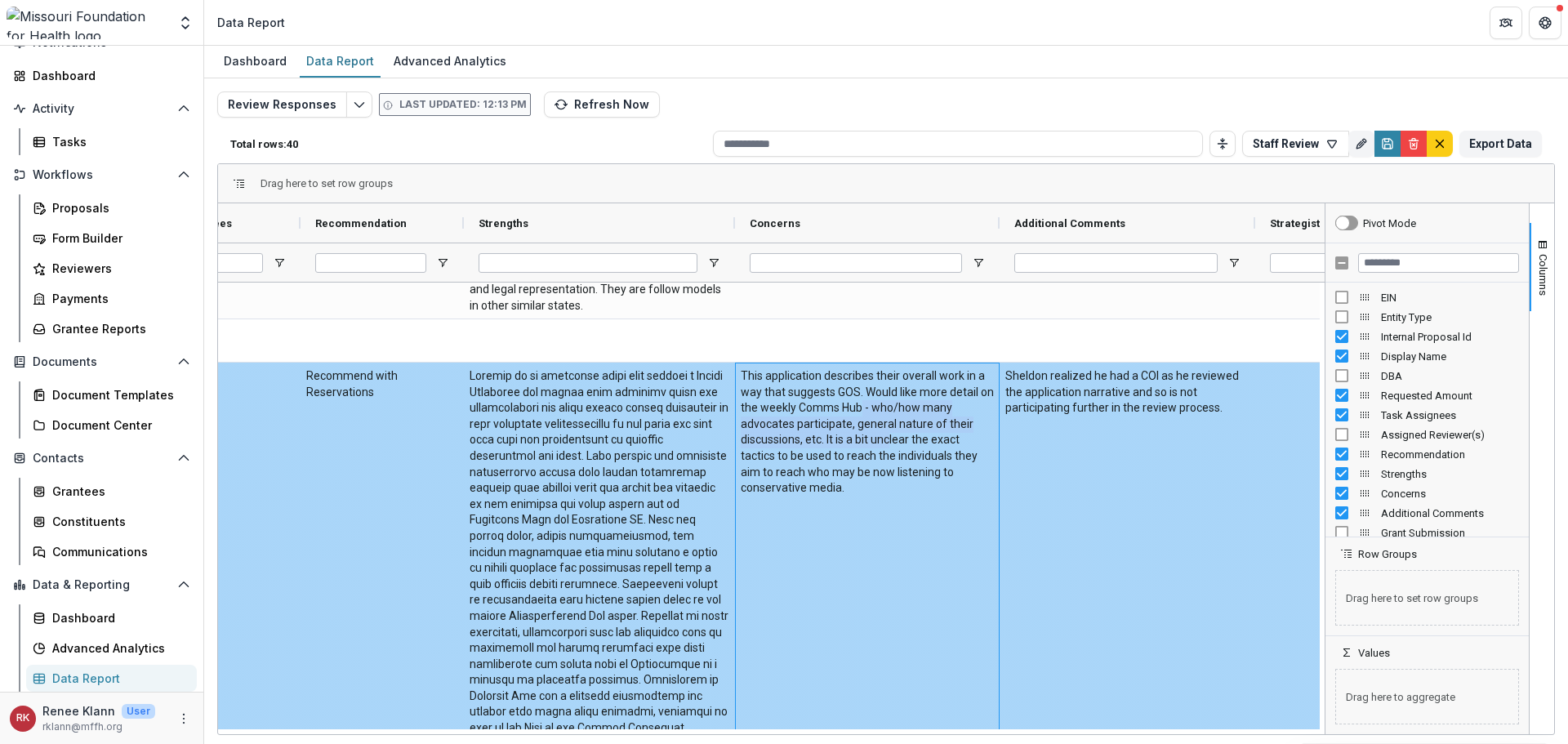 drag, startPoint x: 858, startPoint y: 403, endPoint x: 887, endPoint y: 438, distance: 45.45327 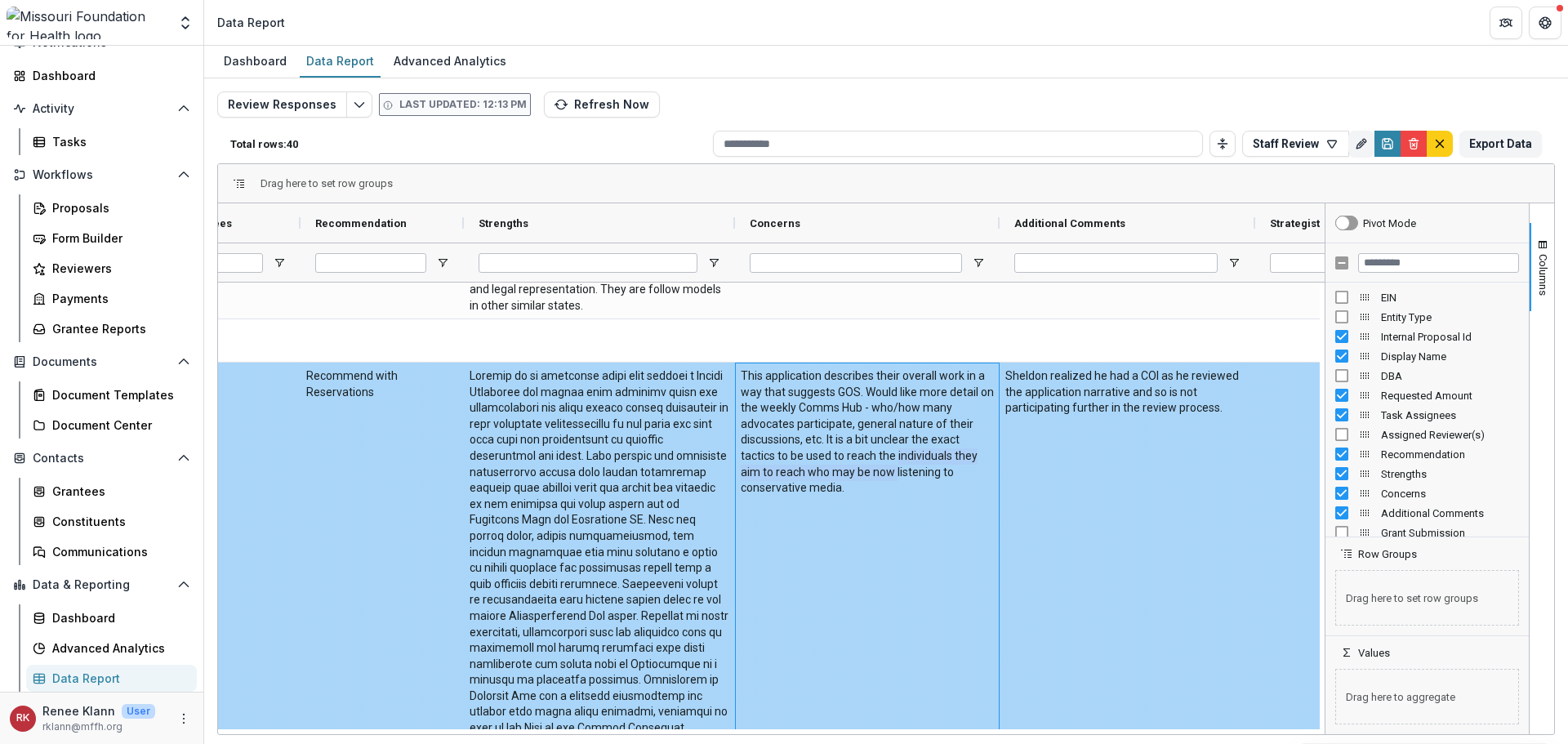 click on "This application describes their overall work in a way that suggests GOS. Would like more detail on the weekly Comms Hub - who/how many advocates participate, general nature of their discussions, etc. It is a bit unclear the exact tactics to be used to reach the individuals they aim to reach who may be now listening to conservative media." at bounding box center (867, 432) 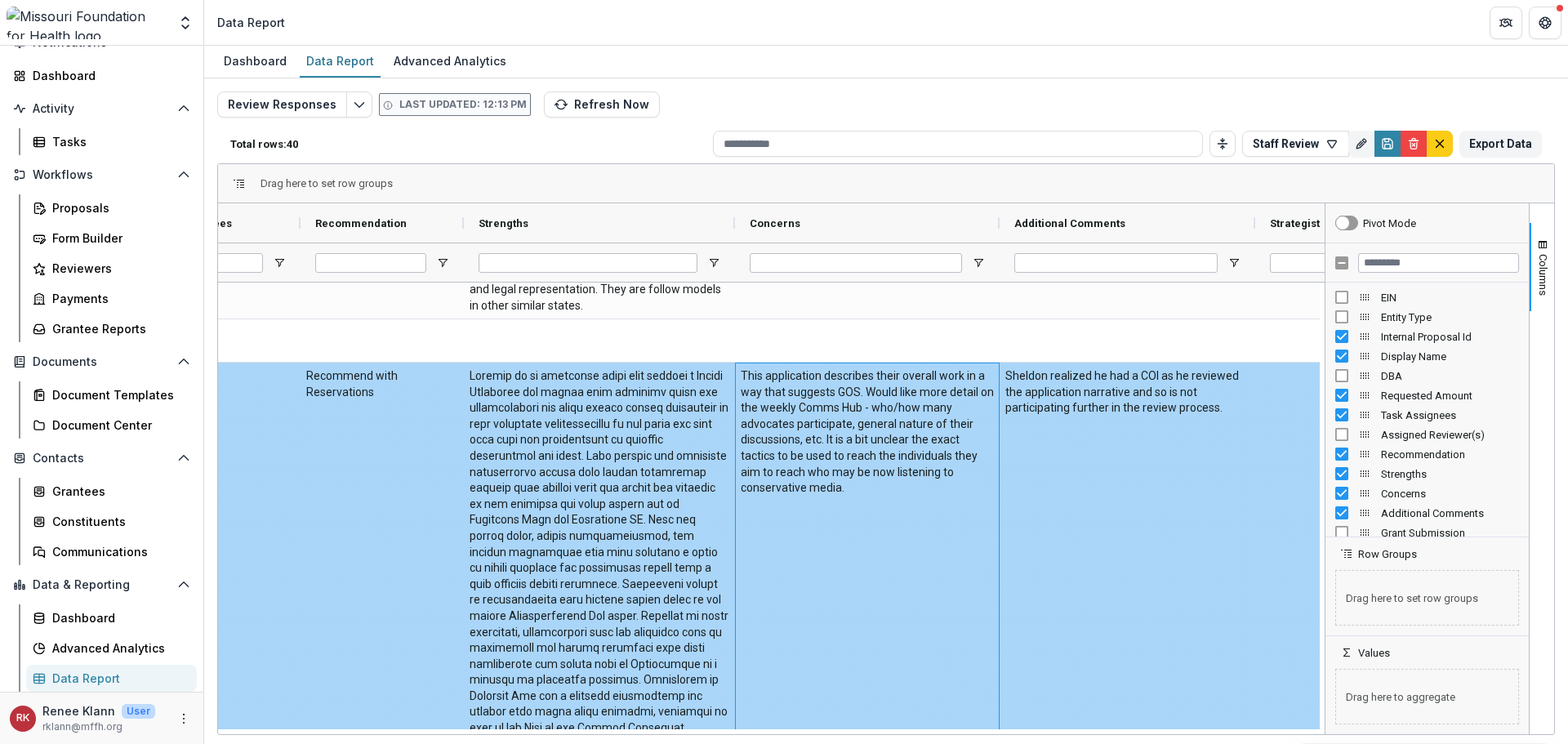 scroll, scrollTop: 3400, scrollLeft: 0, axis: vertical 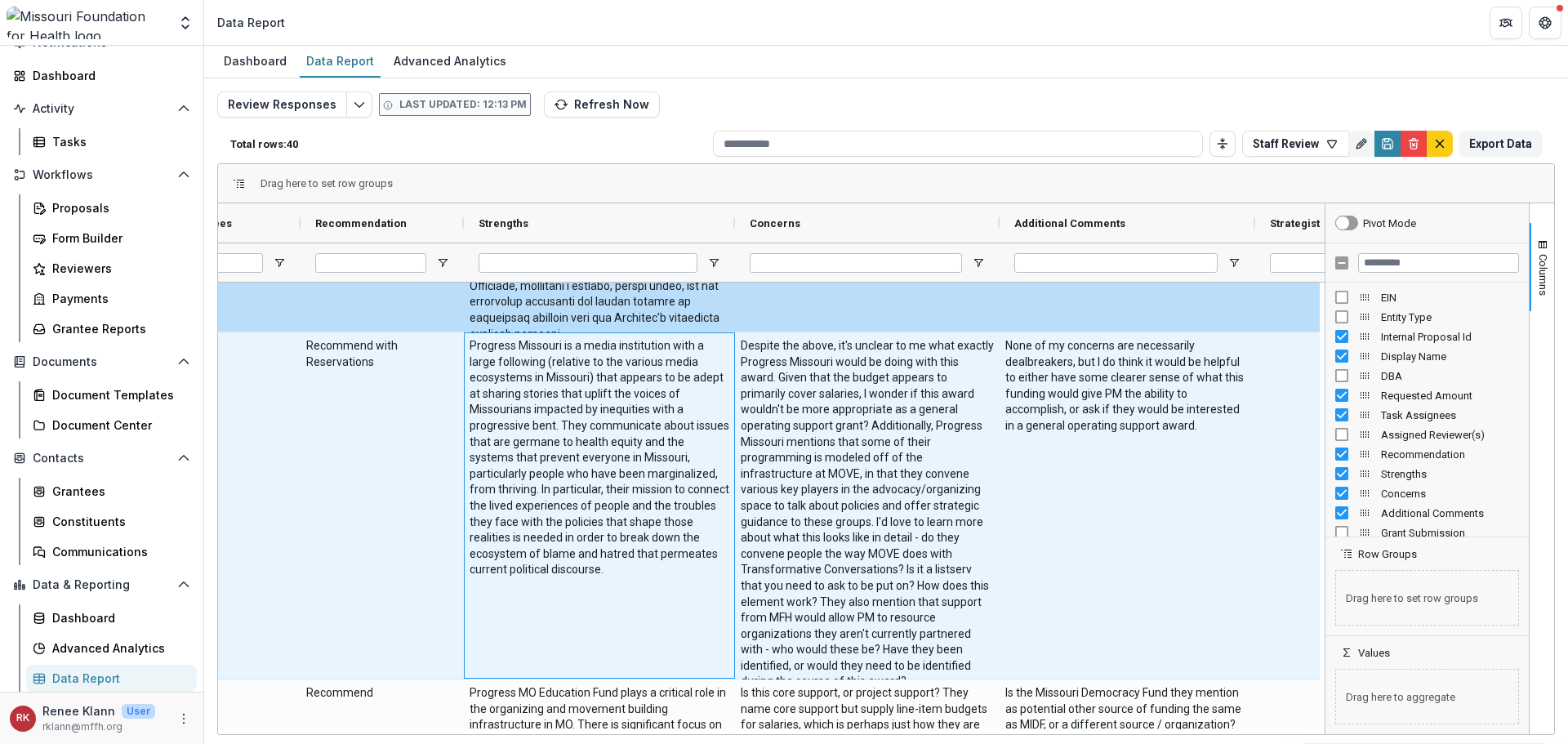 drag, startPoint x: 686, startPoint y: 559, endPoint x: 655, endPoint y: 527, distance: 44.553339 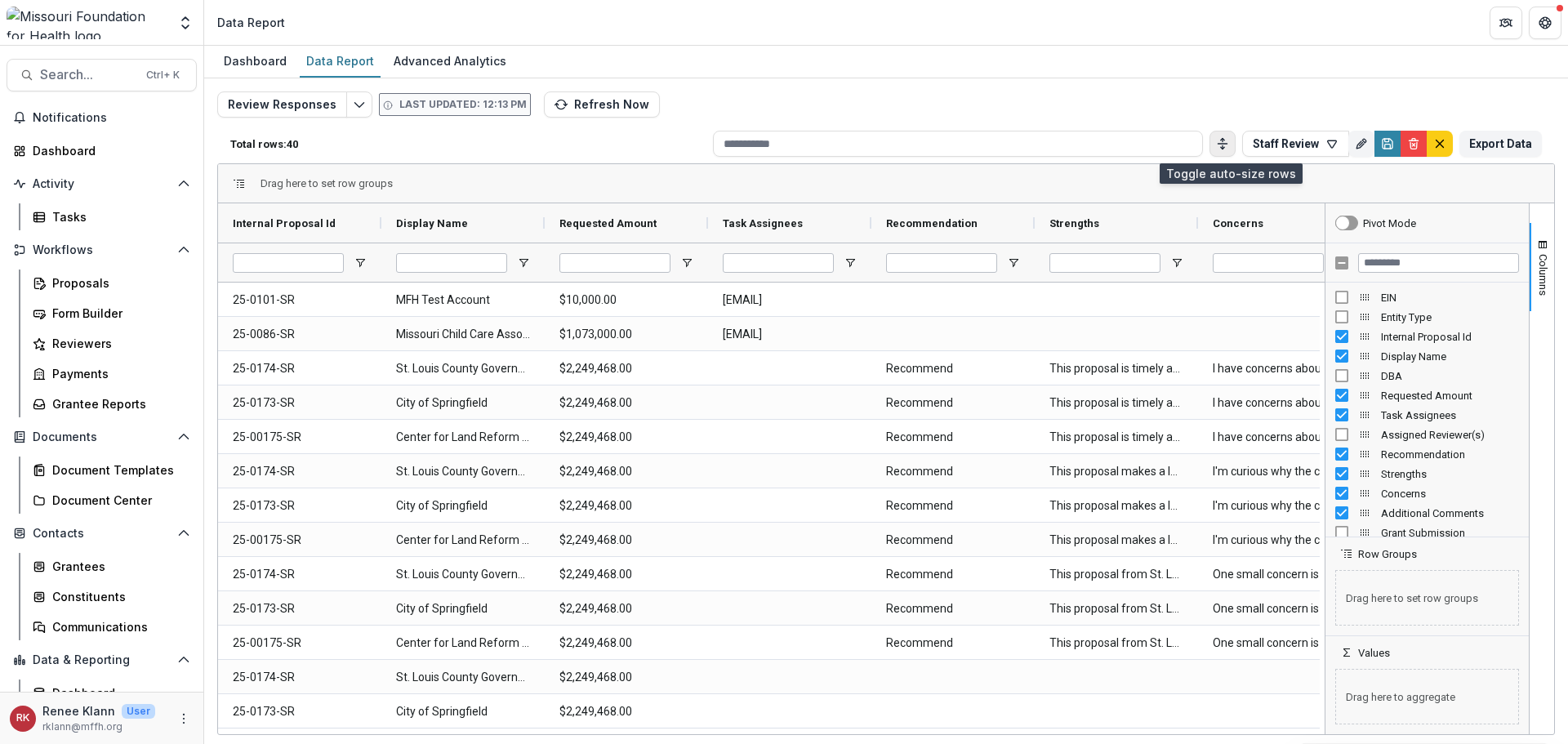 click at bounding box center (1223, 144) 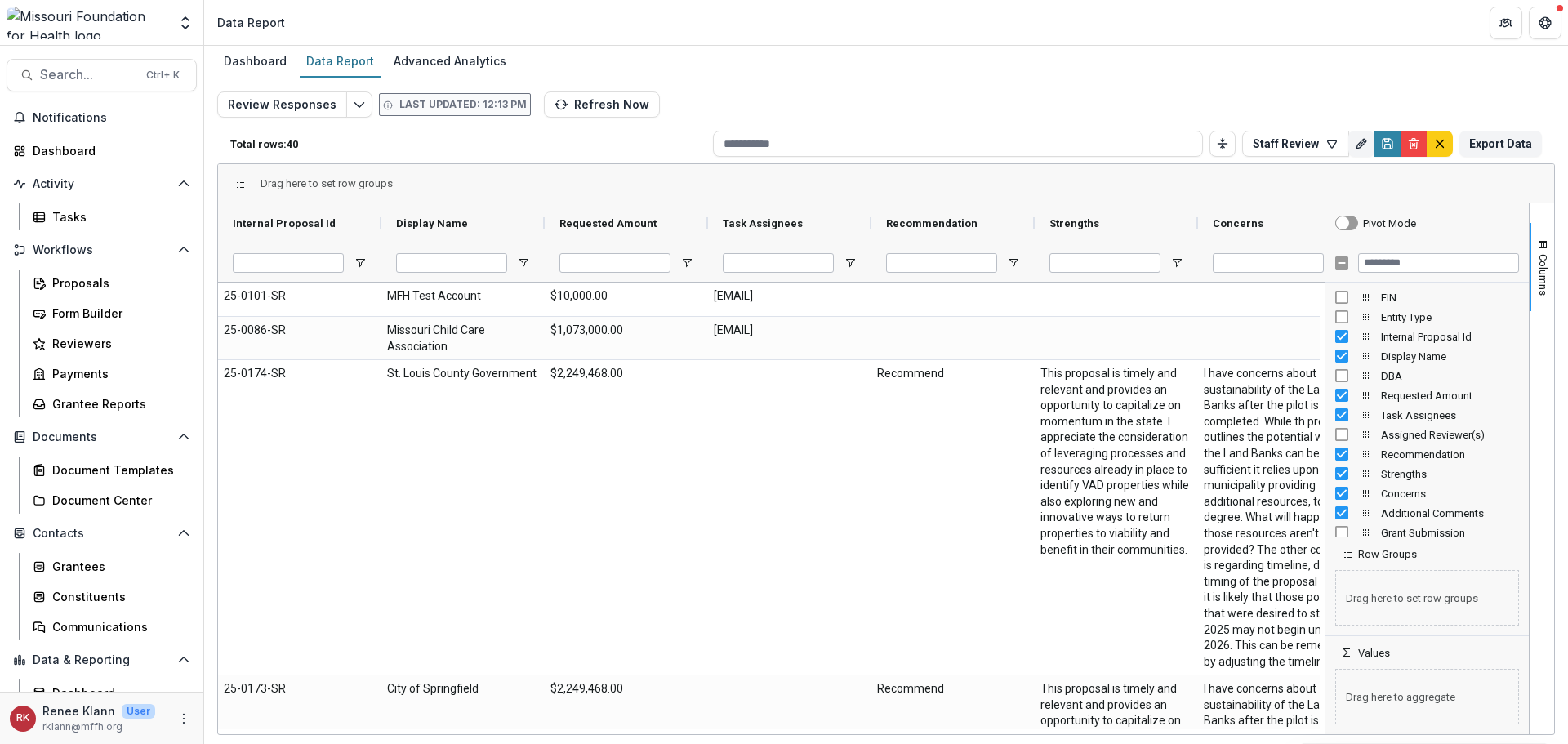 scroll, scrollTop: 0, scrollLeft: 122, axis: horizontal 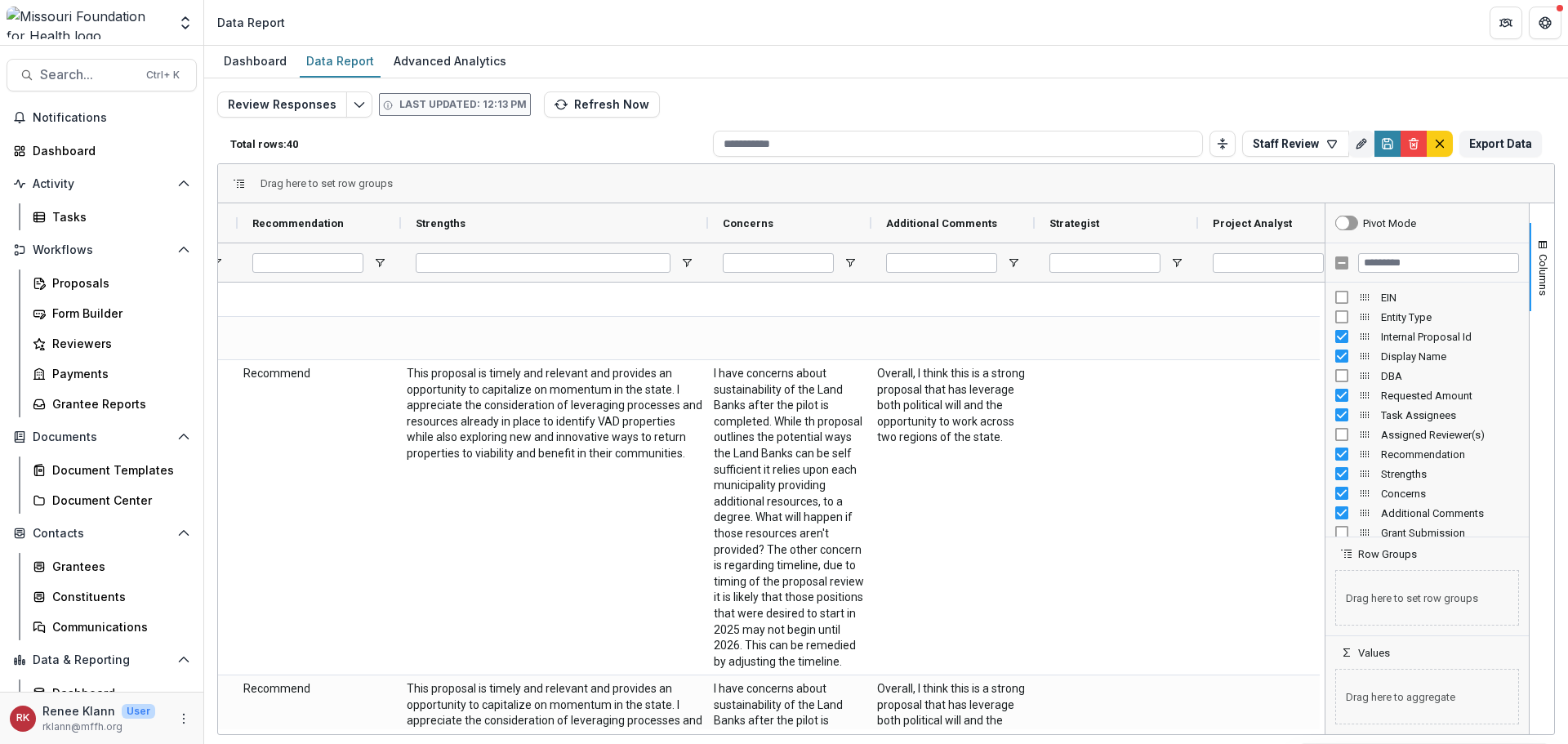 drag, startPoint x: 561, startPoint y: 225, endPoint x: 707, endPoint y: 247, distance: 147.64823 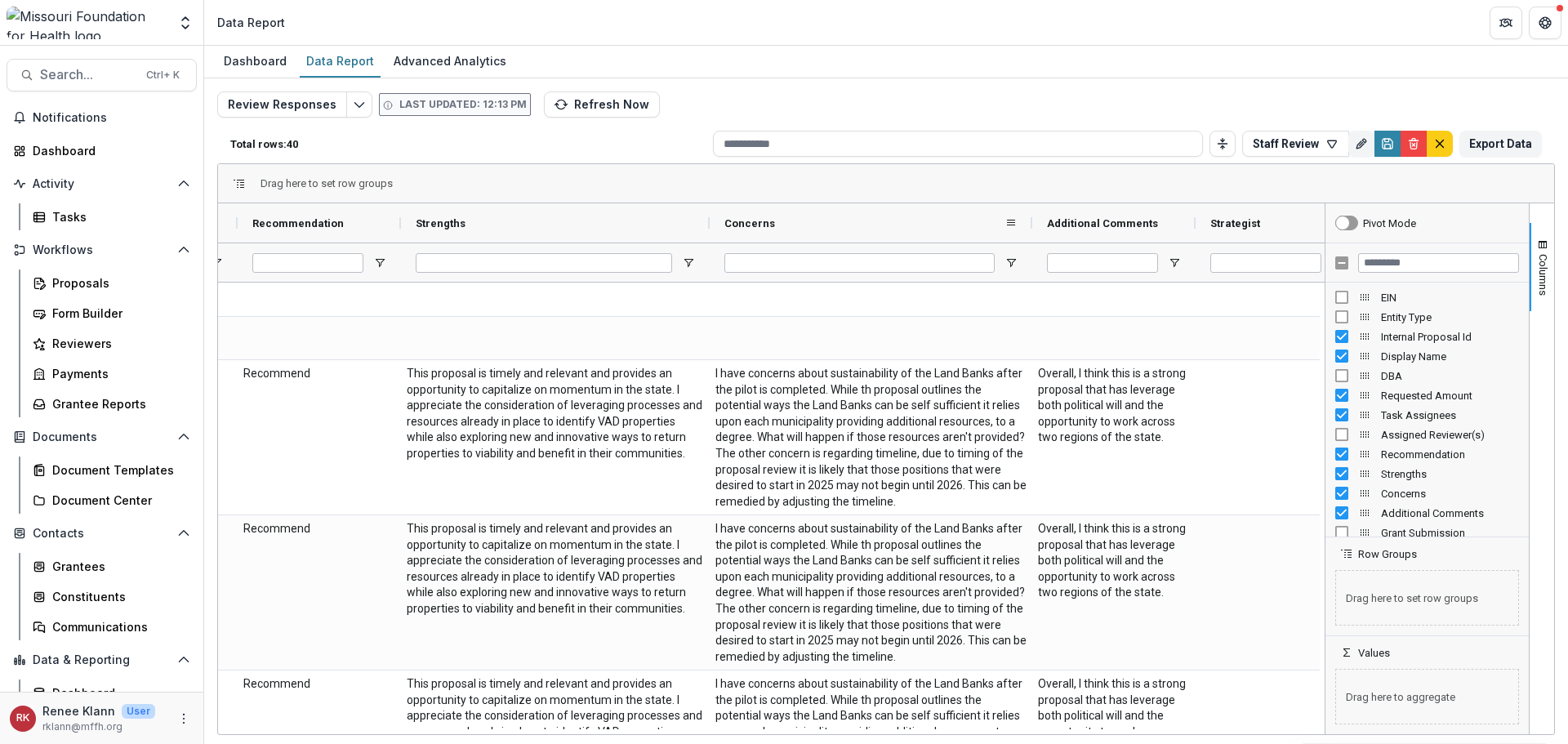 drag, startPoint x: 872, startPoint y: 222, endPoint x: 1031, endPoint y: 237, distance: 159.70598 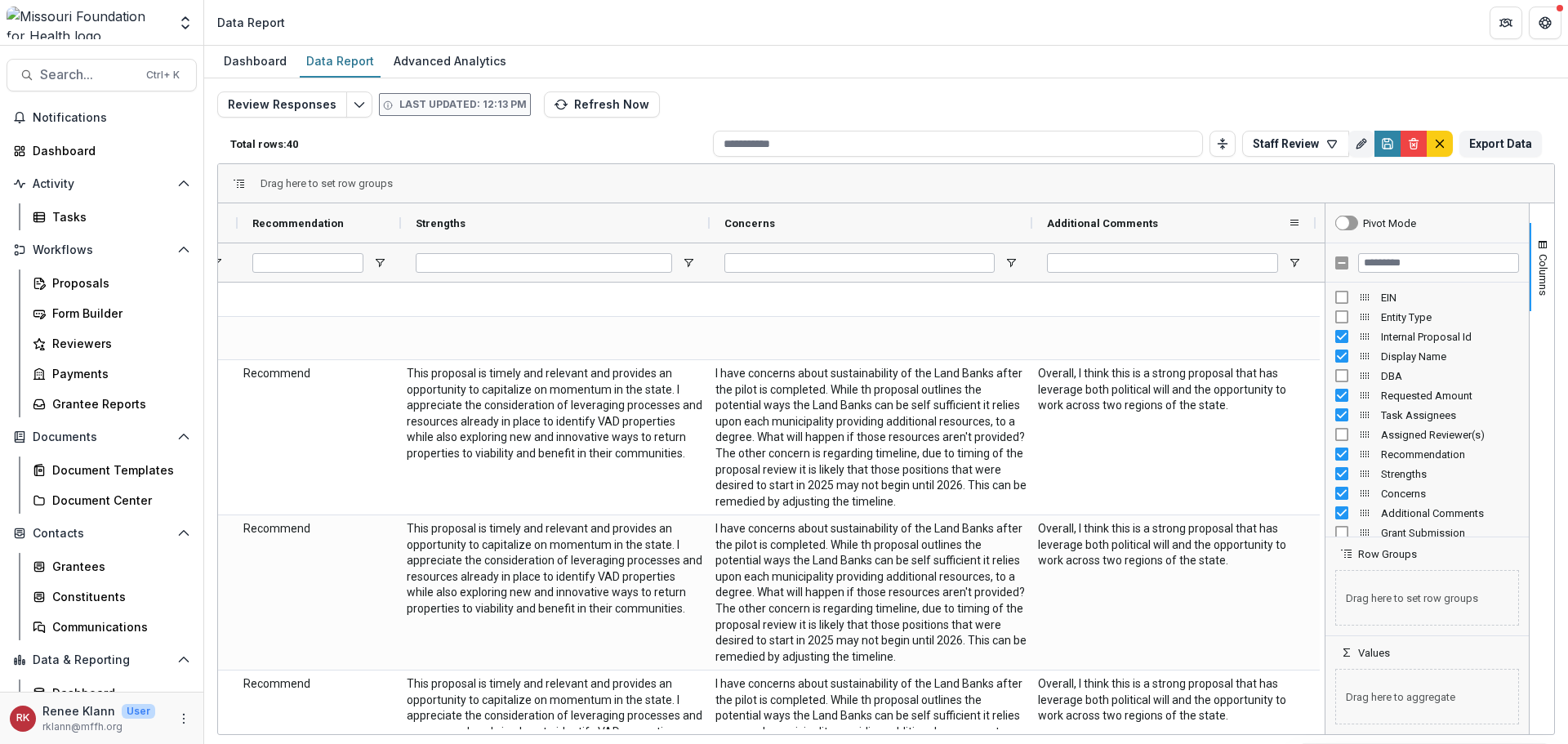 drag, startPoint x: 1196, startPoint y: 229, endPoint x: 1316, endPoint y: 235, distance: 120.14991 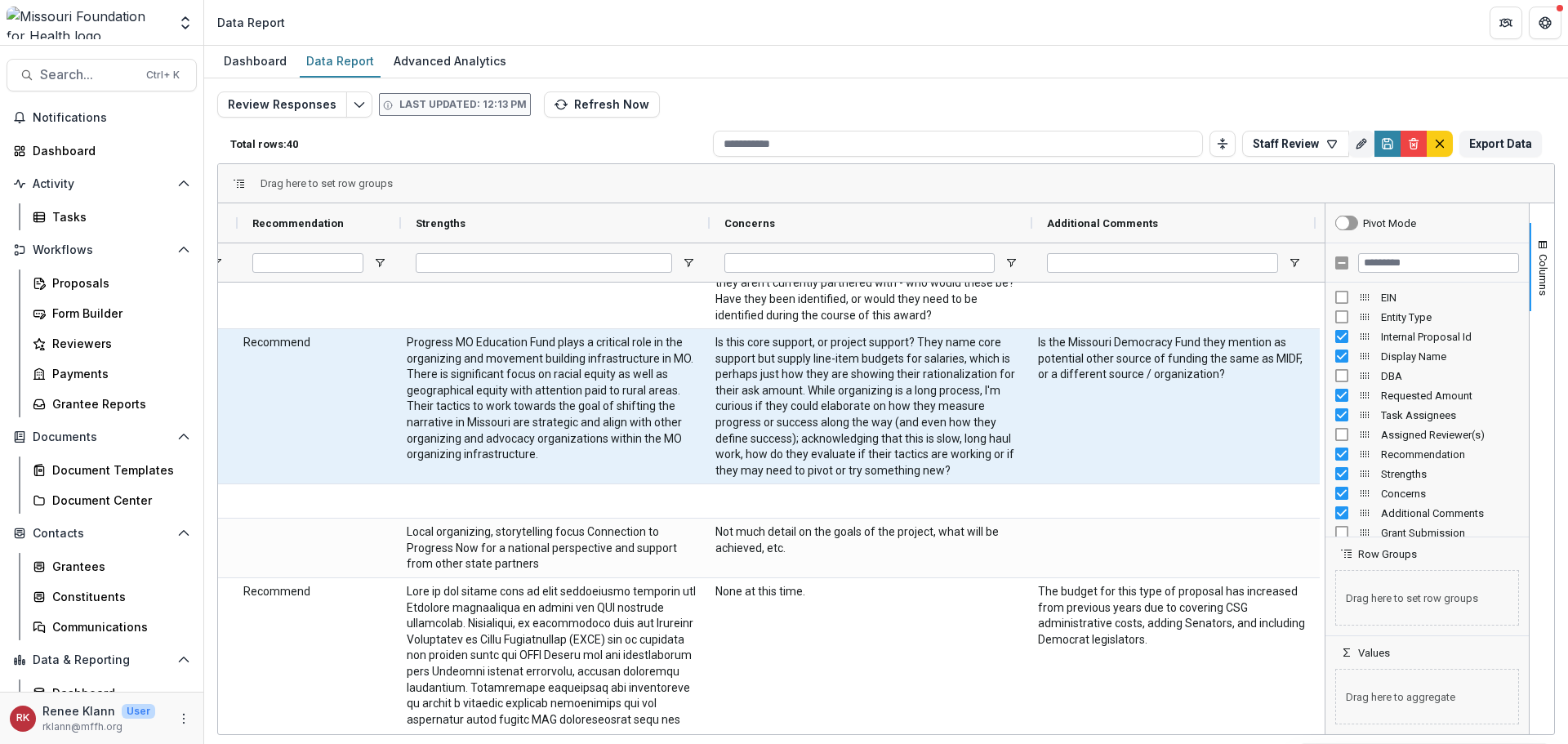 scroll, scrollTop: 3638, scrollLeft: 0, axis: vertical 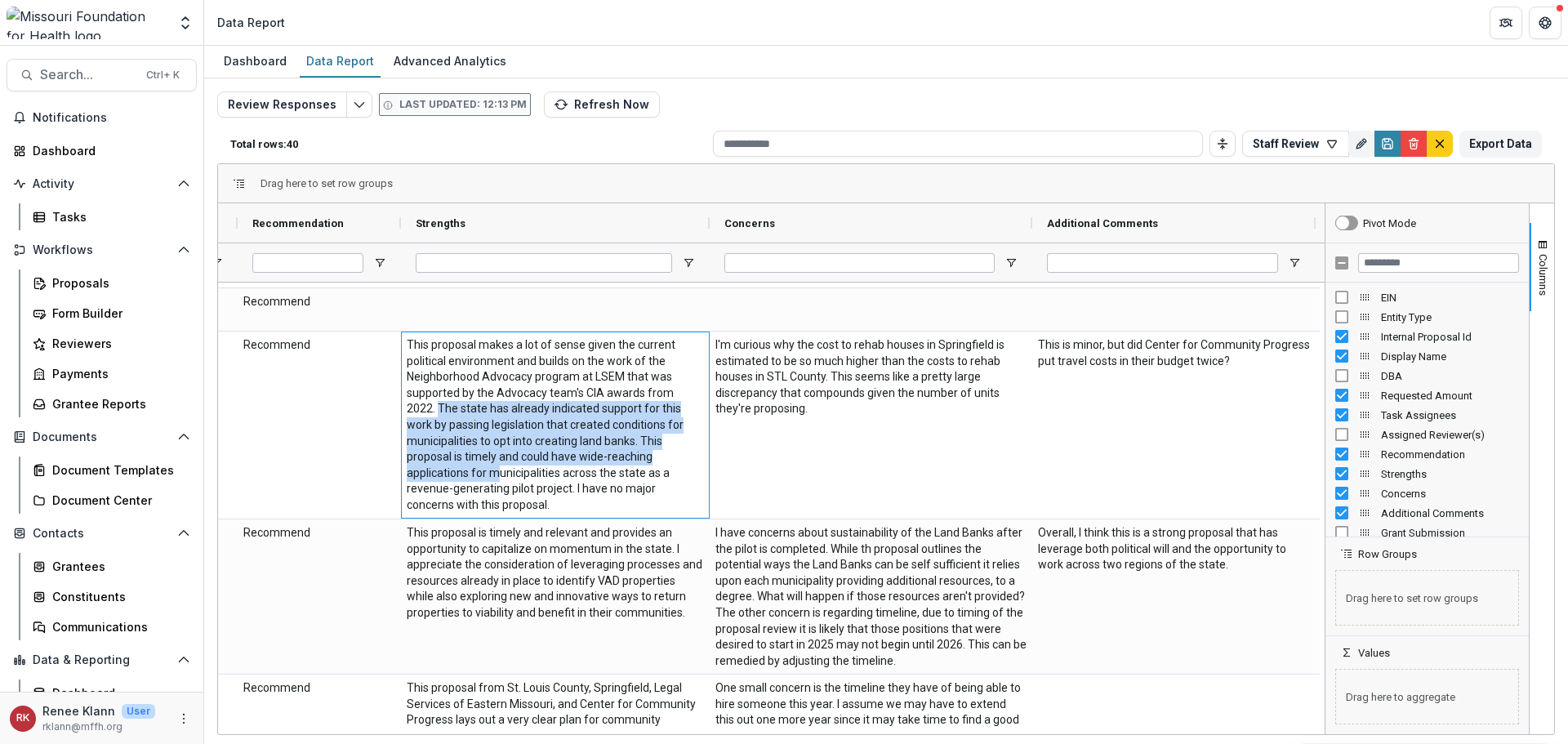 drag, startPoint x: 408, startPoint y: 402, endPoint x: 501, endPoint y: 476, distance: 118.84864 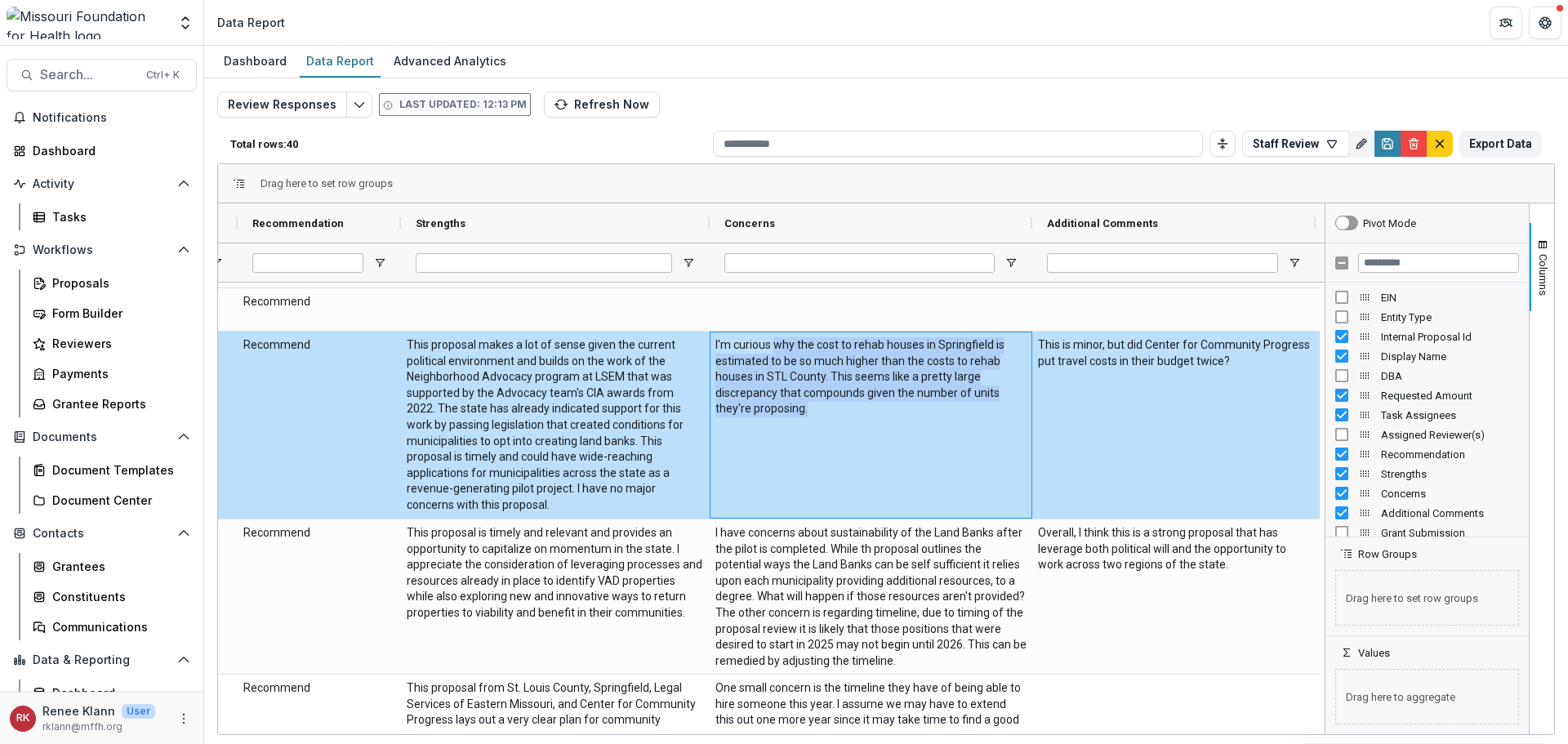 drag, startPoint x: 773, startPoint y: 345, endPoint x: 827, endPoint y: 408, distance: 82.9759 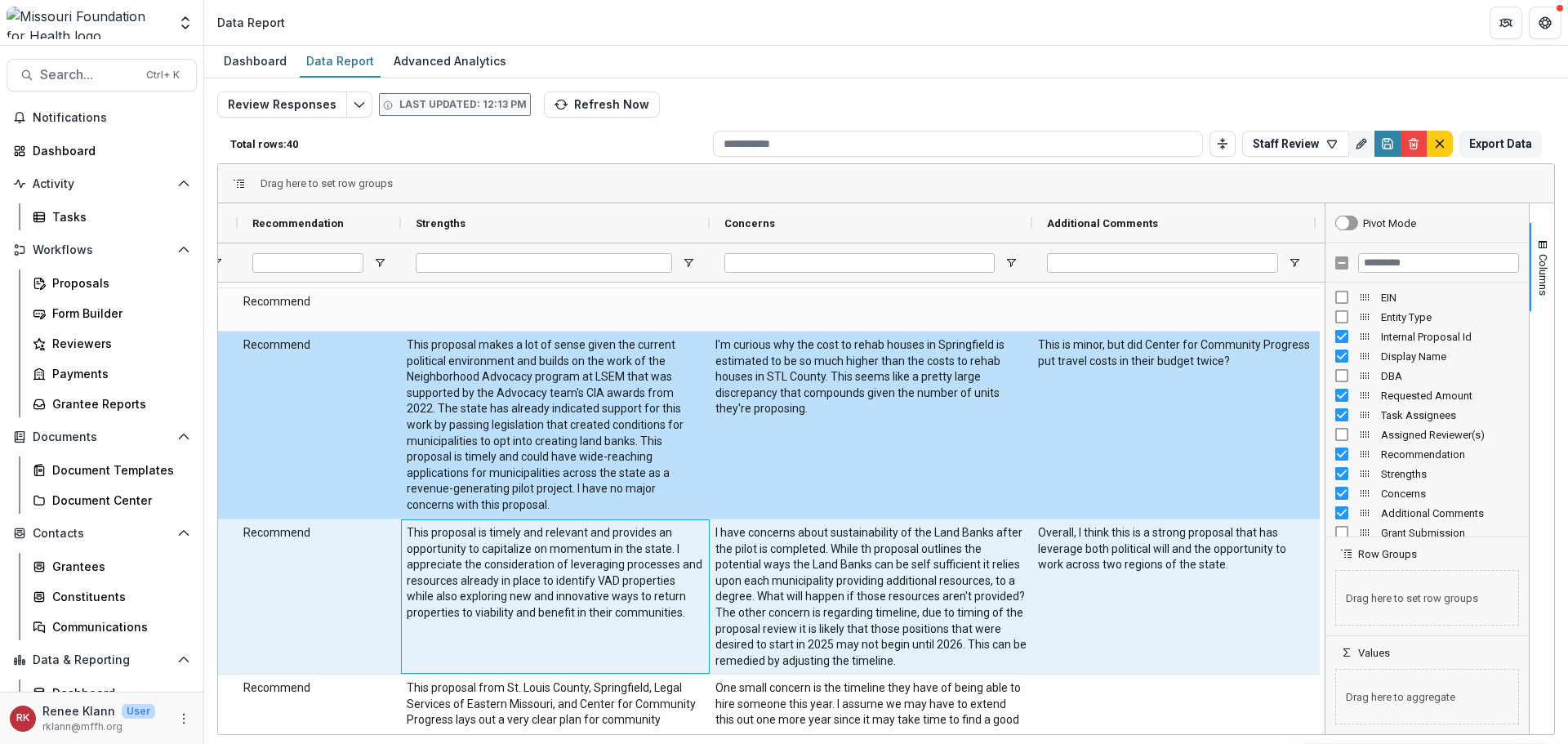 click on "This proposal is timely and relevant and provides an opportunity to capitalize on momentum in the state. I appreciate the consideration of leveraging processes and resources already in place to identify VAD properties while also exploring new and innovative ways to return properties to viability and benefit in their communities." at bounding box center [555, 573] 